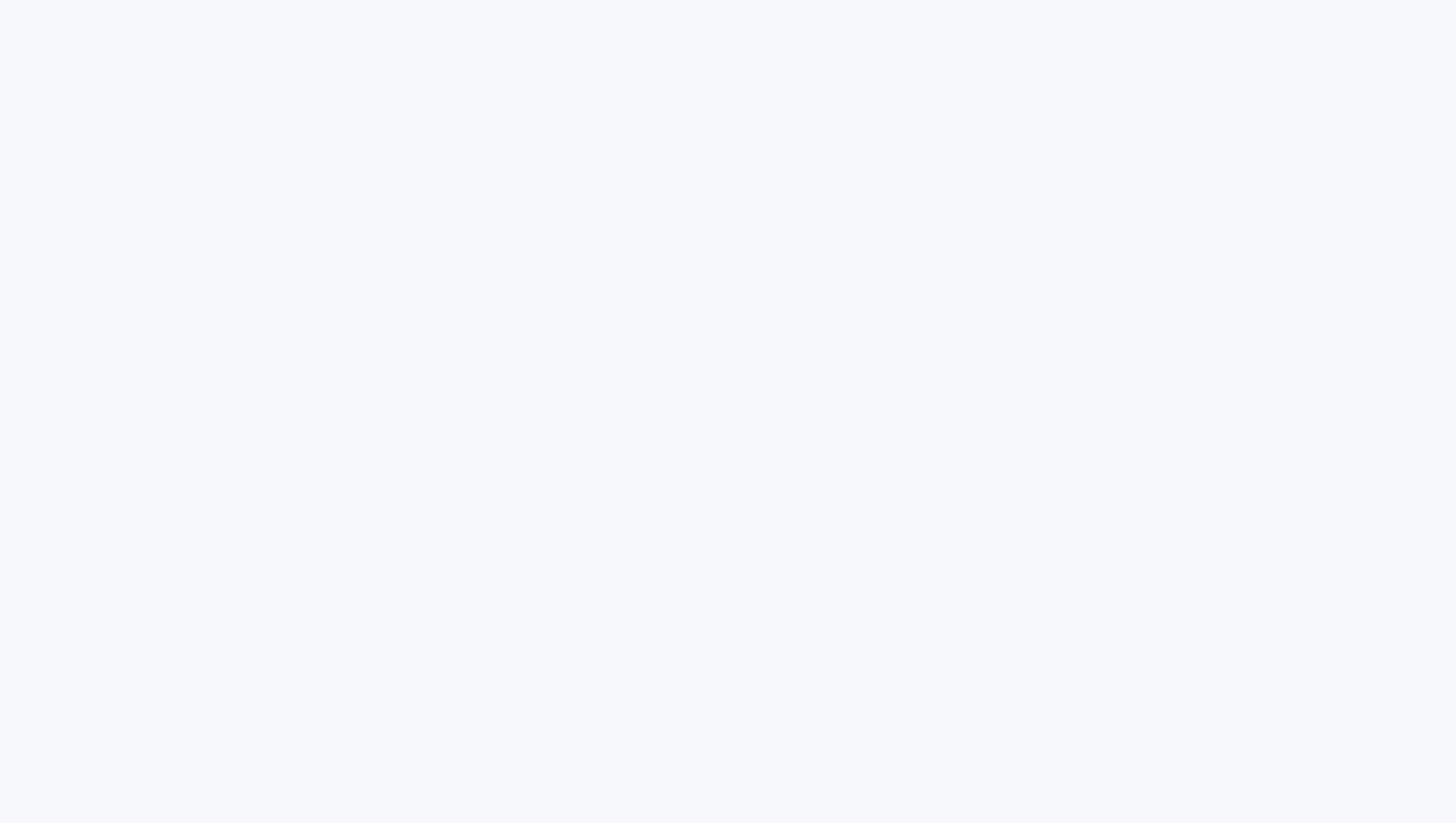 scroll, scrollTop: 0, scrollLeft: 0, axis: both 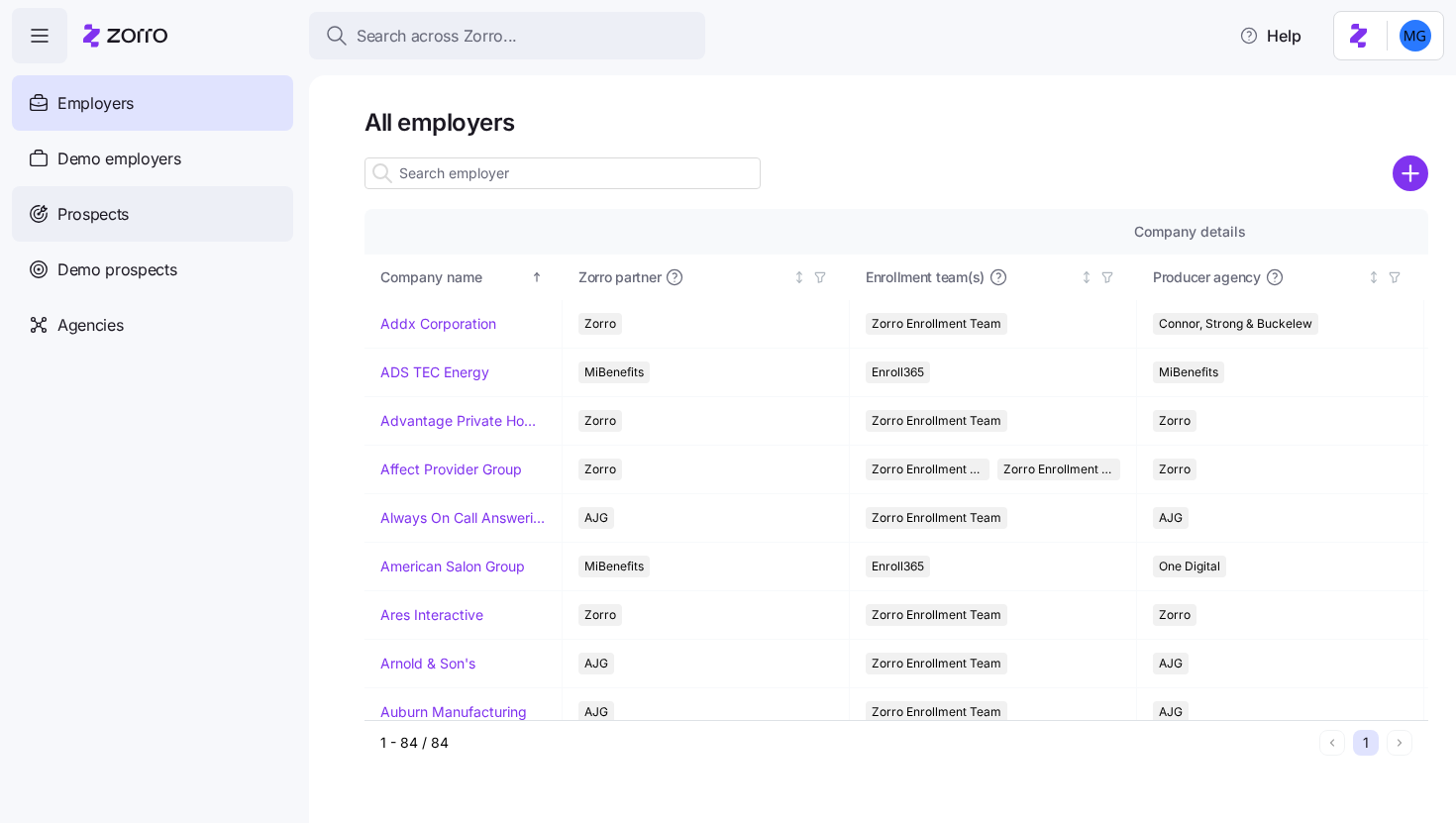 click on "Prospects" at bounding box center (153, 214) 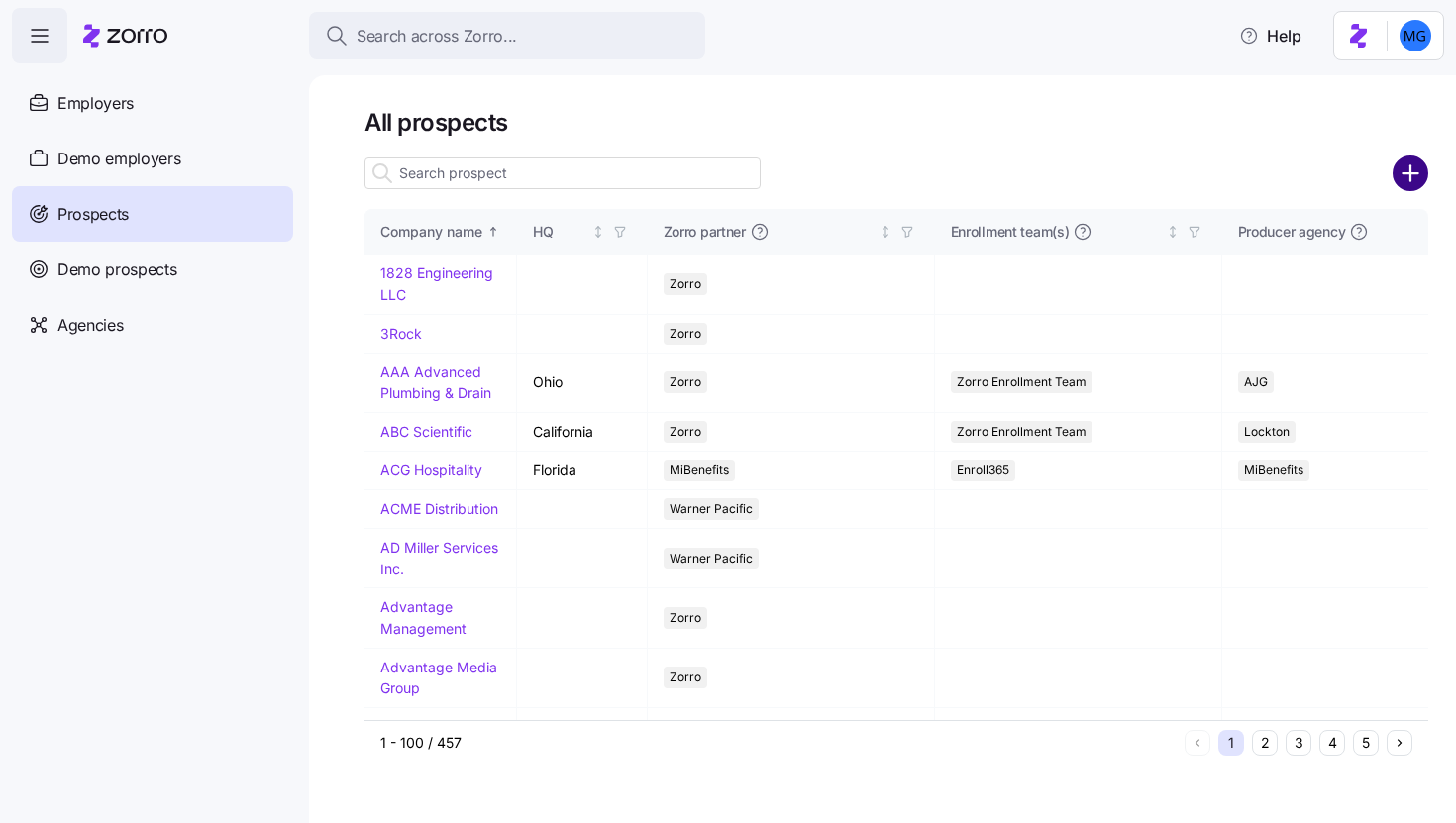 click 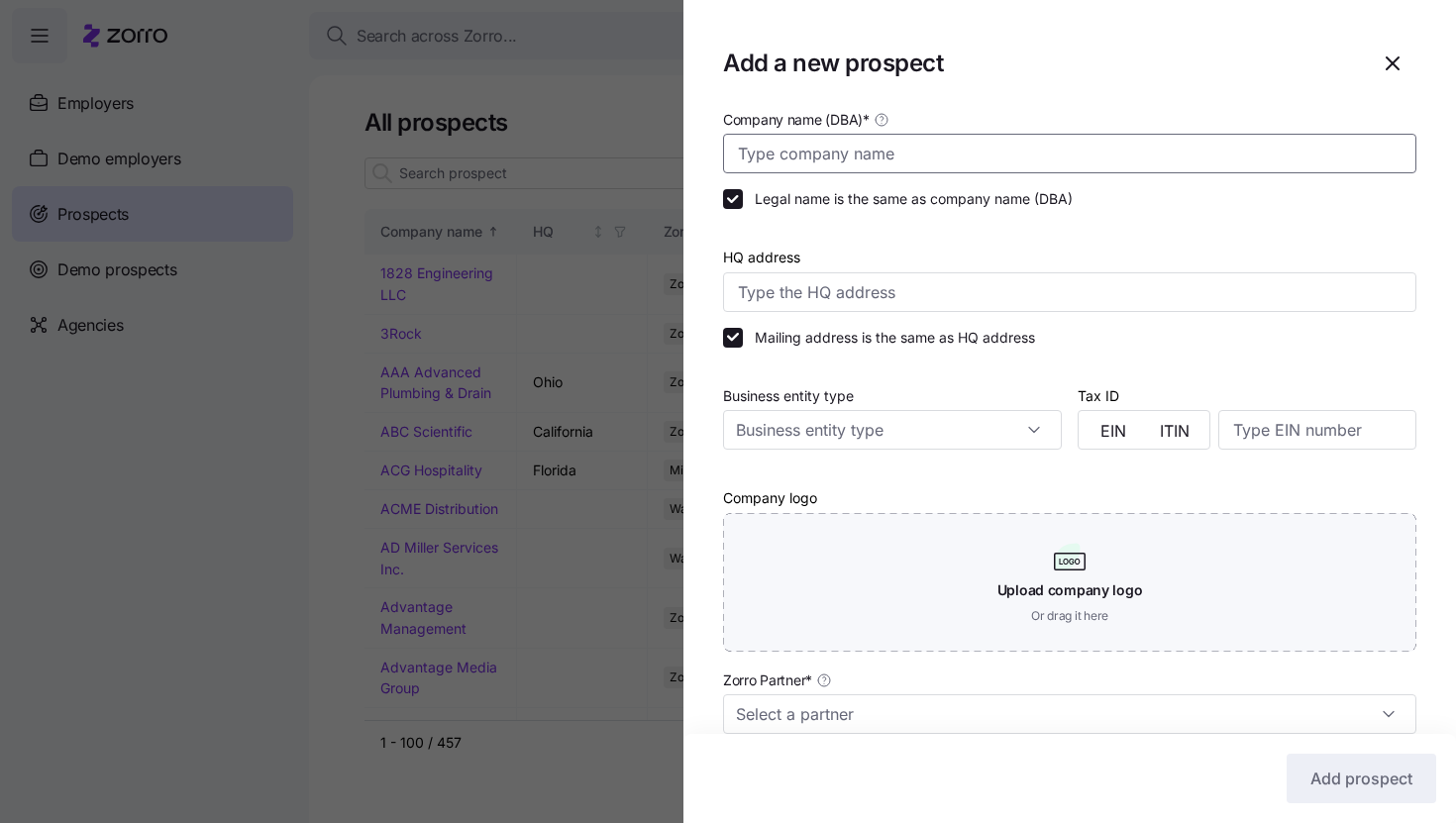 click on "Company name (DBA)  *" at bounding box center [1070, 154] 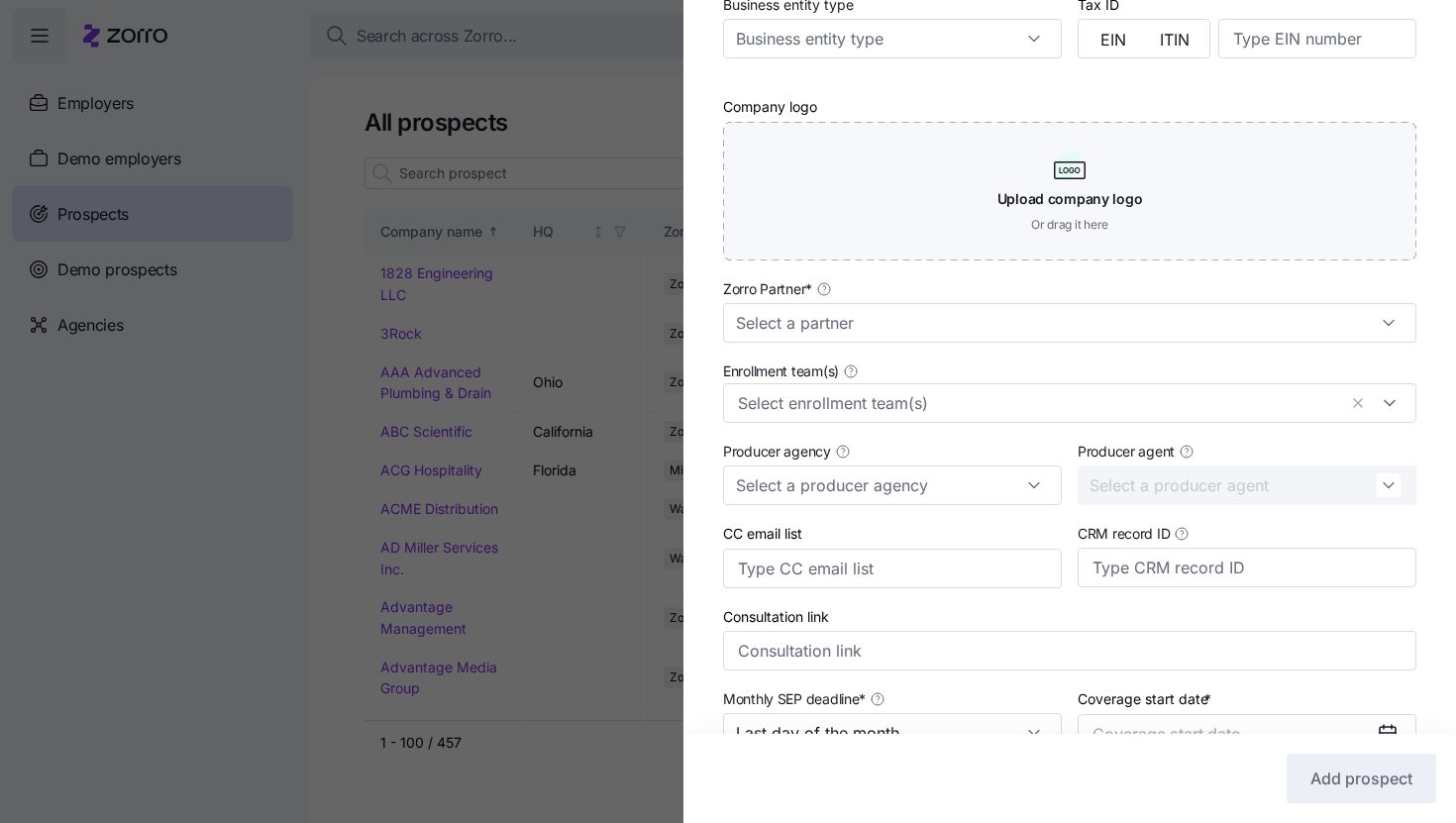 scroll, scrollTop: 396, scrollLeft: 0, axis: vertical 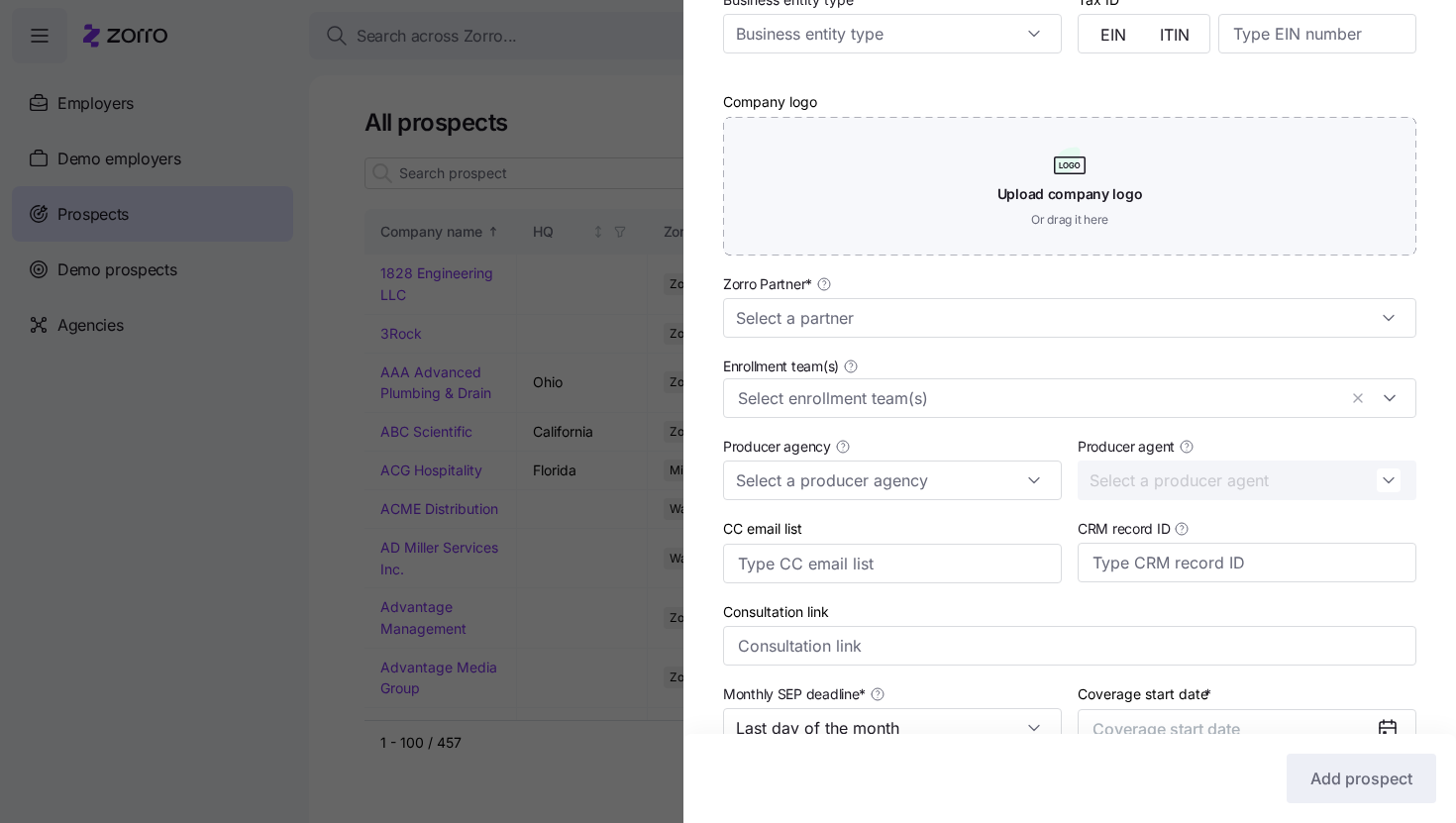 type on "Minocqua Chevrolet" 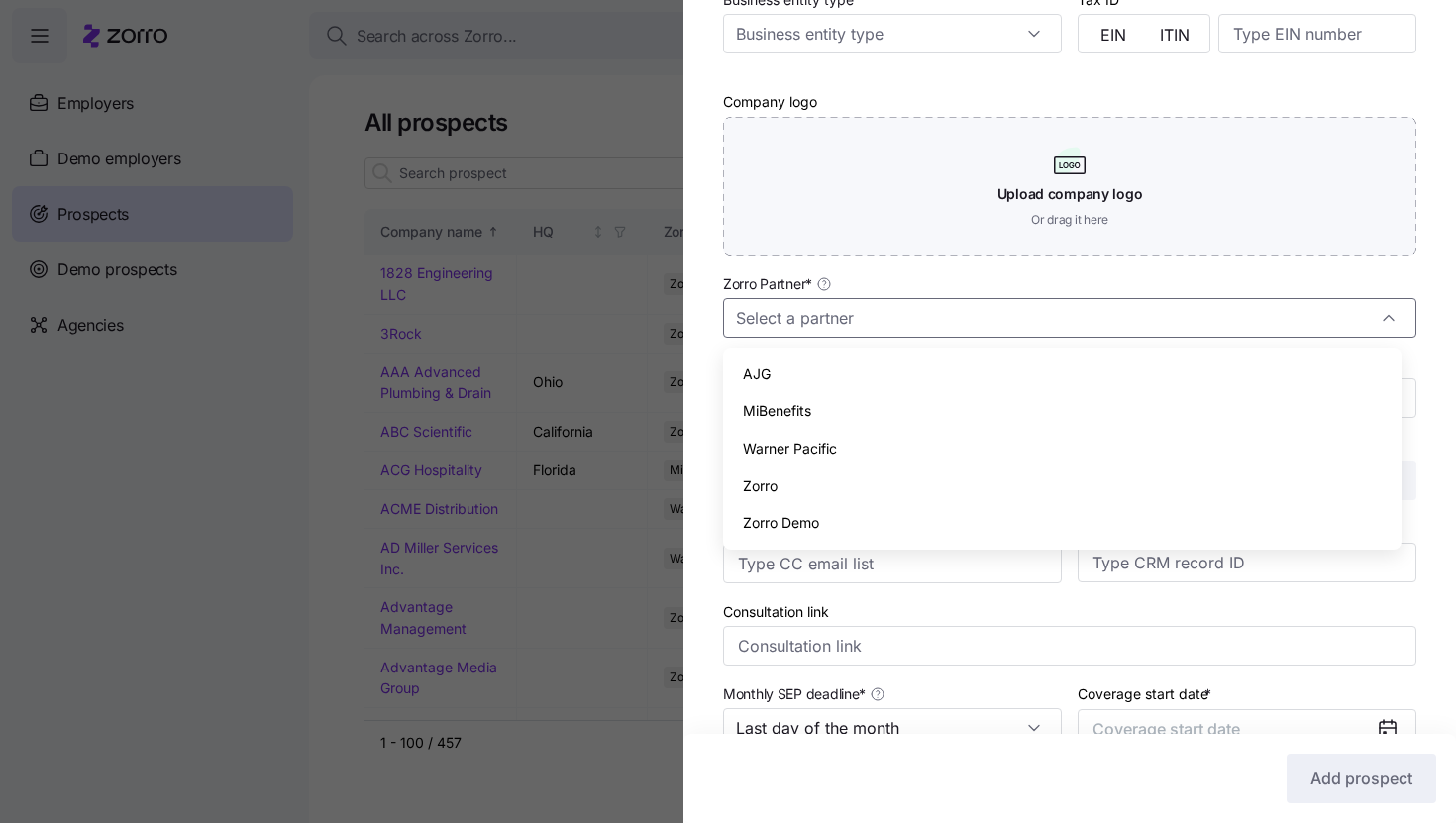 click on "Zorro" at bounding box center [1062, 486] 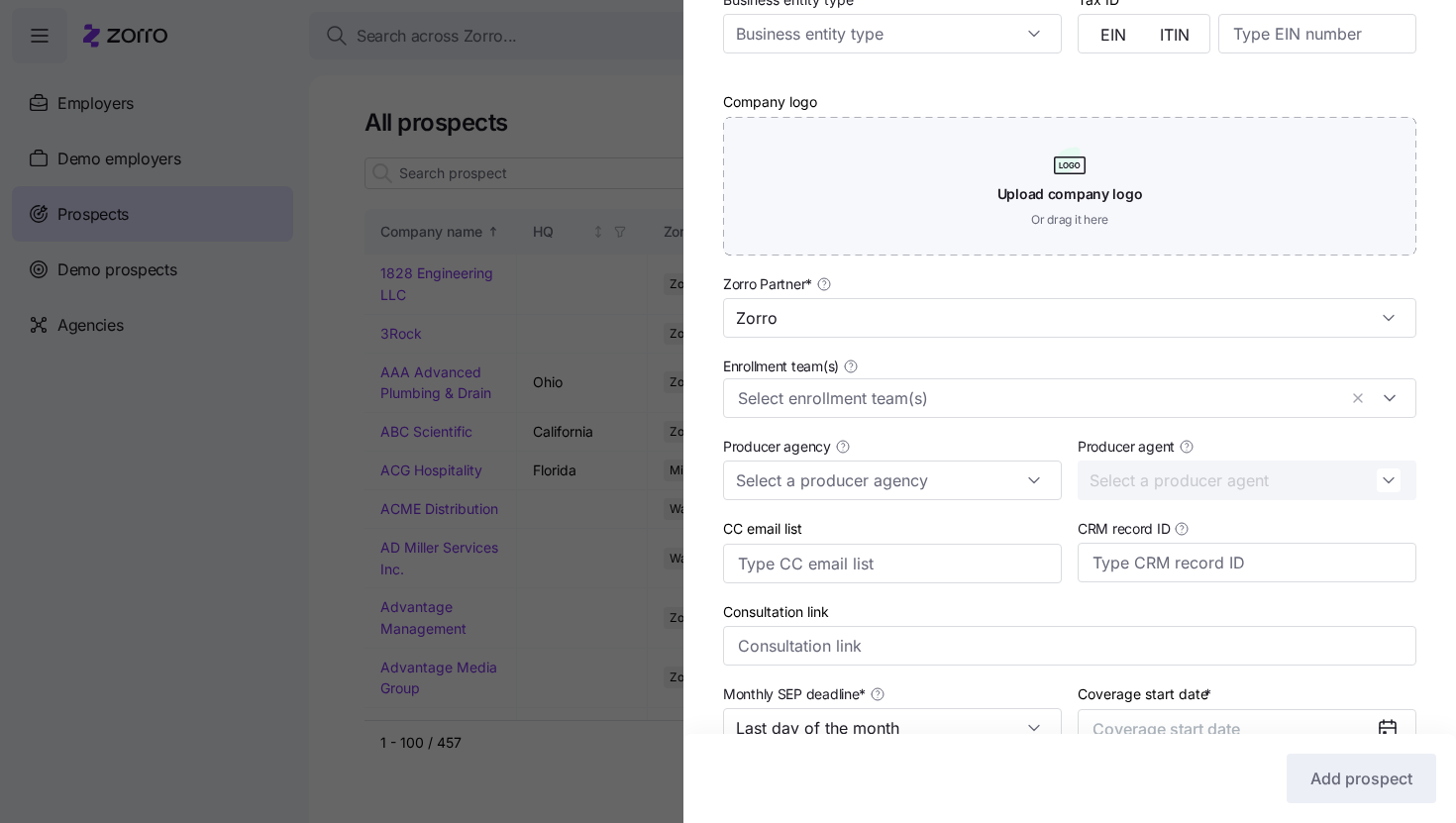 click on "CRM record ID" at bounding box center (1247, 550) 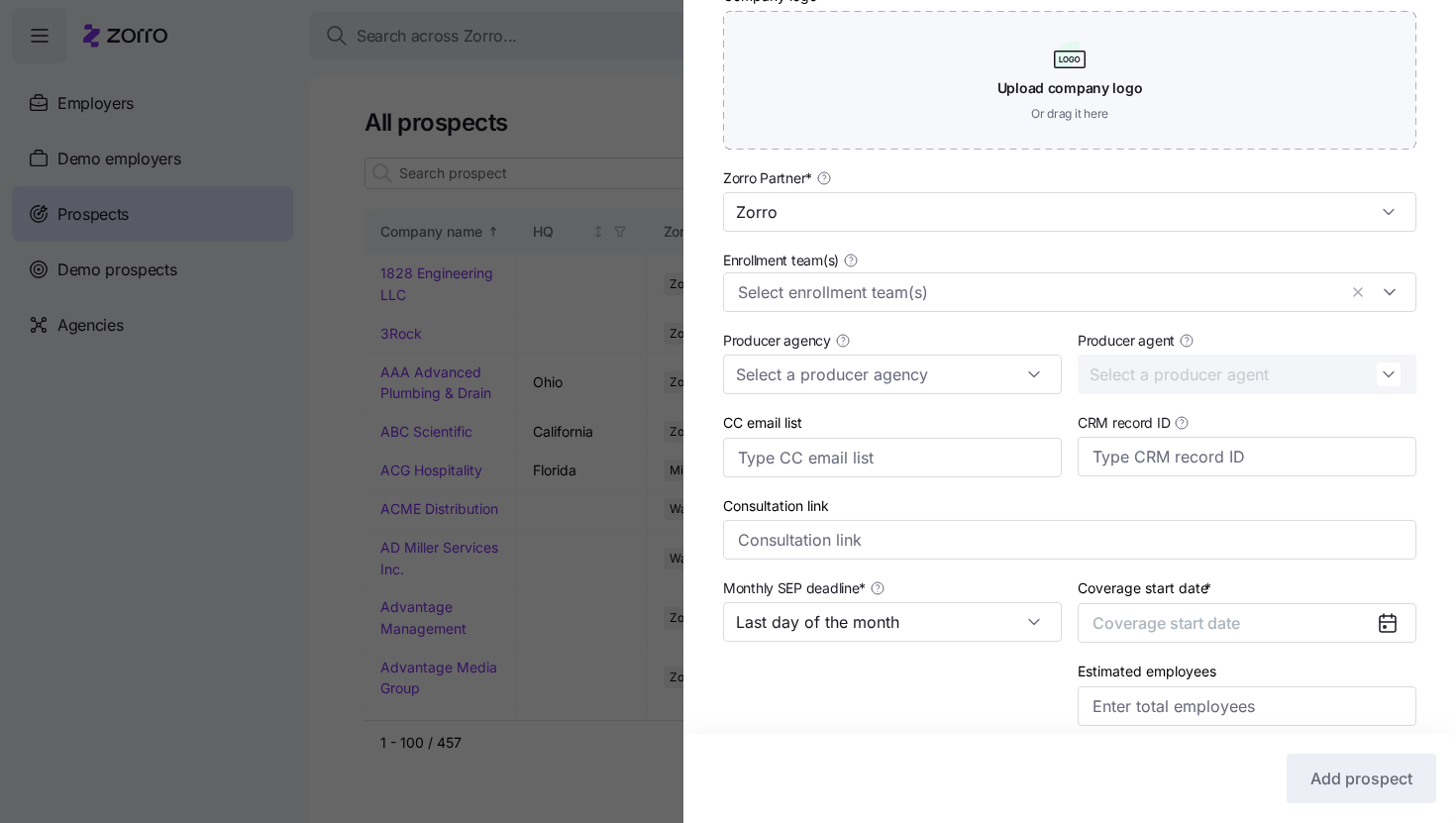 scroll, scrollTop: 552, scrollLeft: 0, axis: vertical 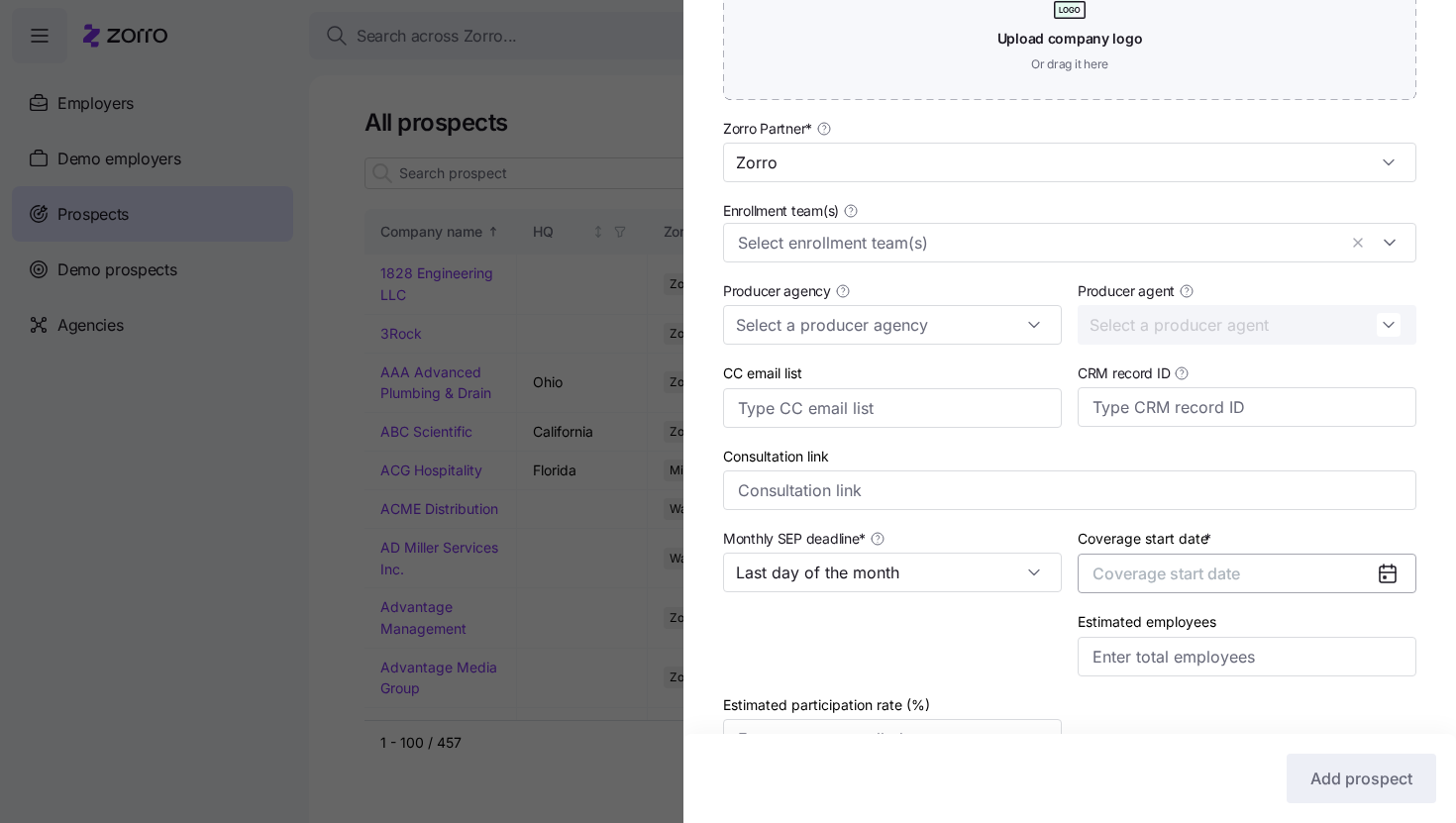 click on "Coverage start date" at bounding box center (1247, 573) 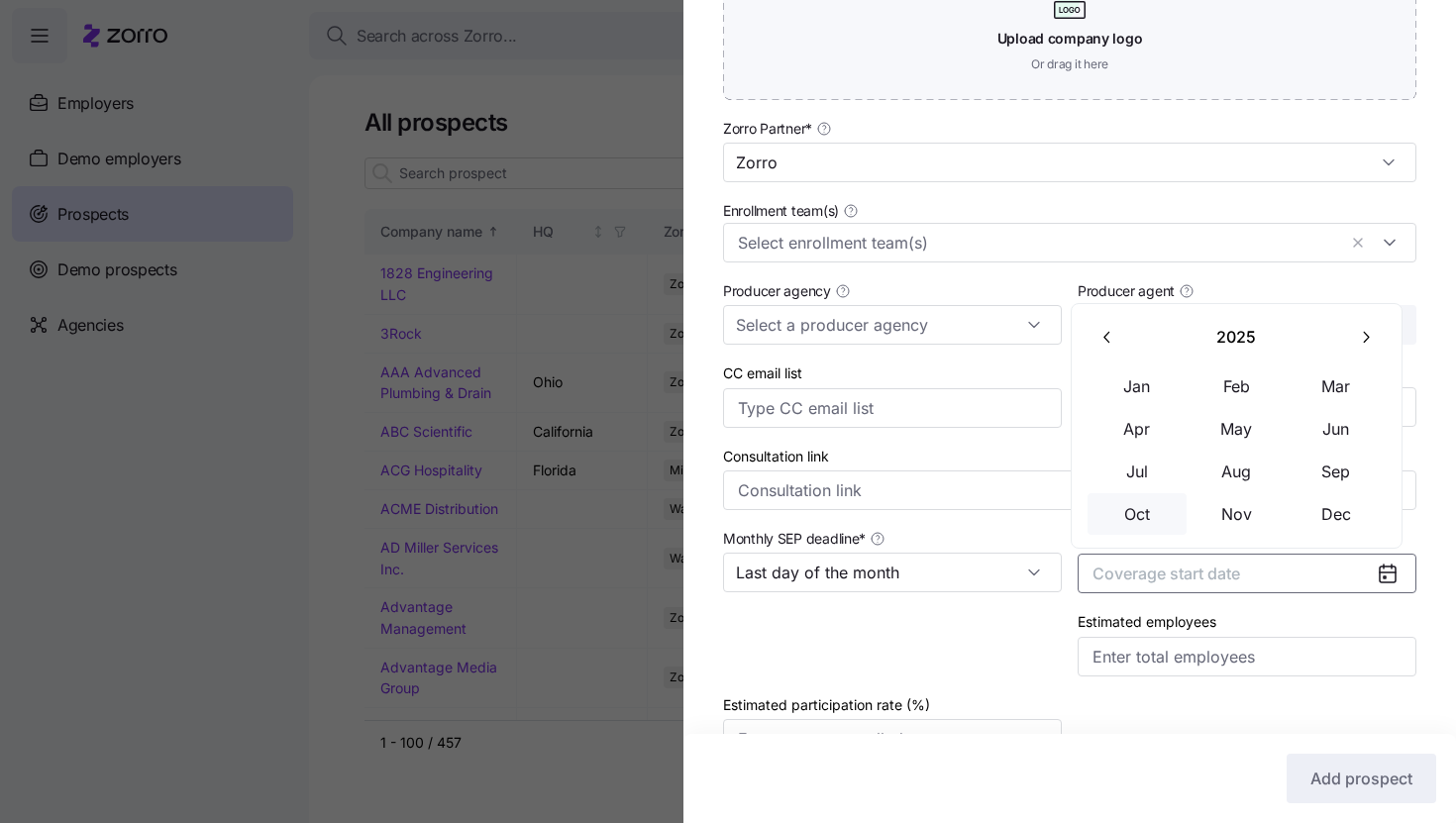 click on "Oct" at bounding box center [1137, 514] 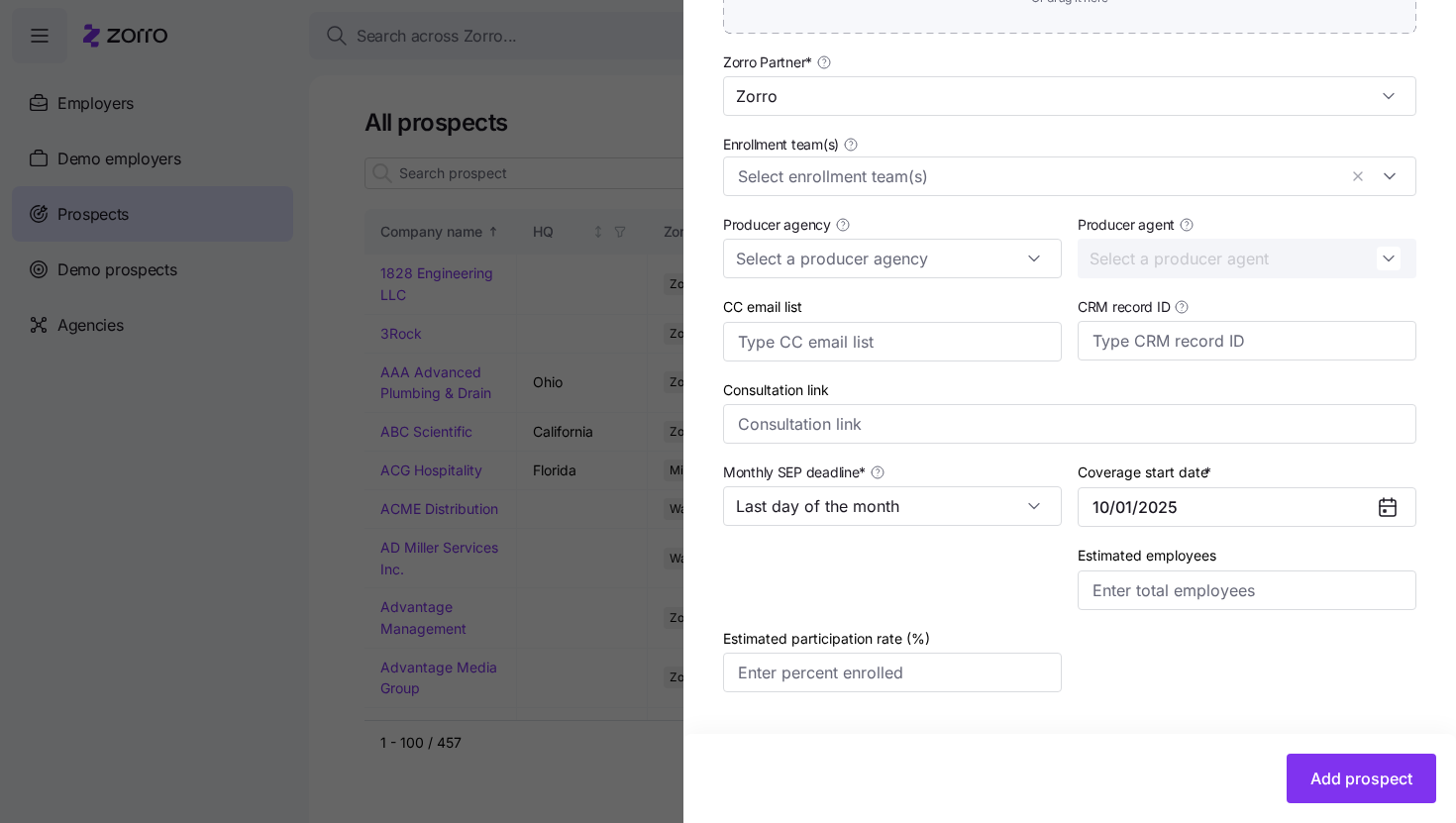 scroll, scrollTop: 668, scrollLeft: 0, axis: vertical 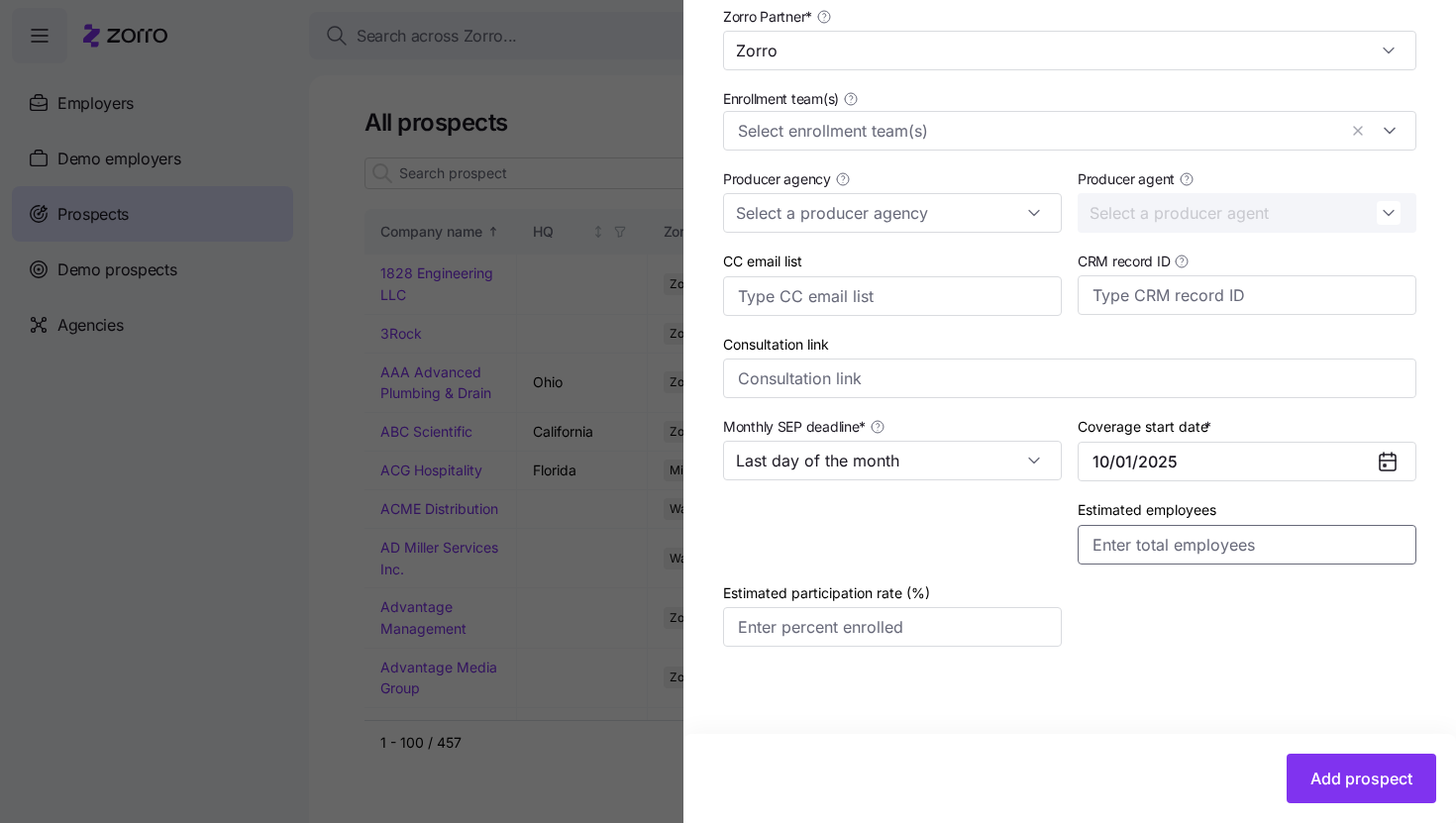 click on "Estimated employees" at bounding box center (1247, 545) 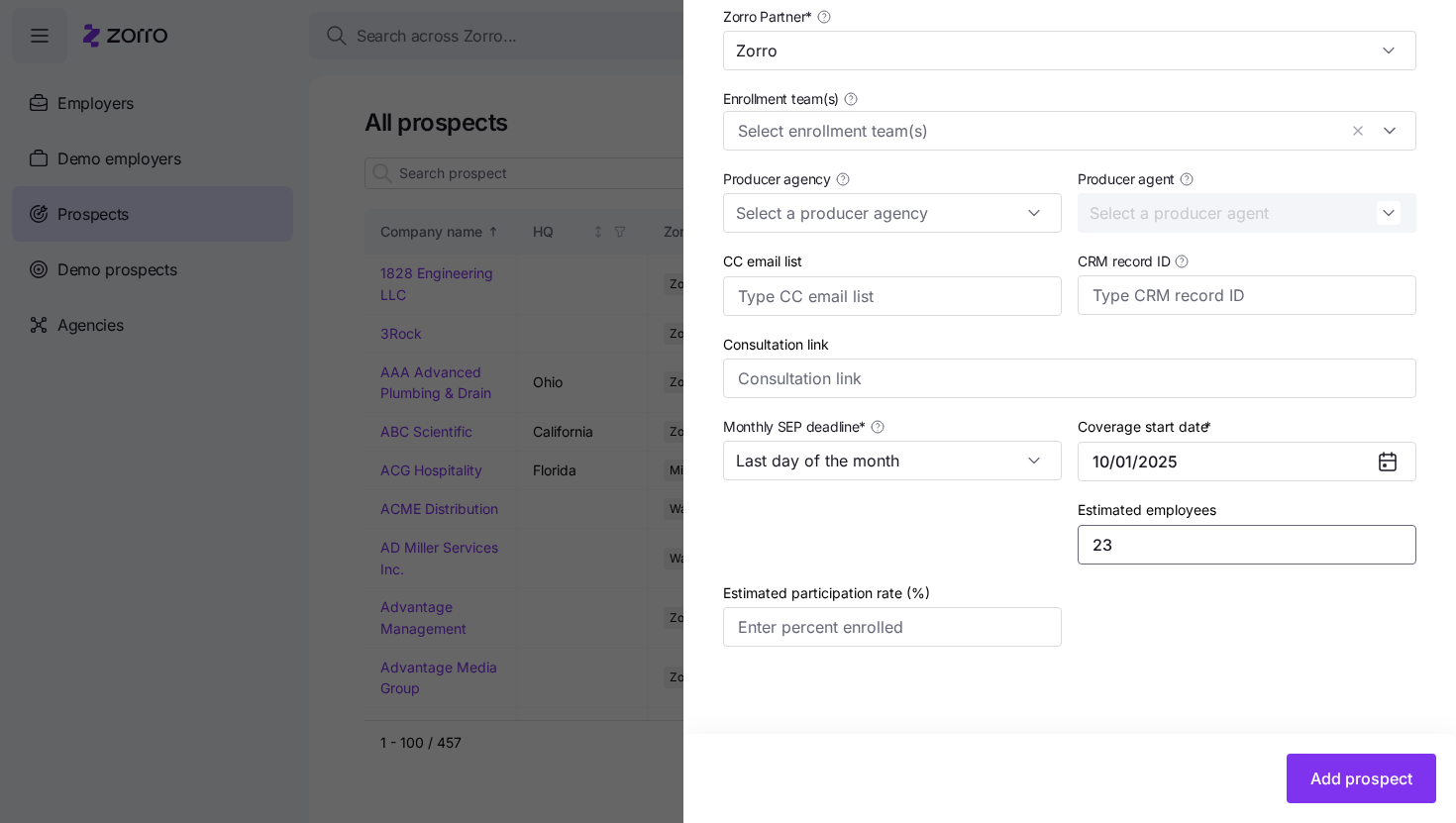 type on "23" 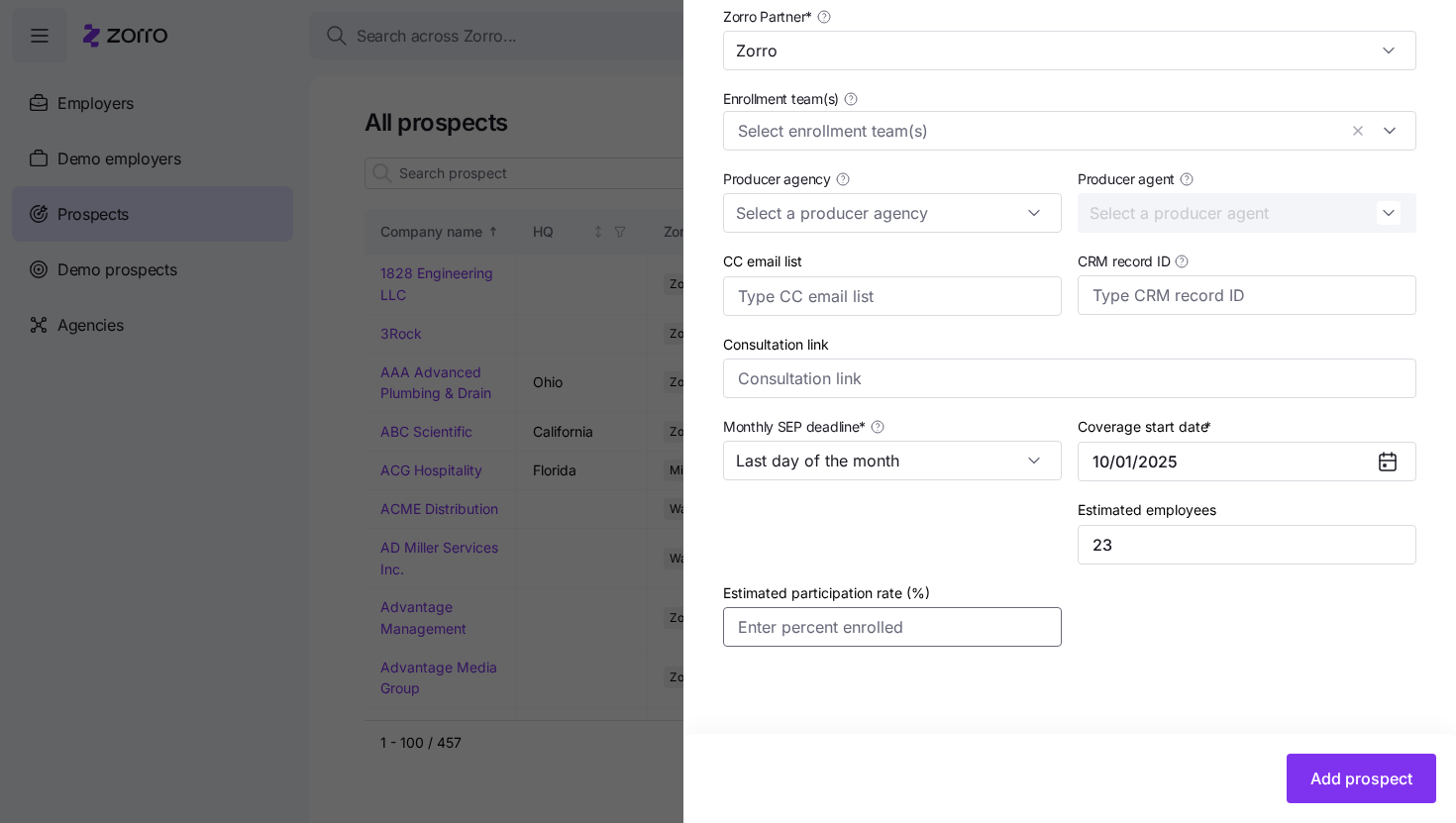 click on "Estimated participation rate (%)" at bounding box center (892, 627) 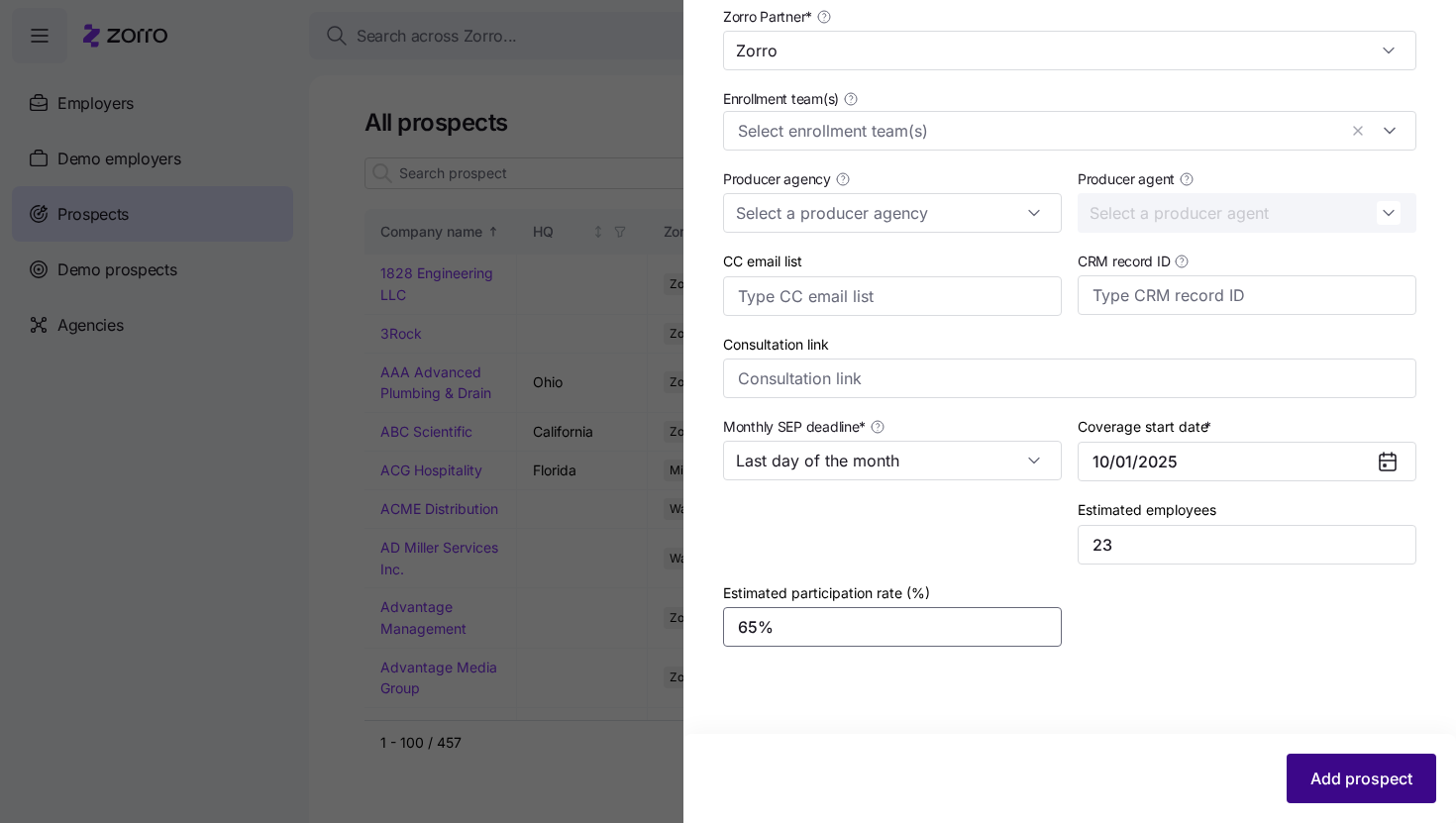 type on "65%" 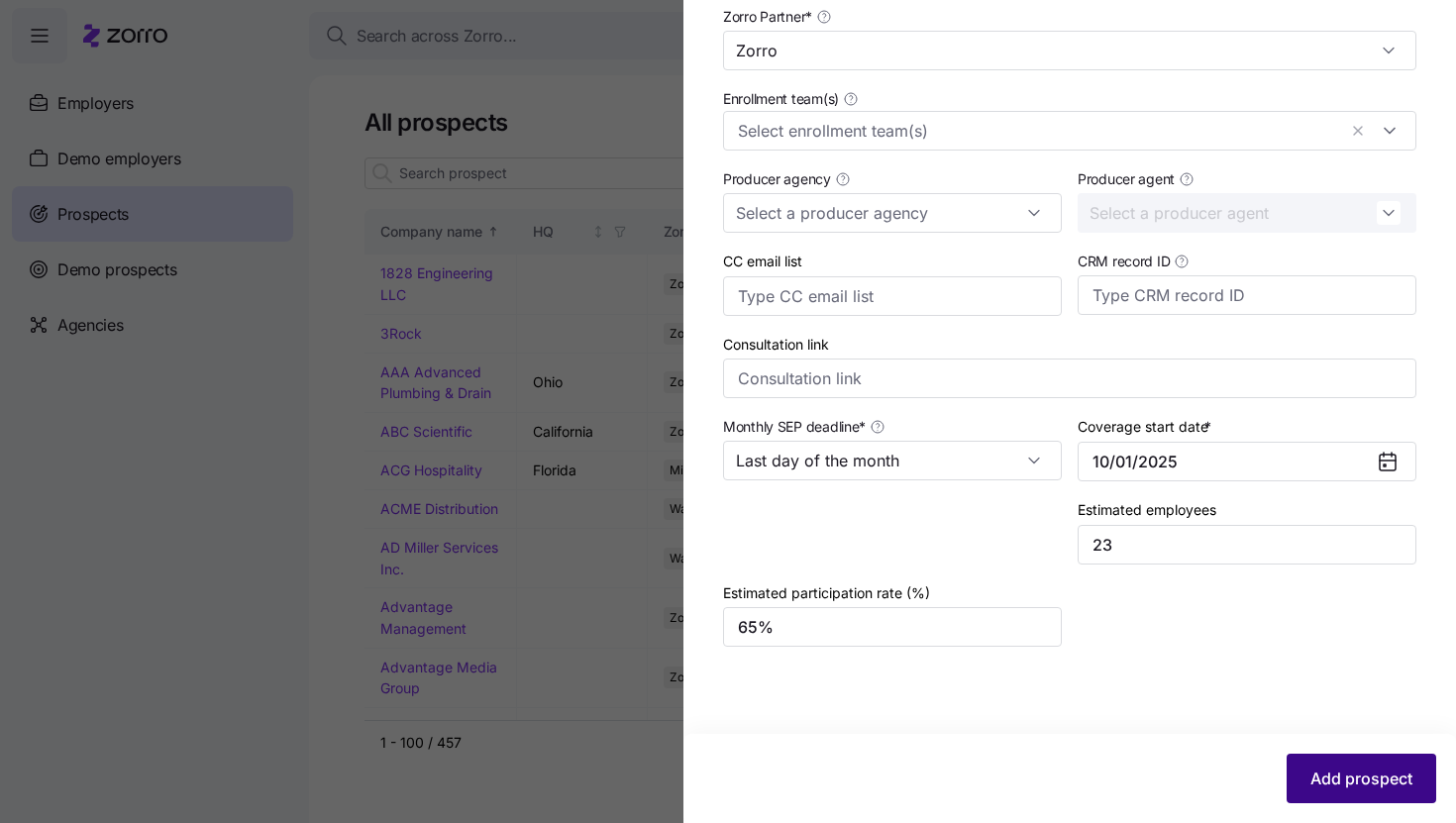 click on "Add prospect" at bounding box center [1361, 778] 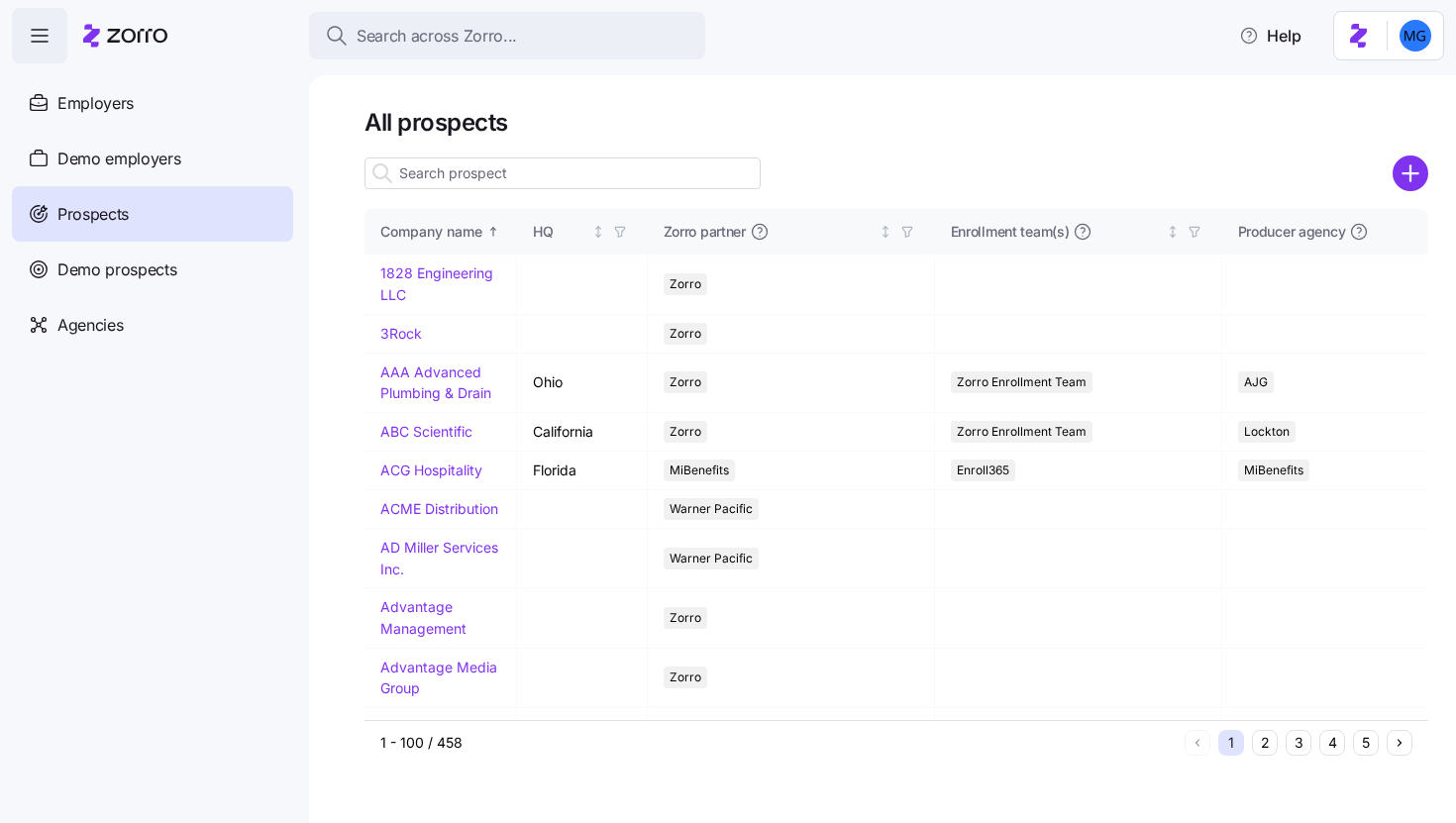 click at bounding box center (563, 173) 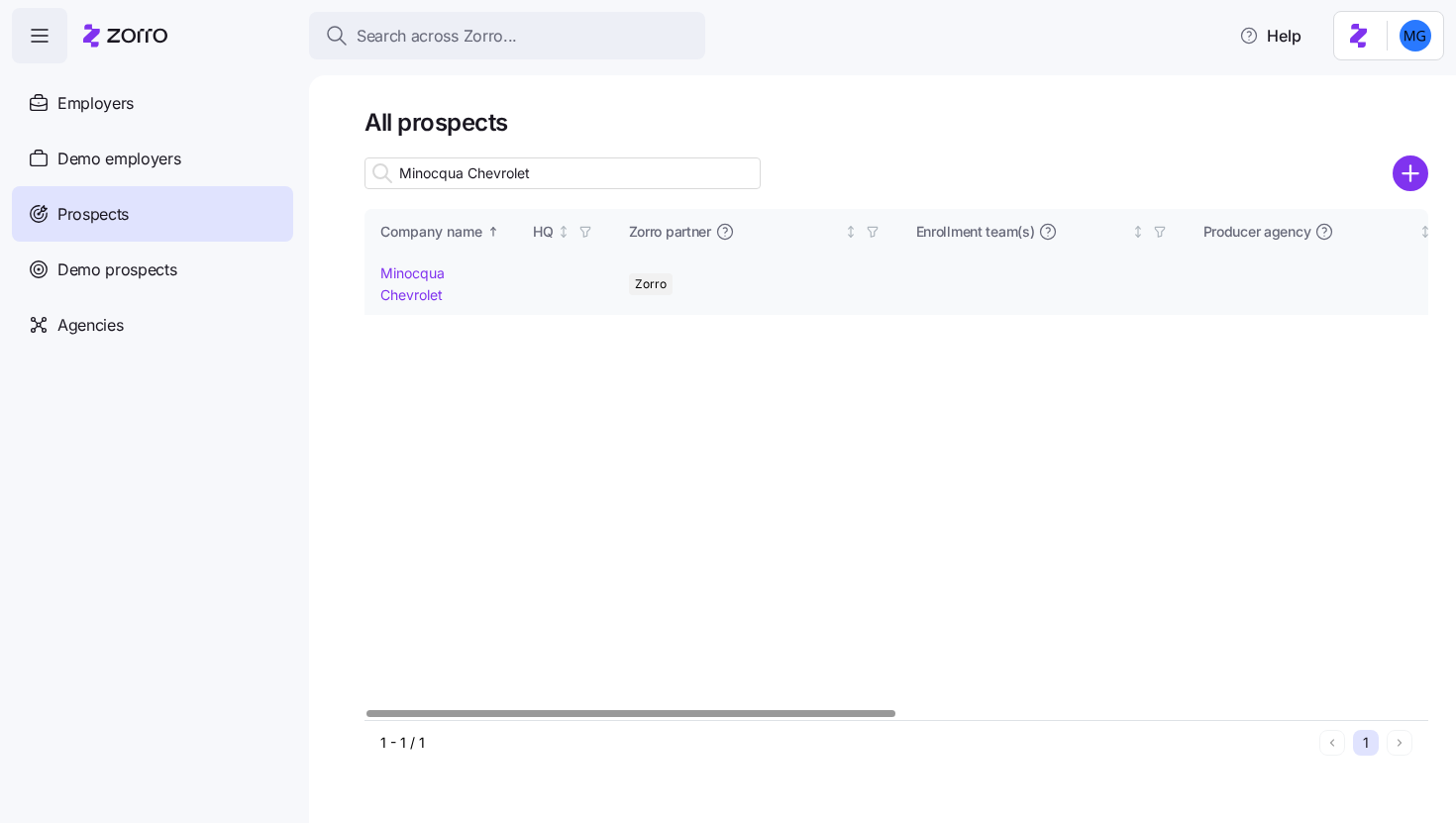 type on "Minocqua Chevrolet" 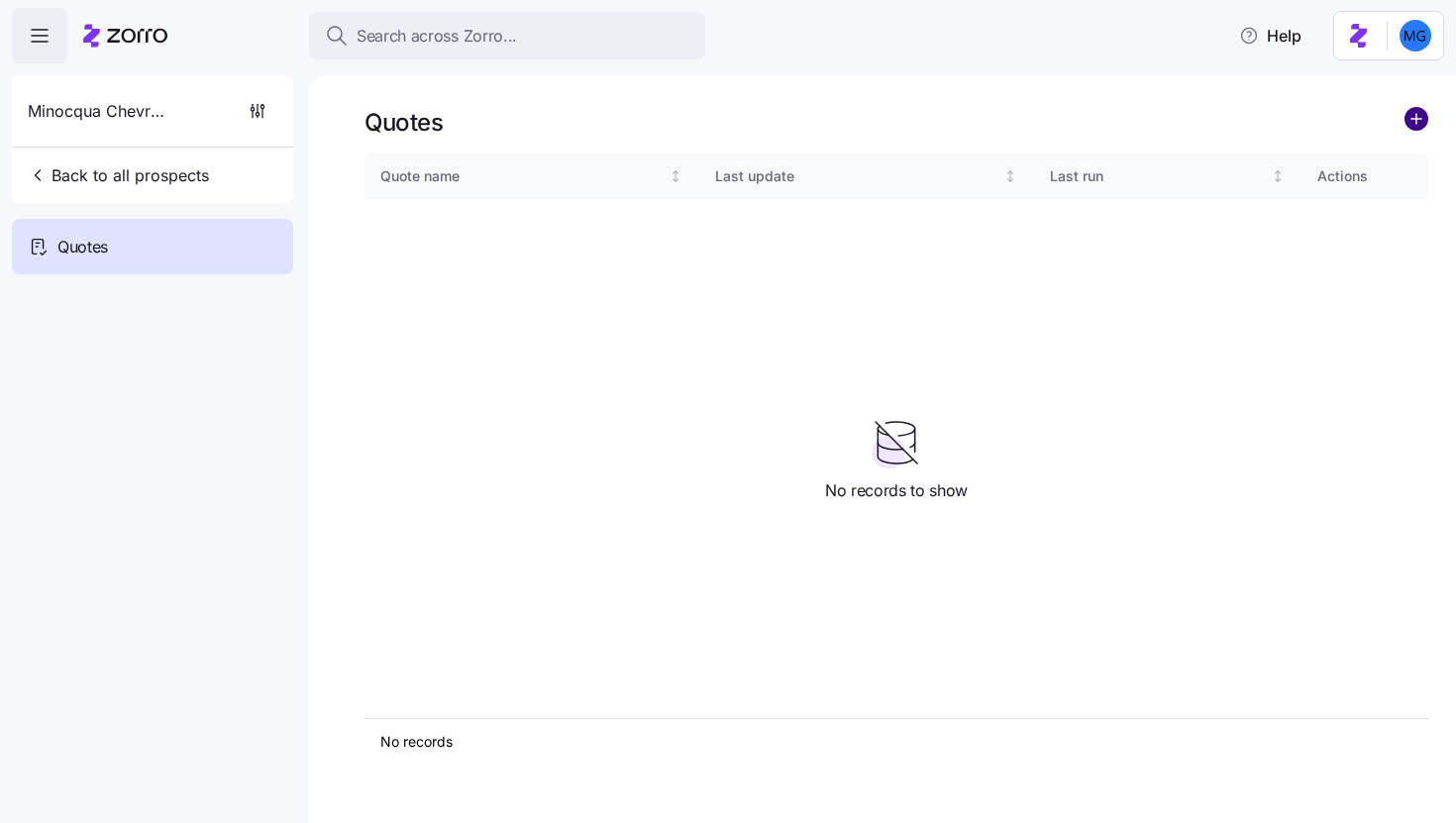 click 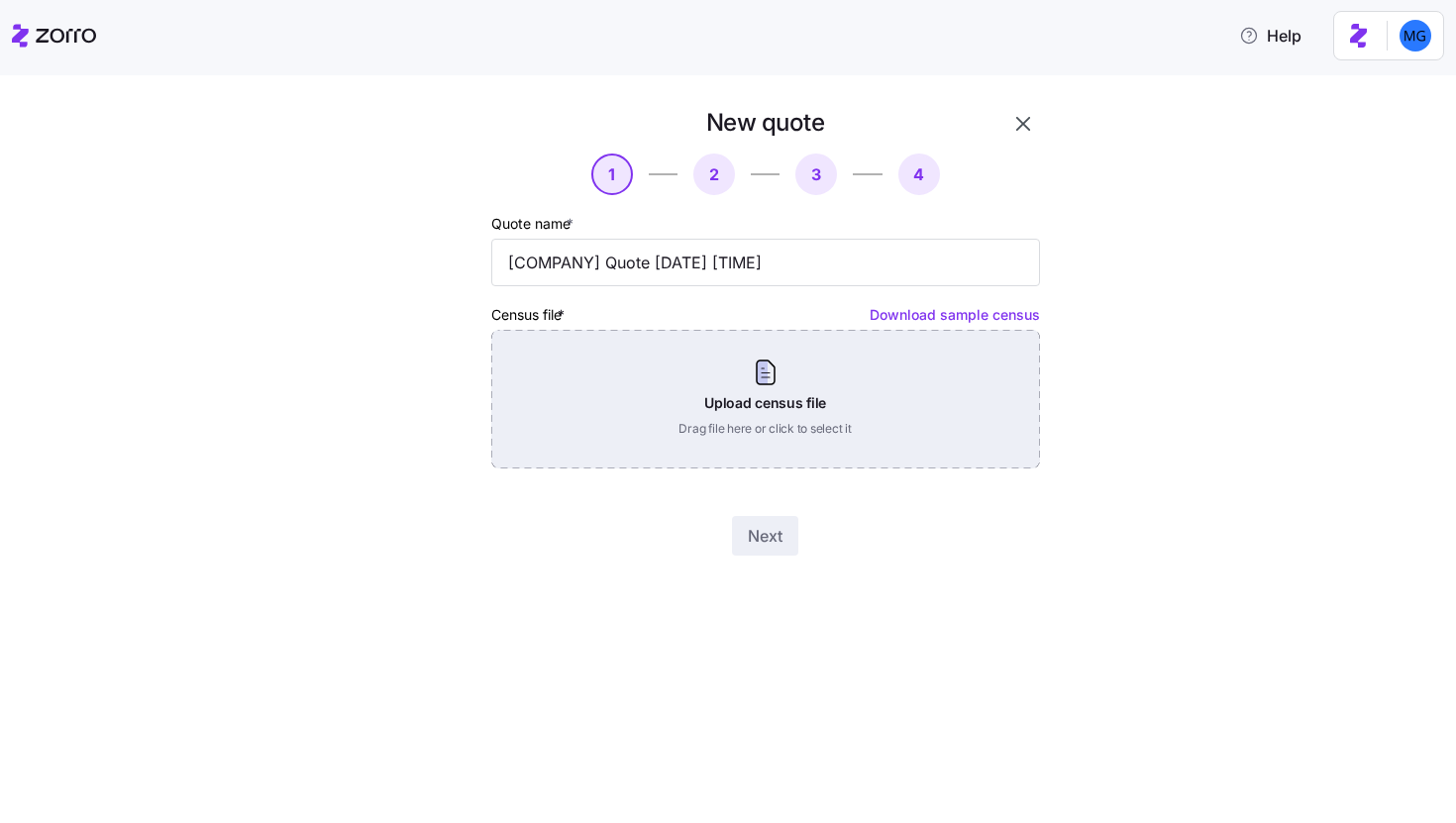 click on "Upload census file Drag file here or click to select it" at bounding box center (766, 399) 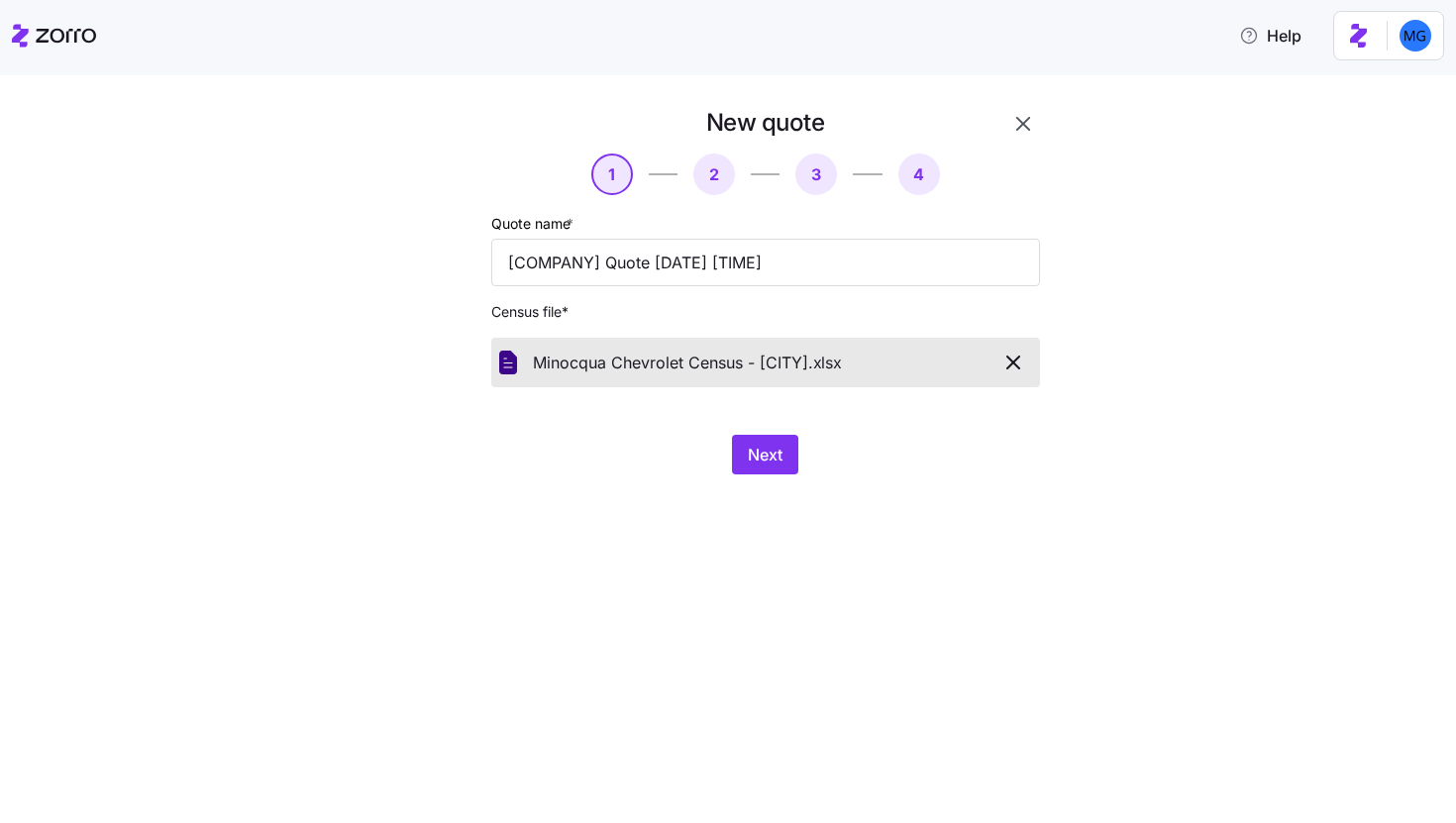 click 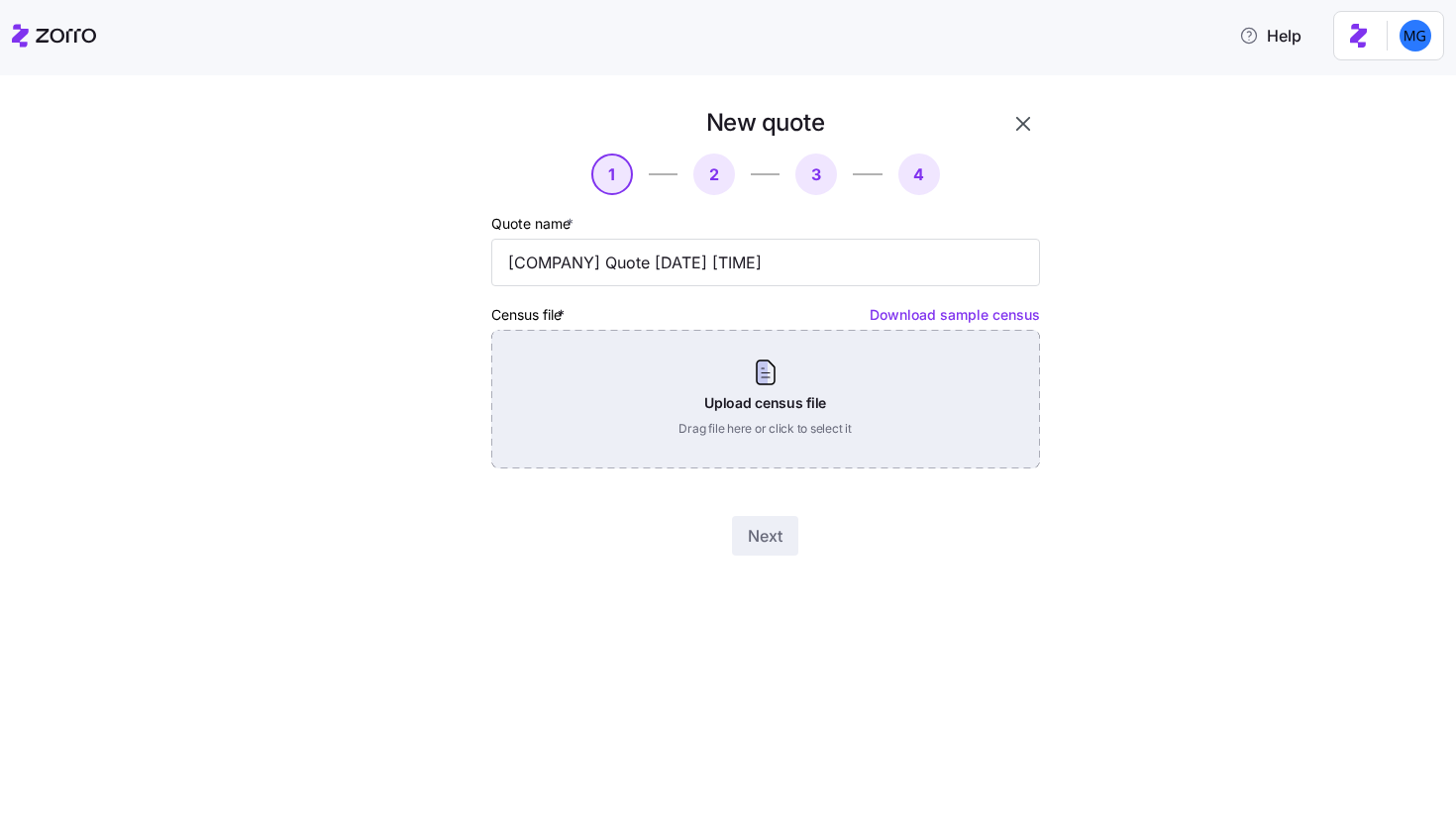 click on "Upload census file Drag file here or click to select it" at bounding box center [766, 399] 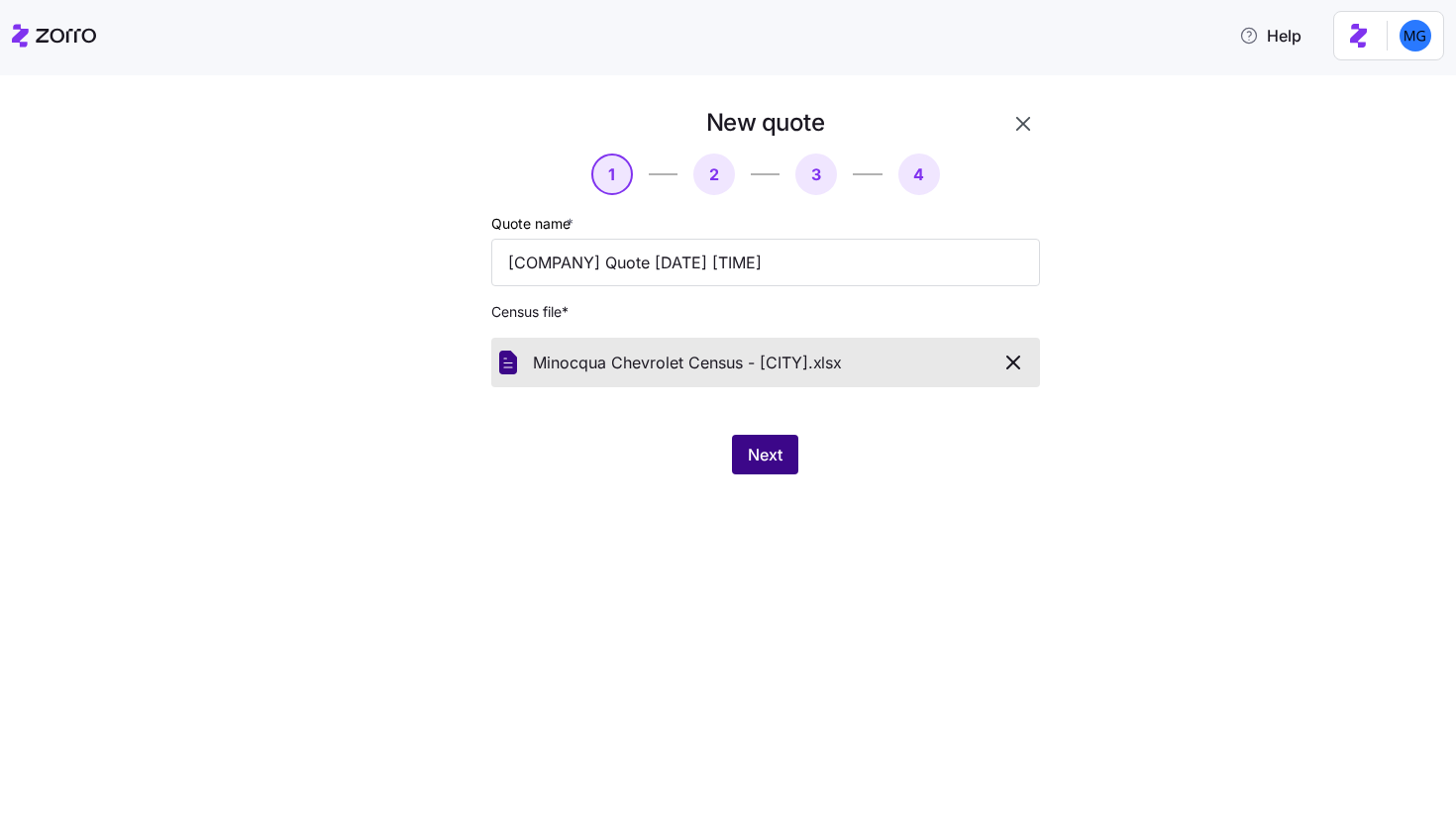 click on "Next" at bounding box center (765, 455) 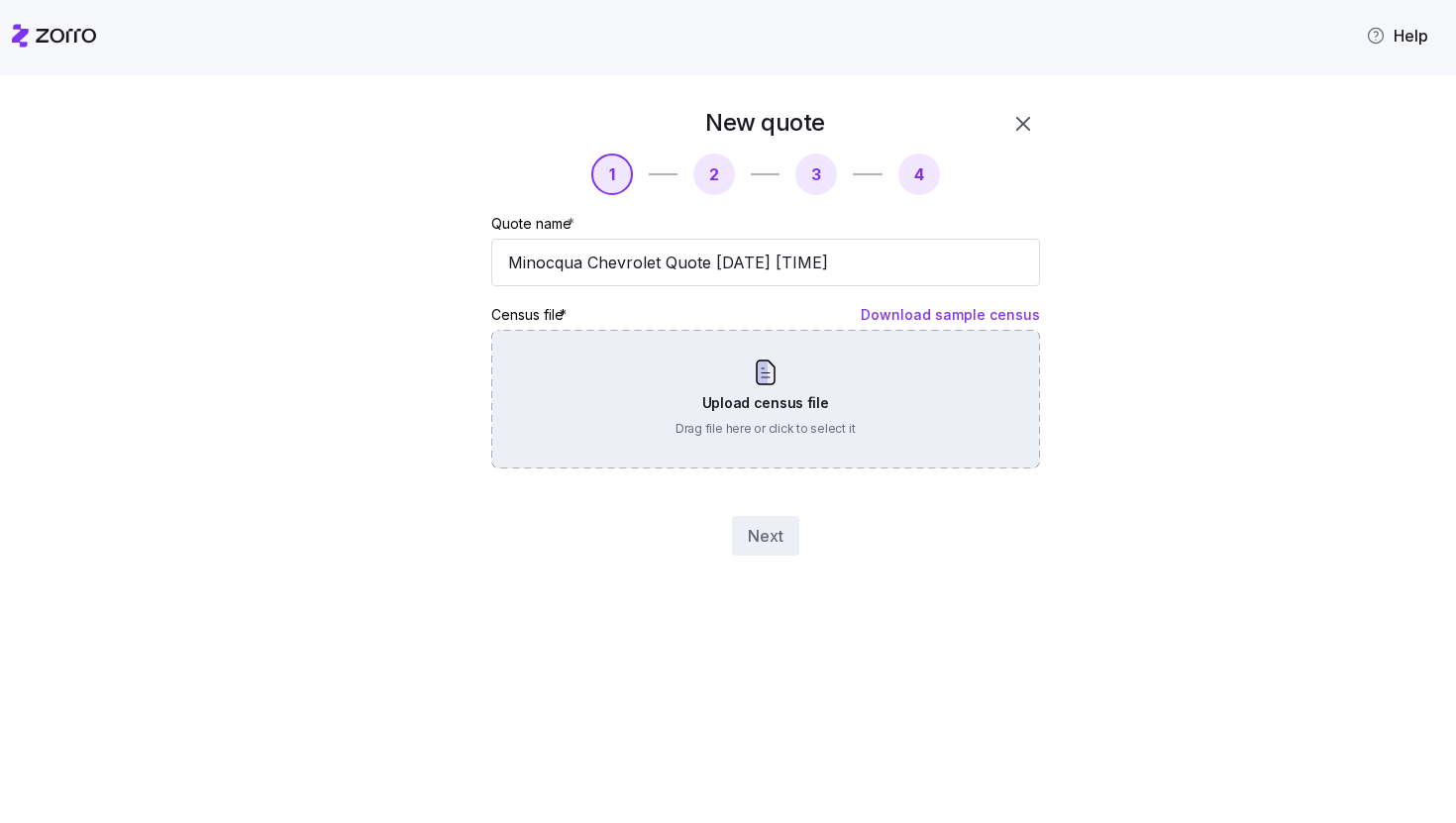 scroll, scrollTop: 0, scrollLeft: 0, axis: both 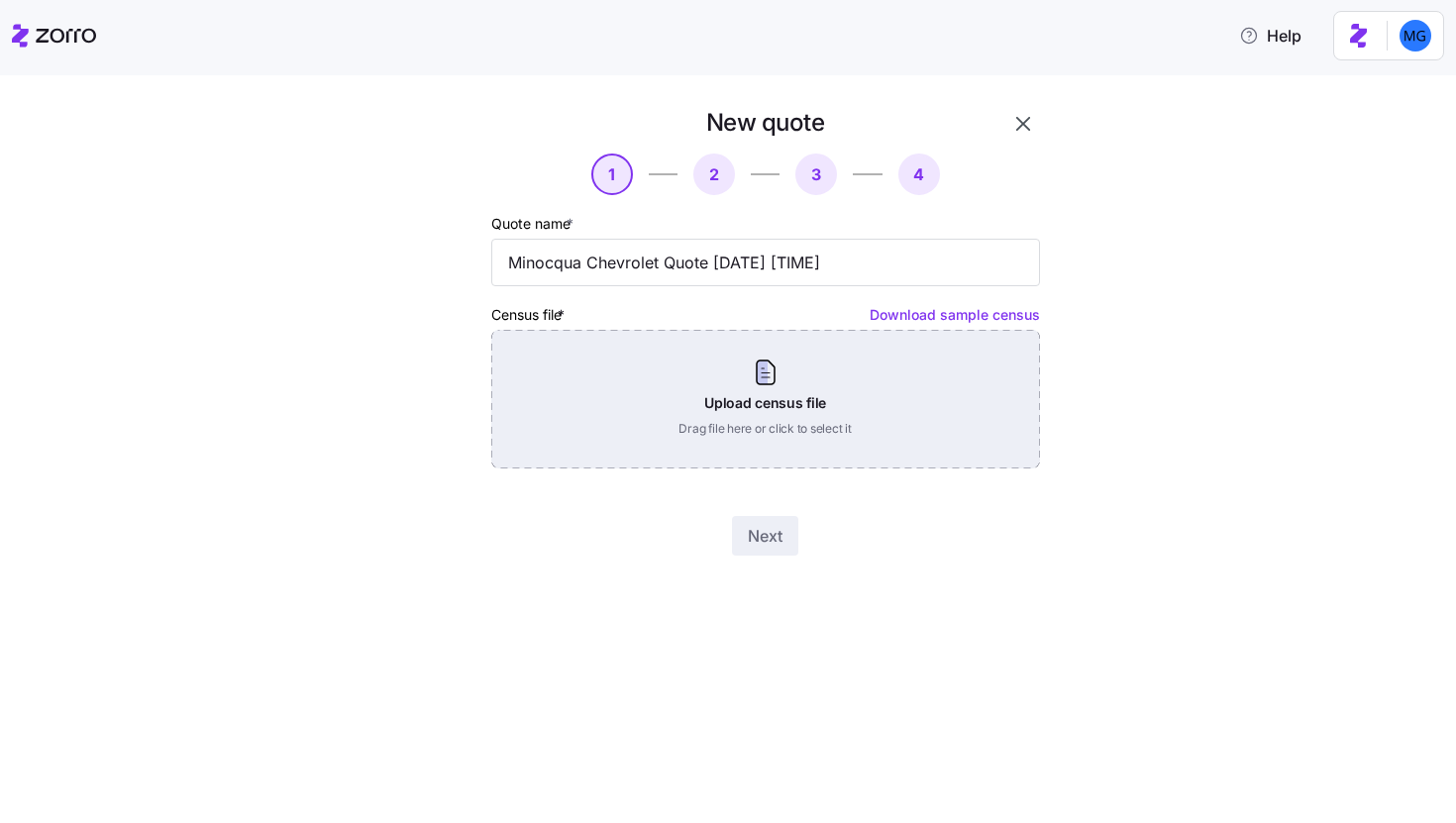 click on "Upload census file Drag file here or click to select it" at bounding box center (766, 399) 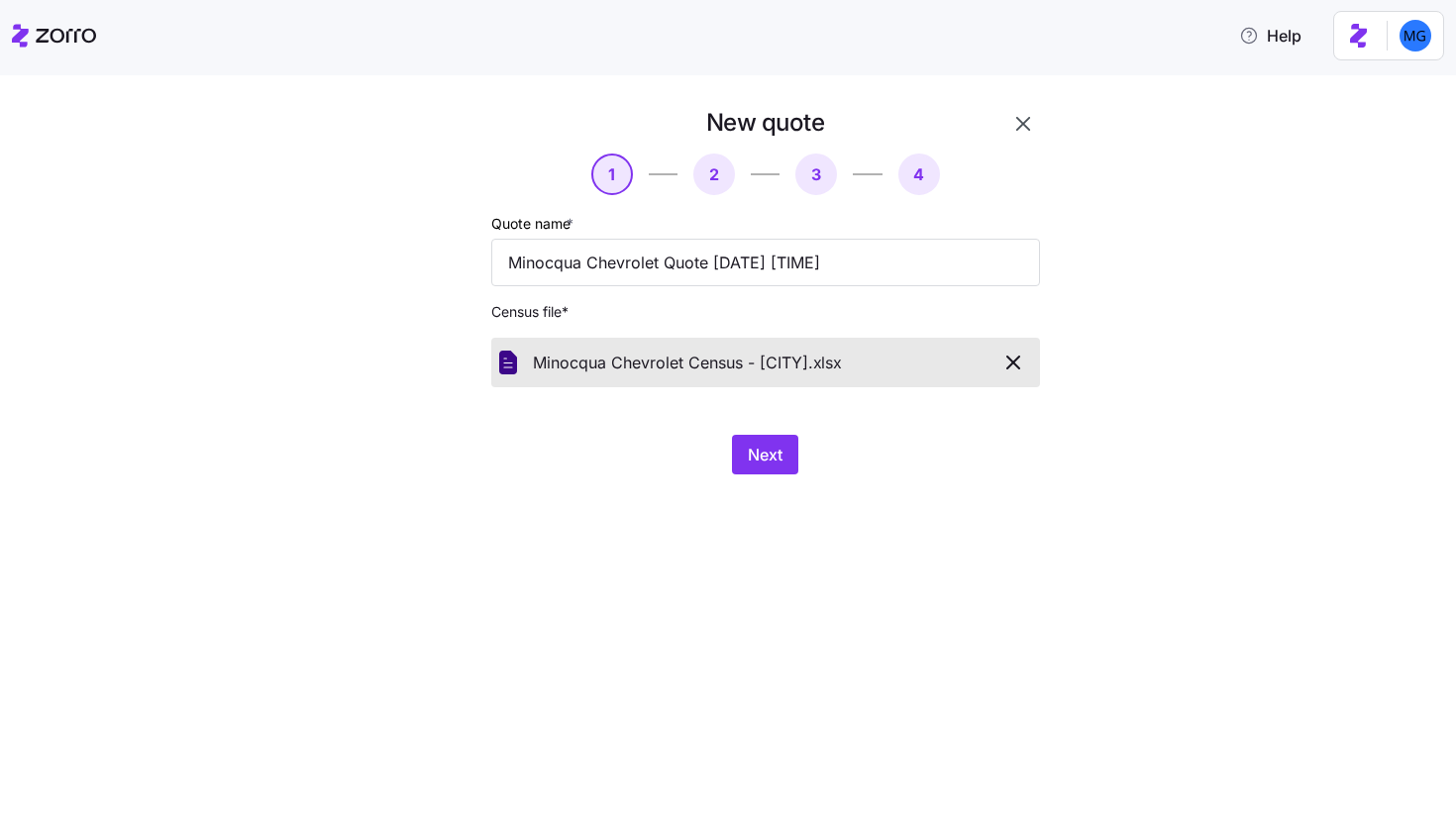 click on "New quote 1 2 3 4 Quote name  * Minocqua Chevrolet Quote [DATE] [TIME] Census file * Minocqua Chevrolet Census - [CITY]. xlsx Next" at bounding box center (728, 449) 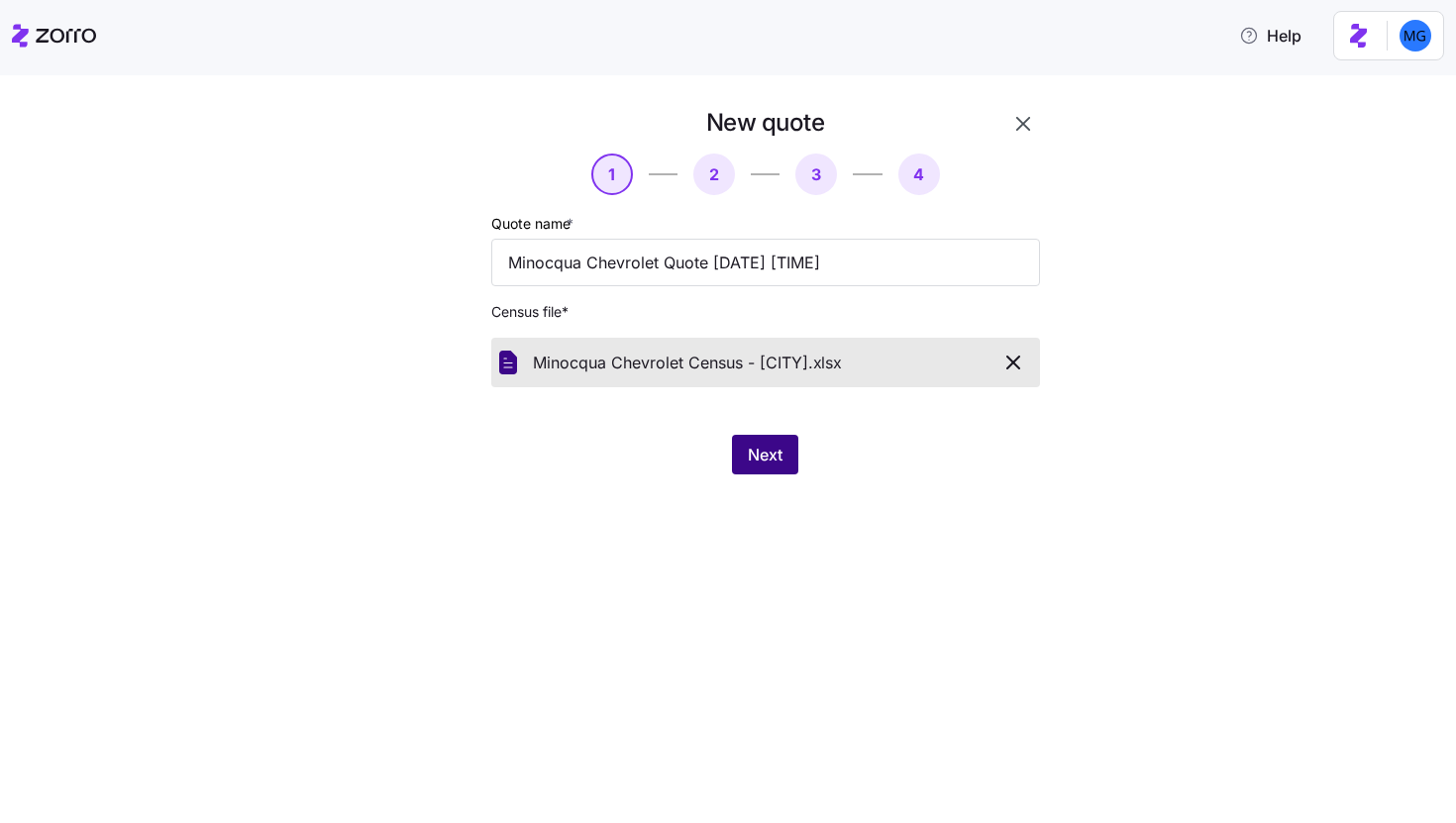 click on "Next" at bounding box center [765, 455] 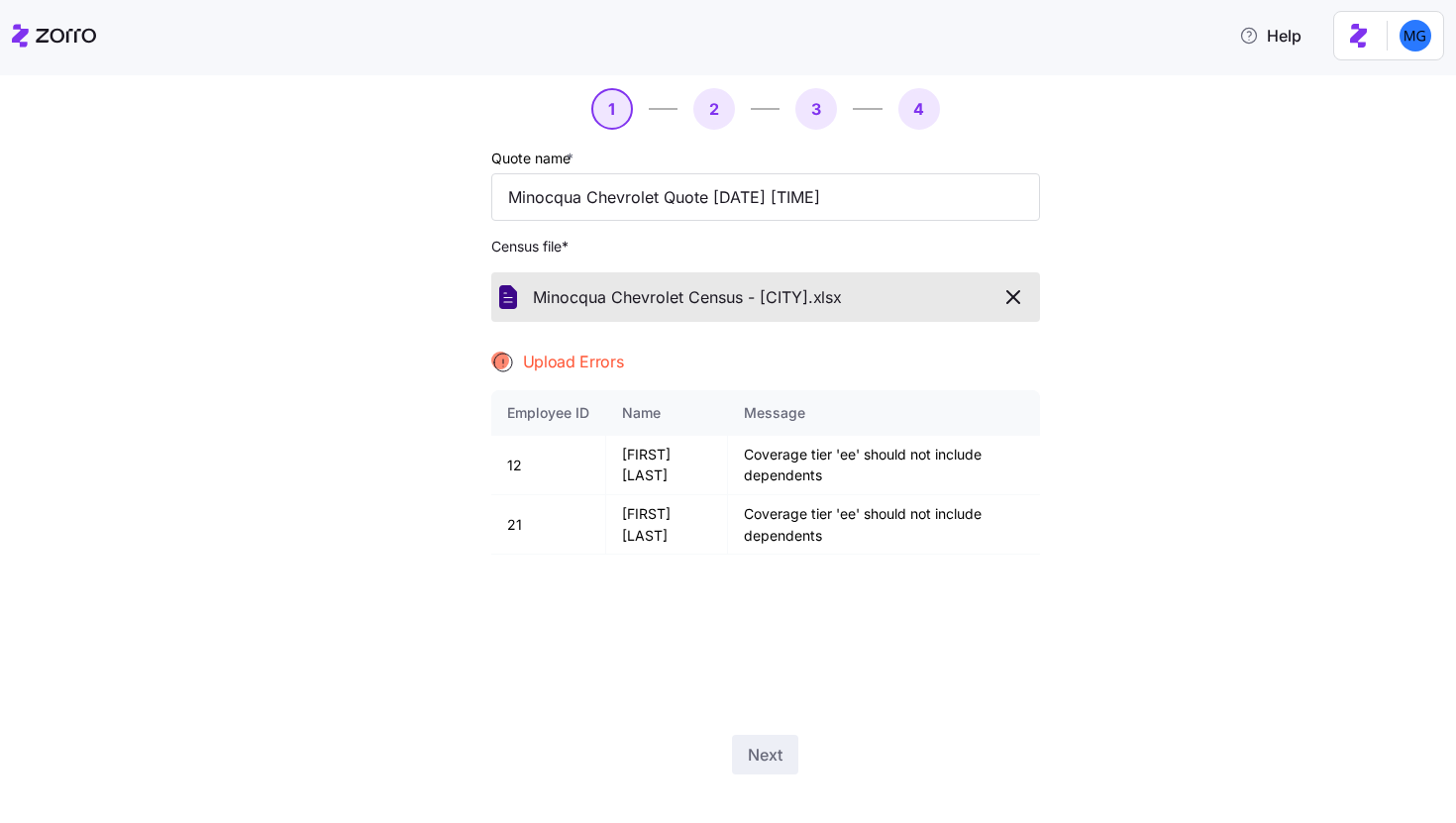 scroll, scrollTop: 88, scrollLeft: 0, axis: vertical 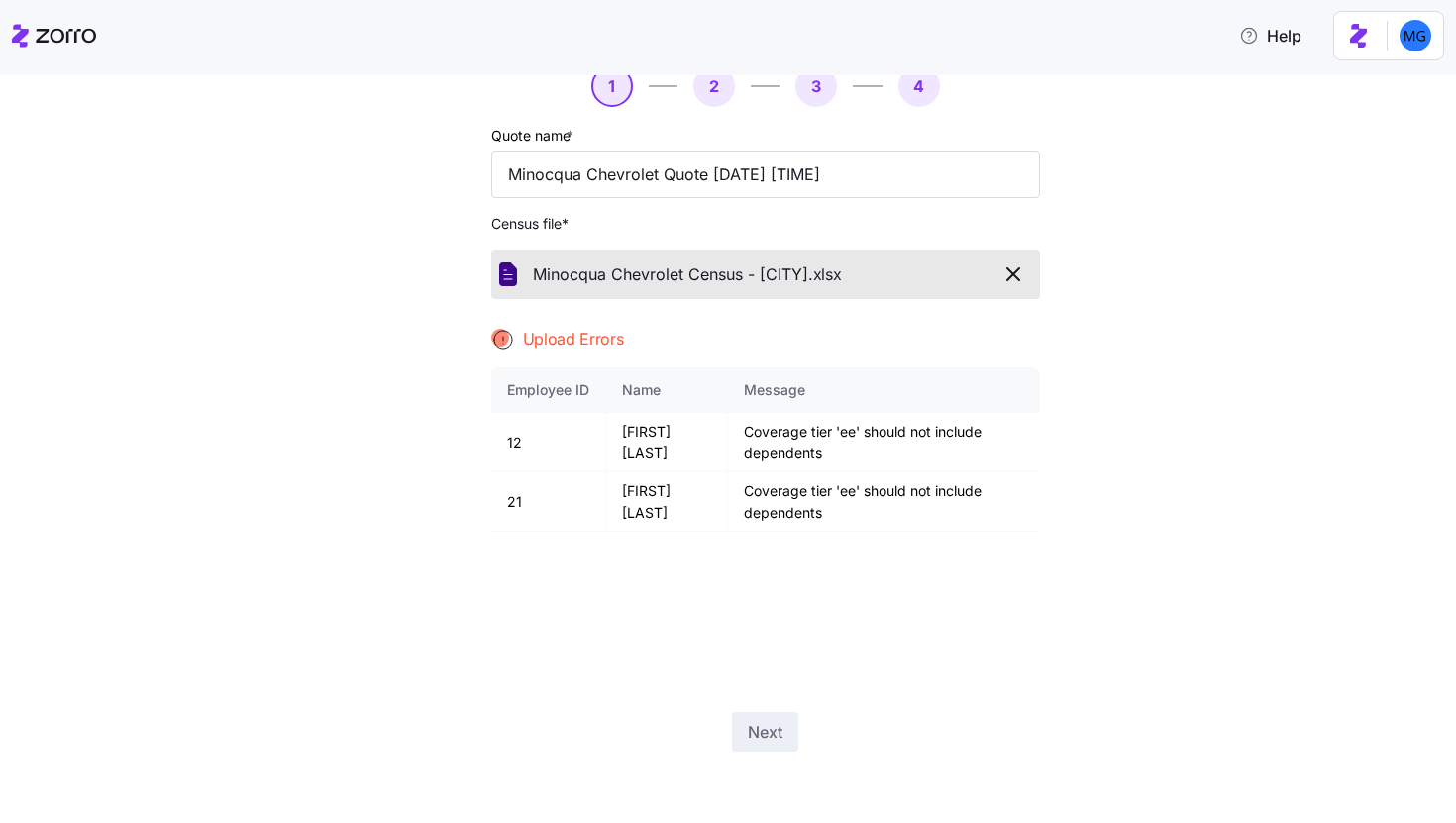 click at bounding box center (1013, 274) 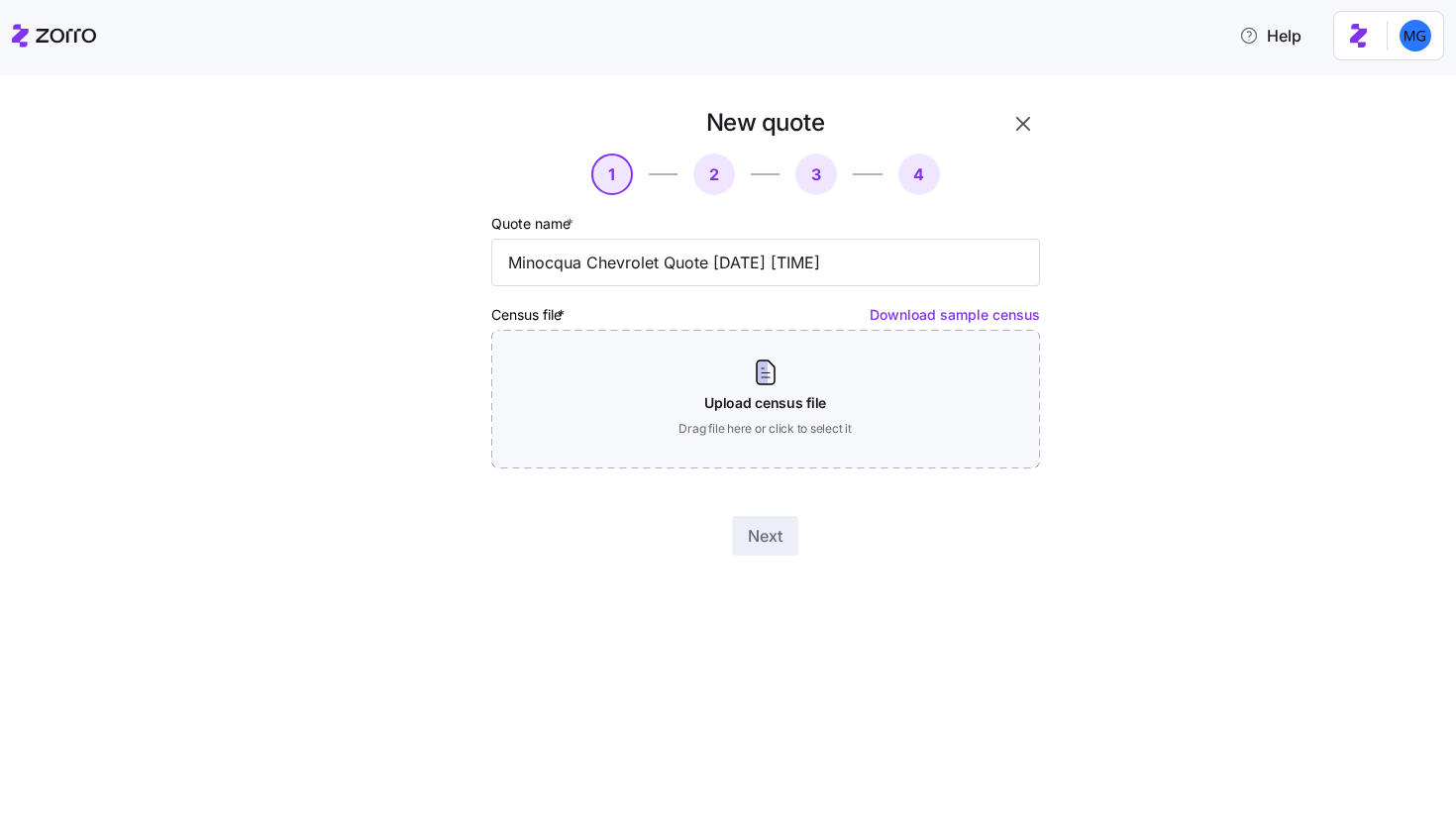 scroll, scrollTop: 0, scrollLeft: 0, axis: both 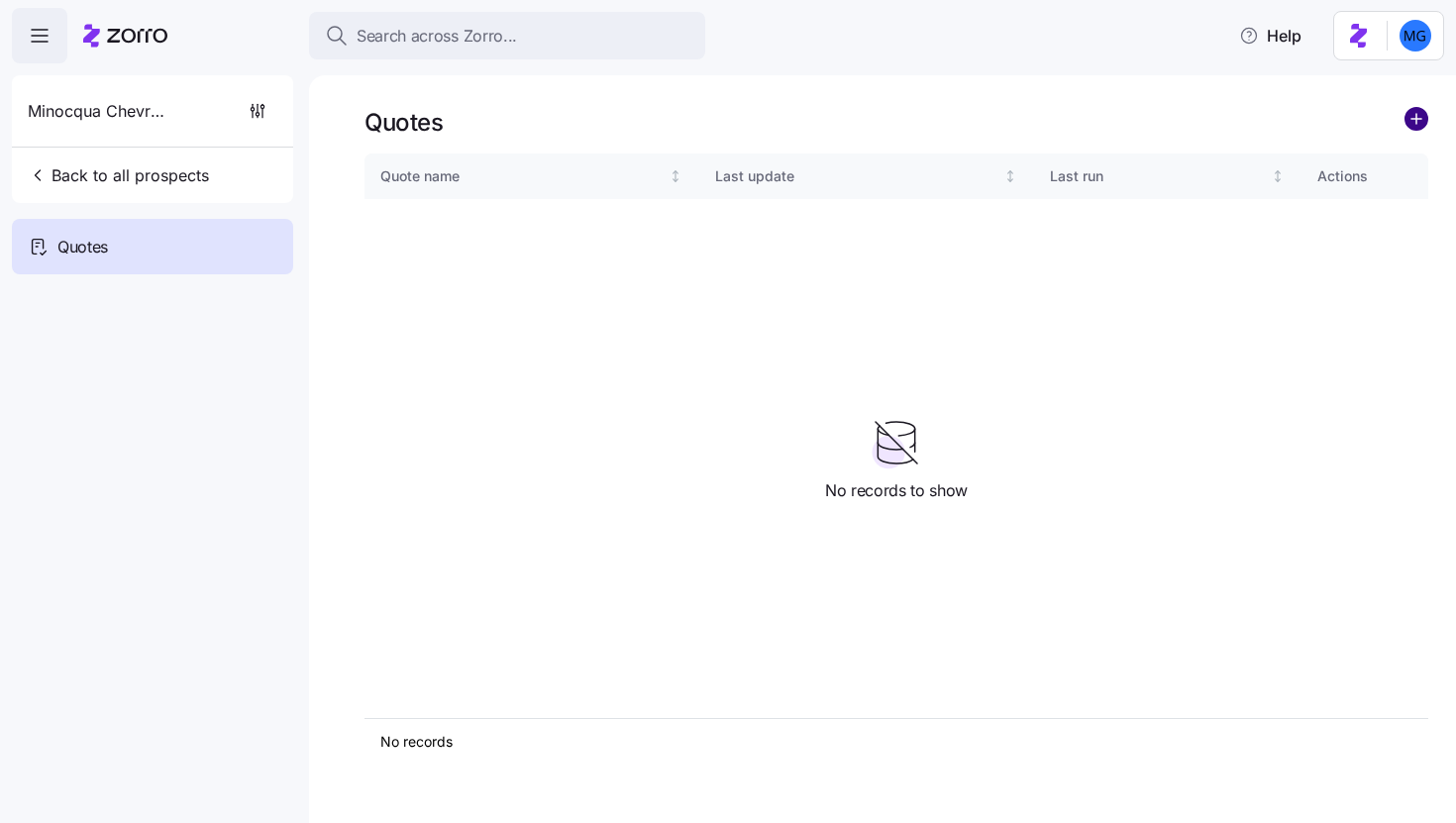 click 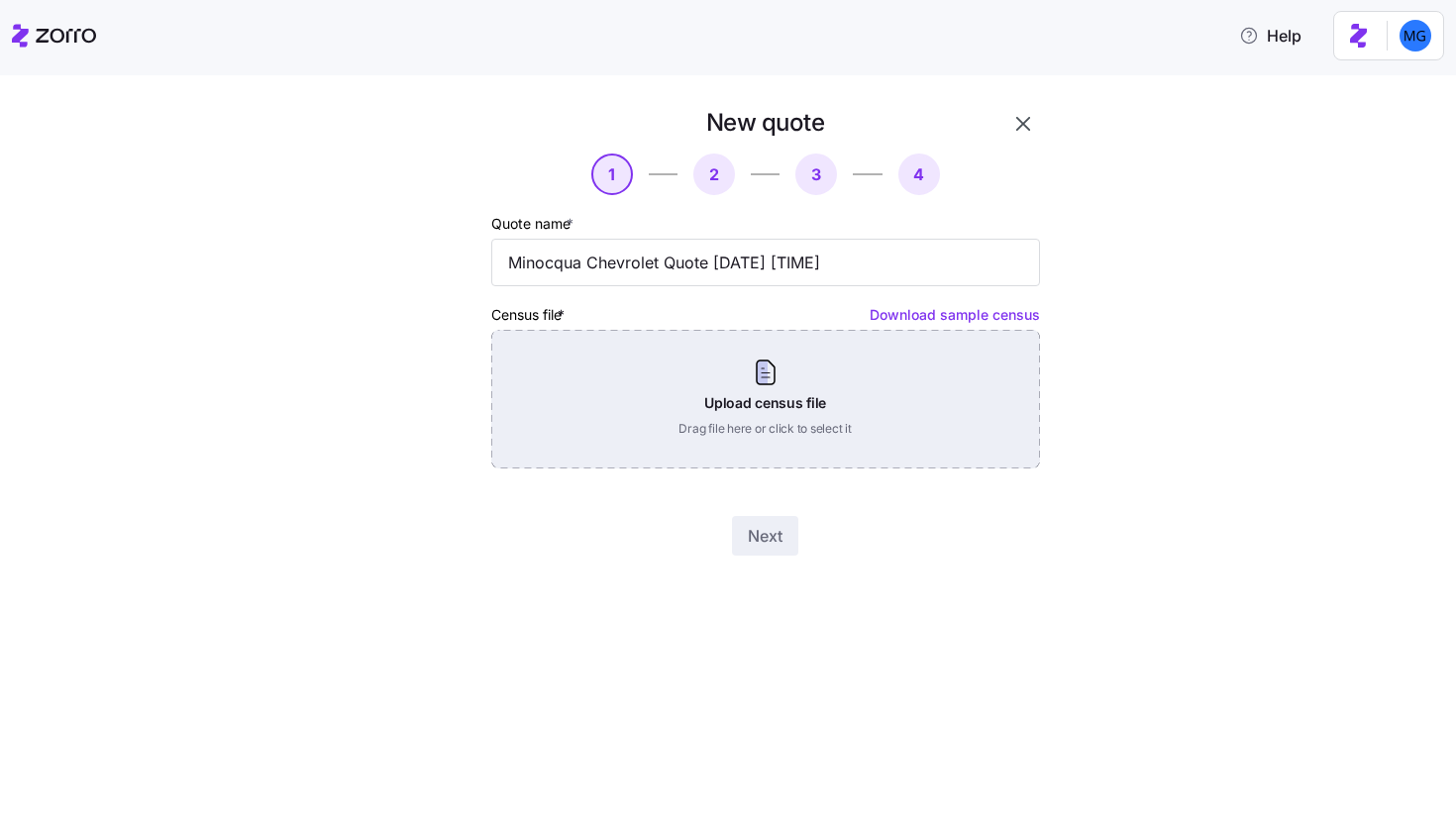 click on "Upload census file Drag file here or click to select it" at bounding box center (766, 399) 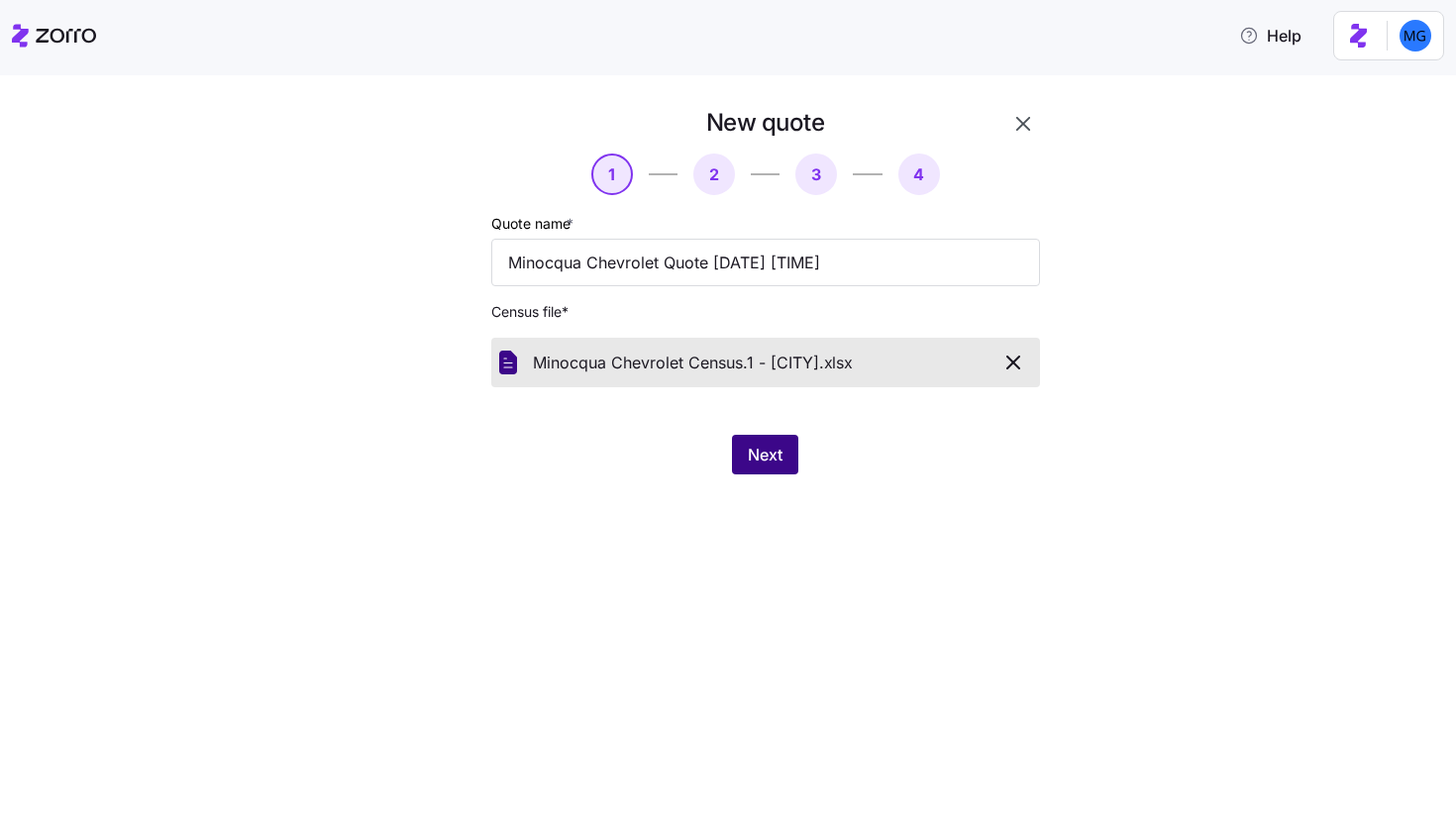 click on "Next" at bounding box center [765, 455] 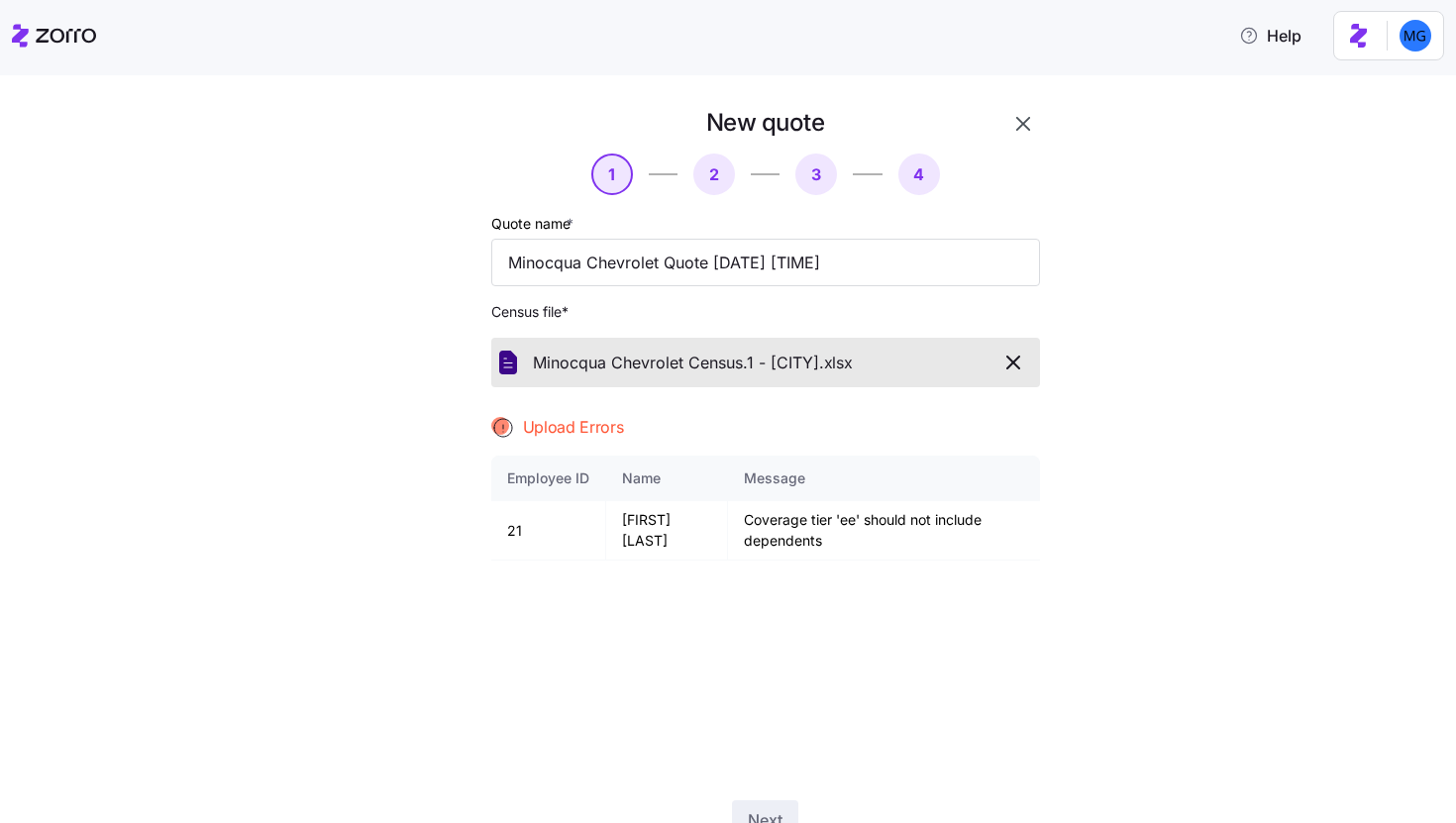 click 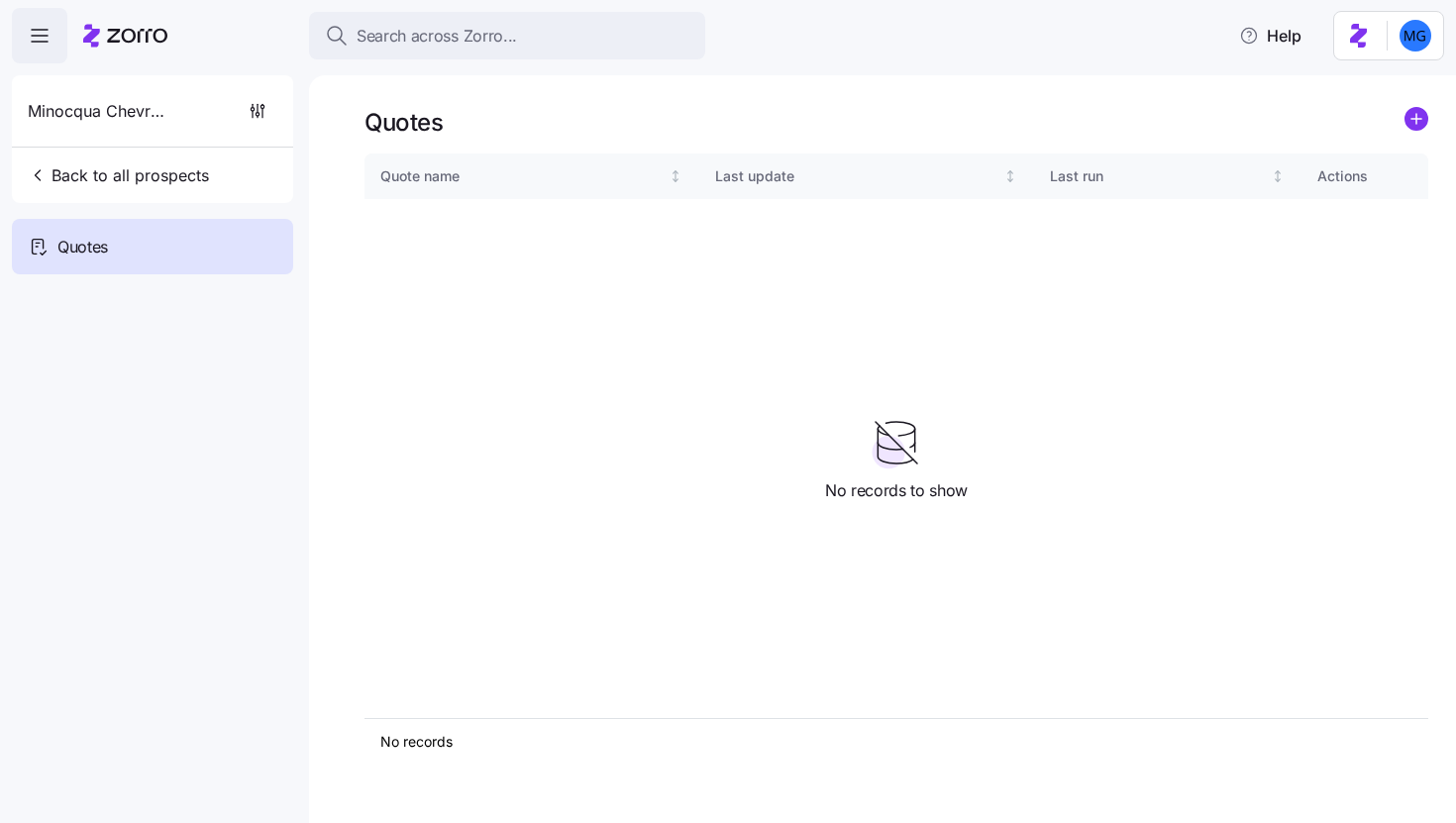click on "Quotes Quote name Last update Last run Actions No records 1 No records to show" at bounding box center (883, 449) 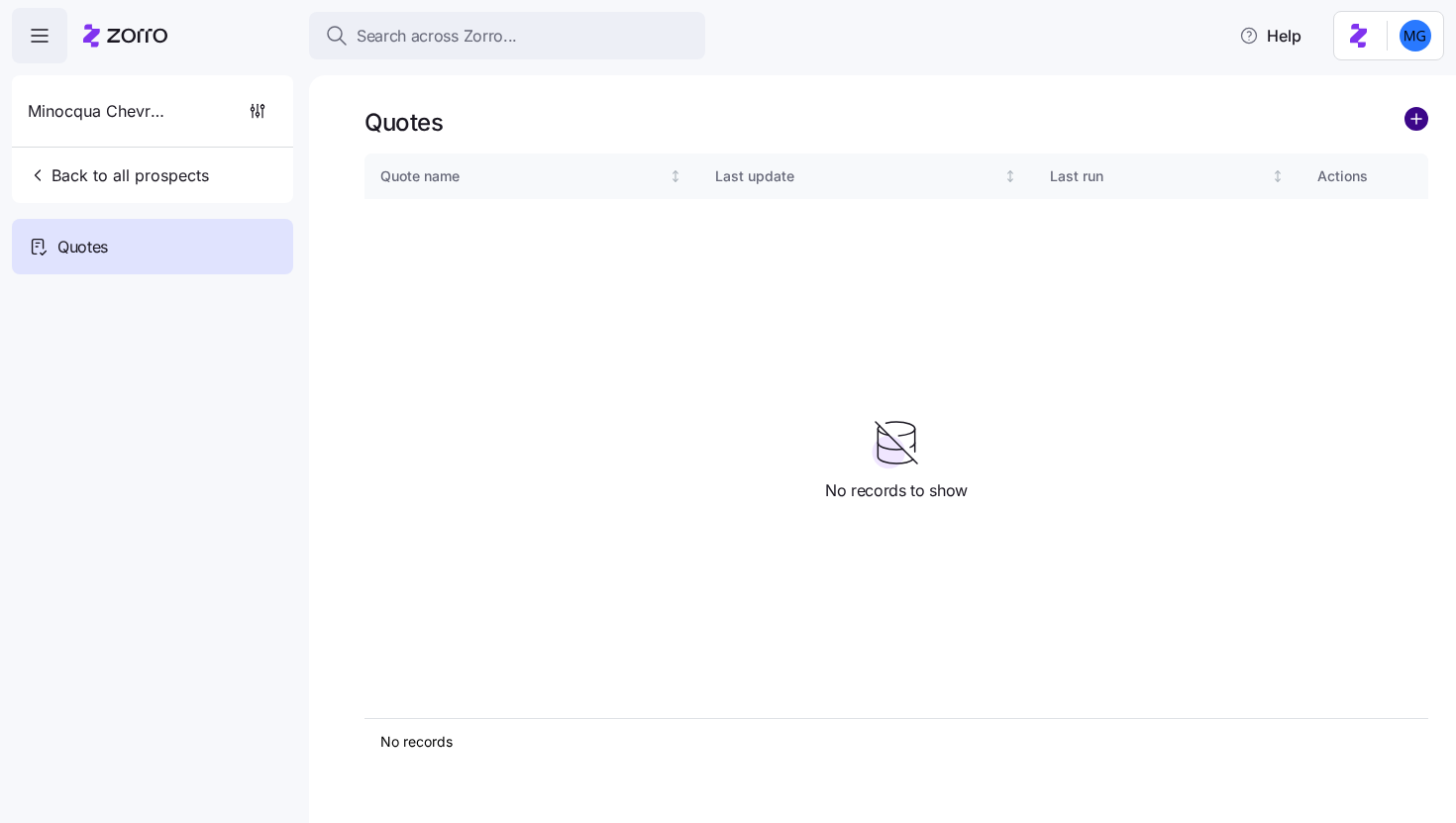 click 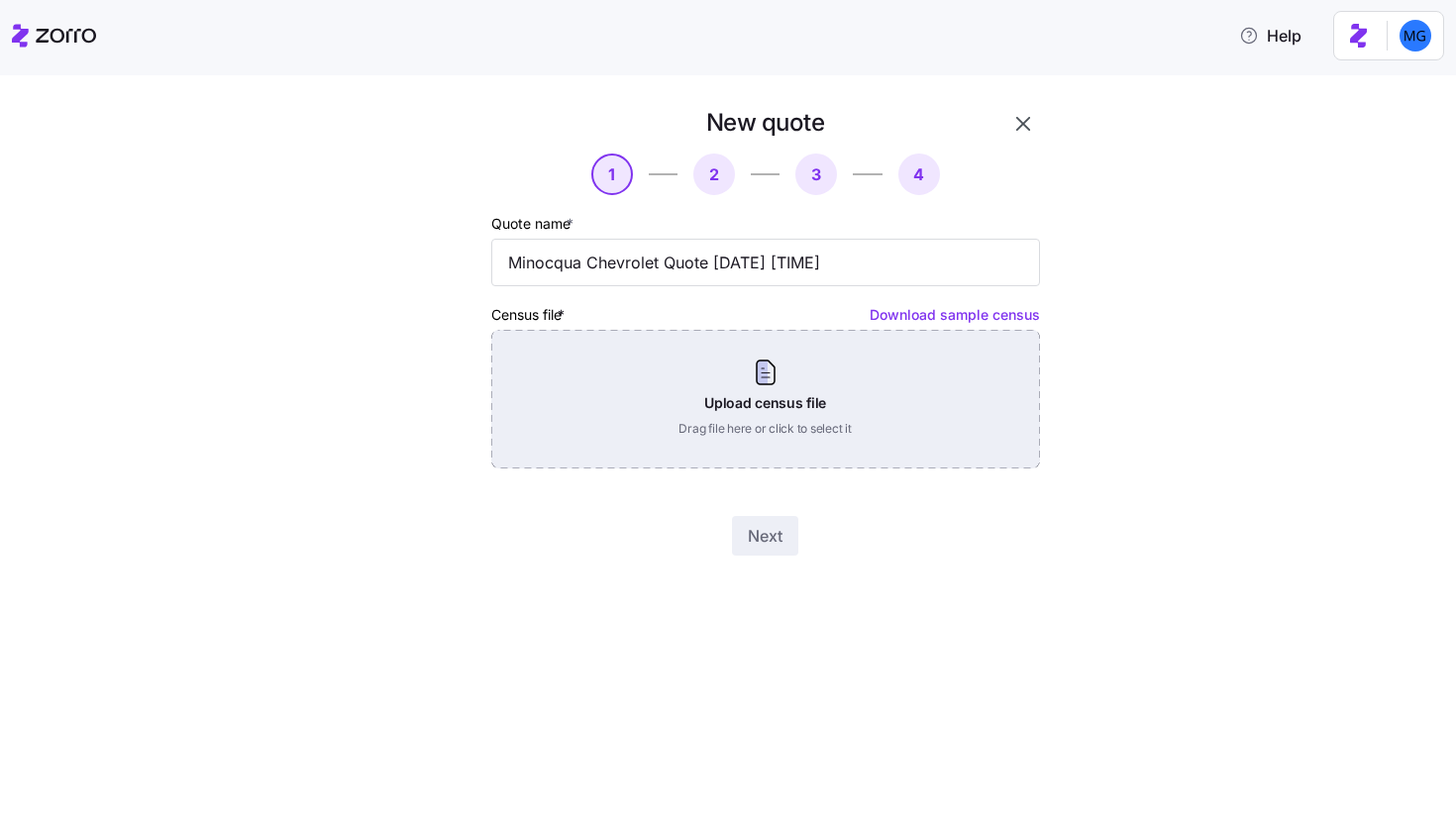 click on "Upload census file Drag file here or click to select it" at bounding box center [766, 399] 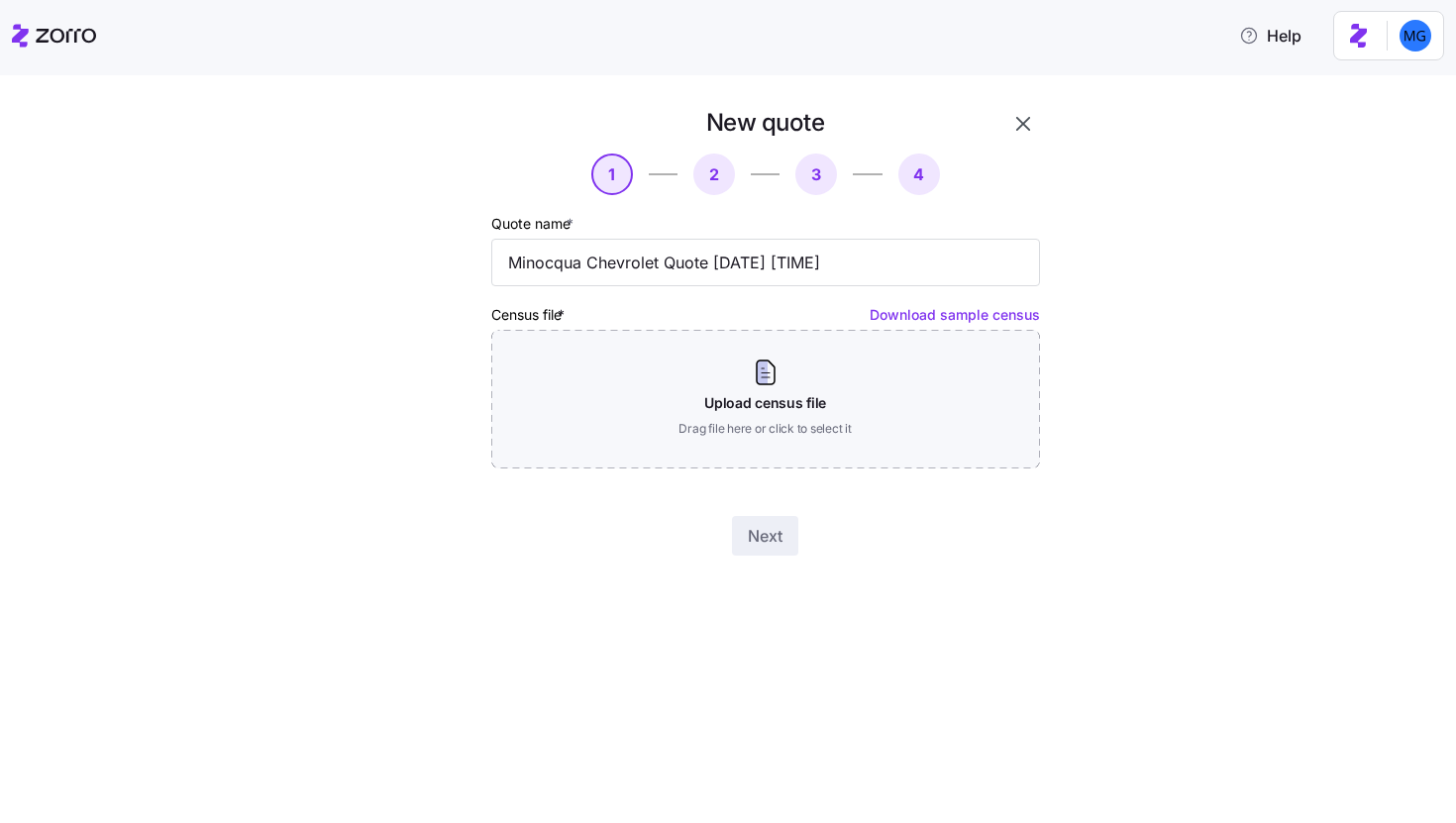 click 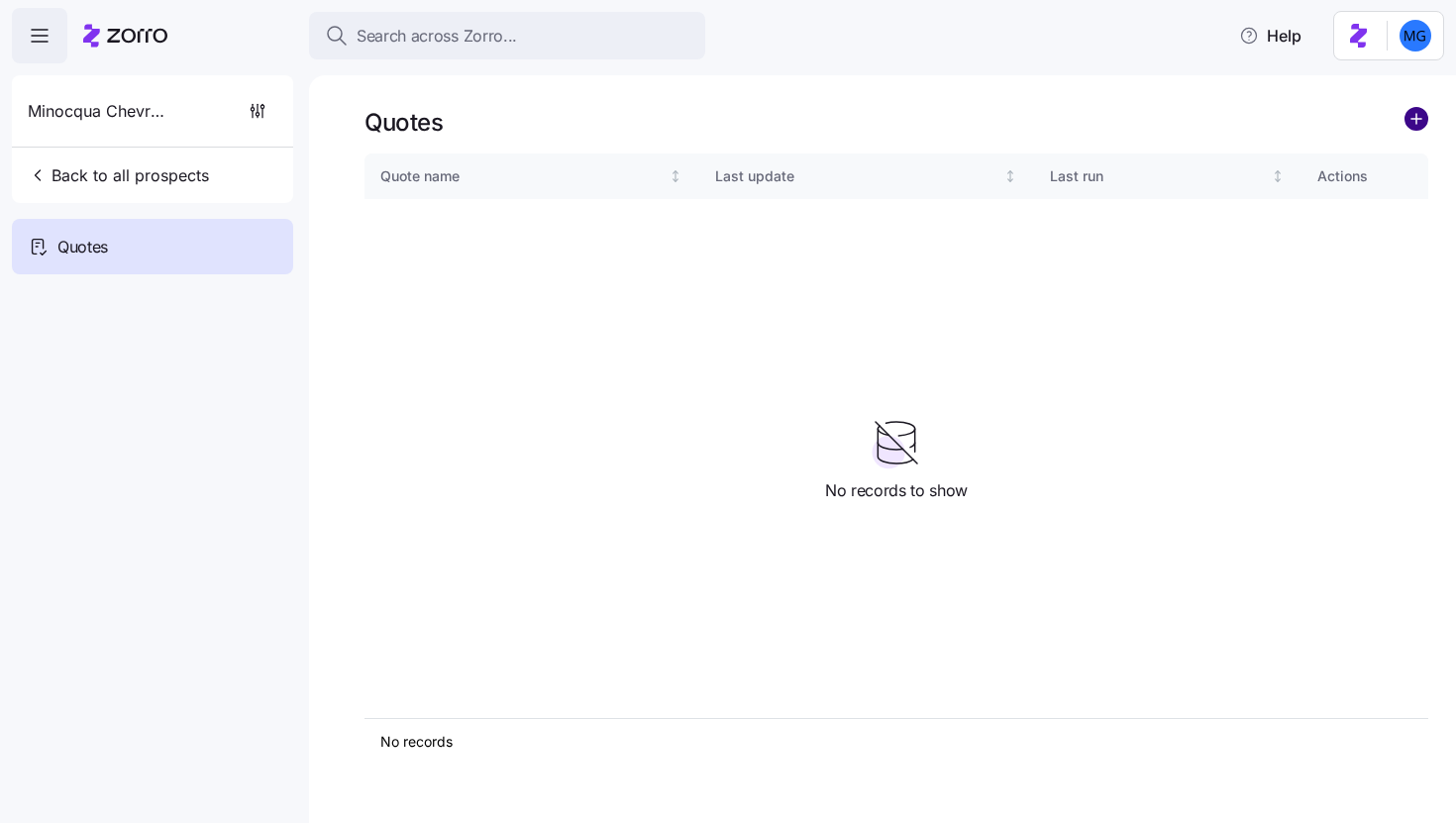 click 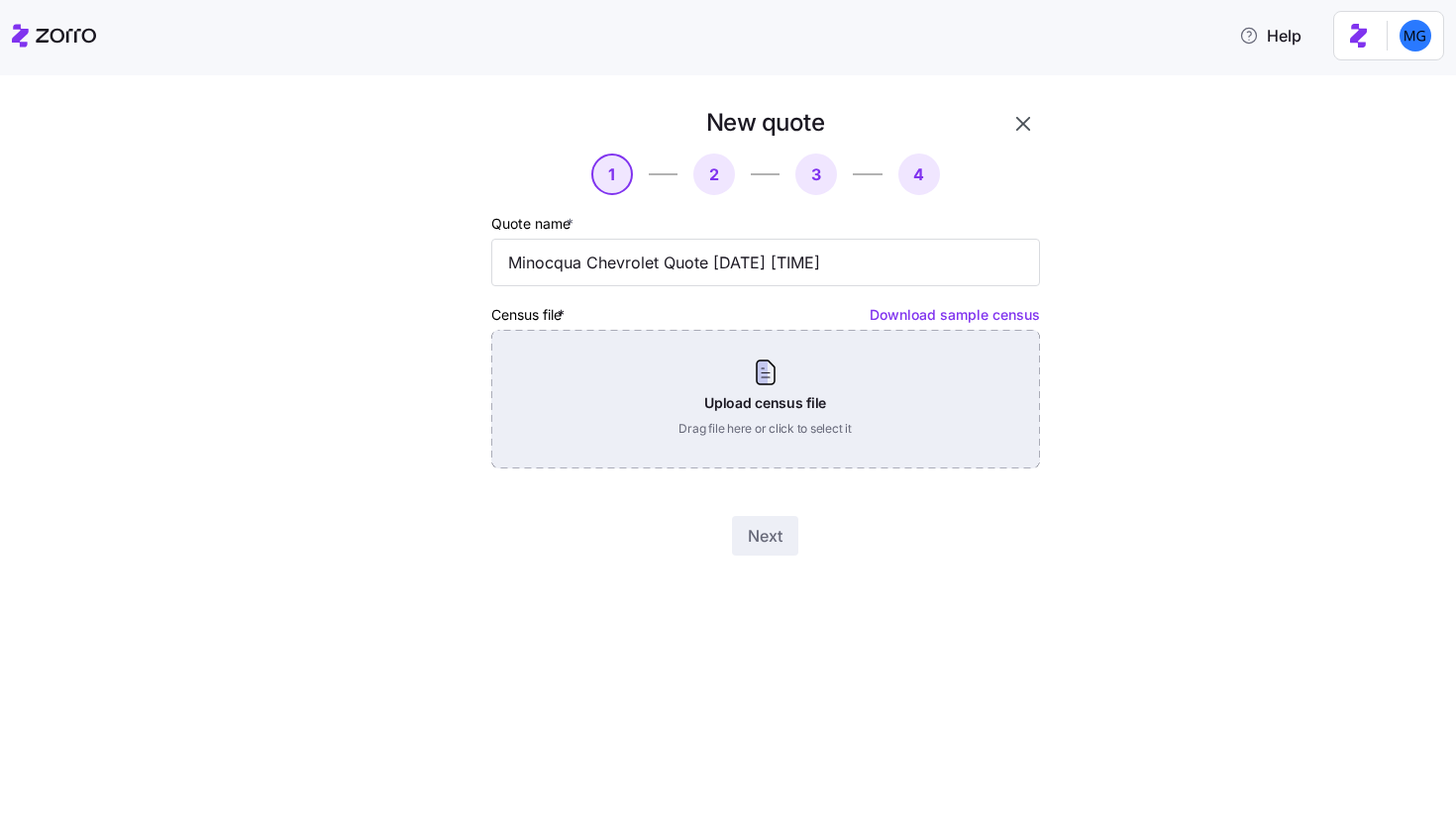 click on "Upload census file Drag file here or click to select it" at bounding box center (766, 399) 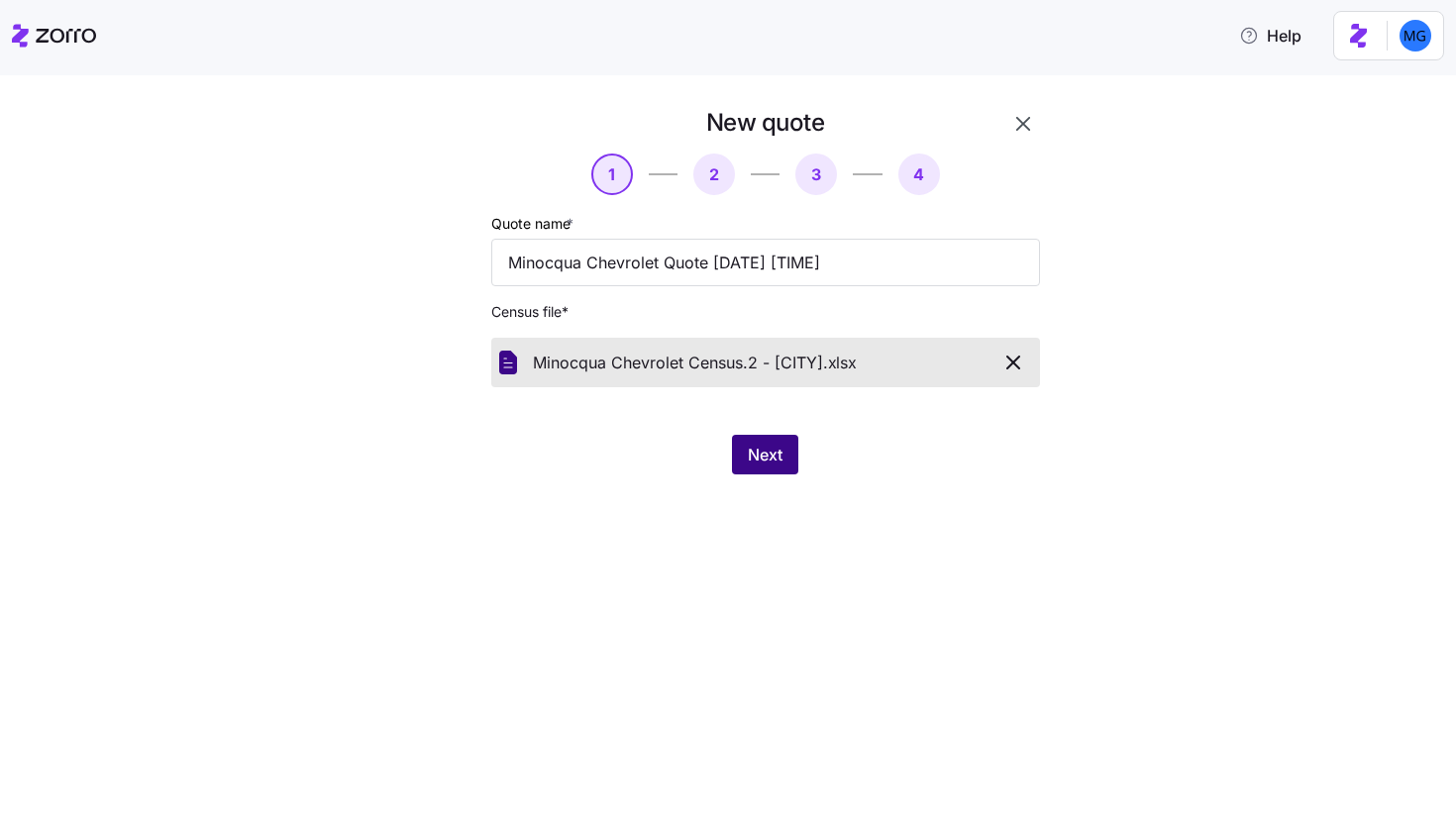 click on "Next" at bounding box center [765, 455] 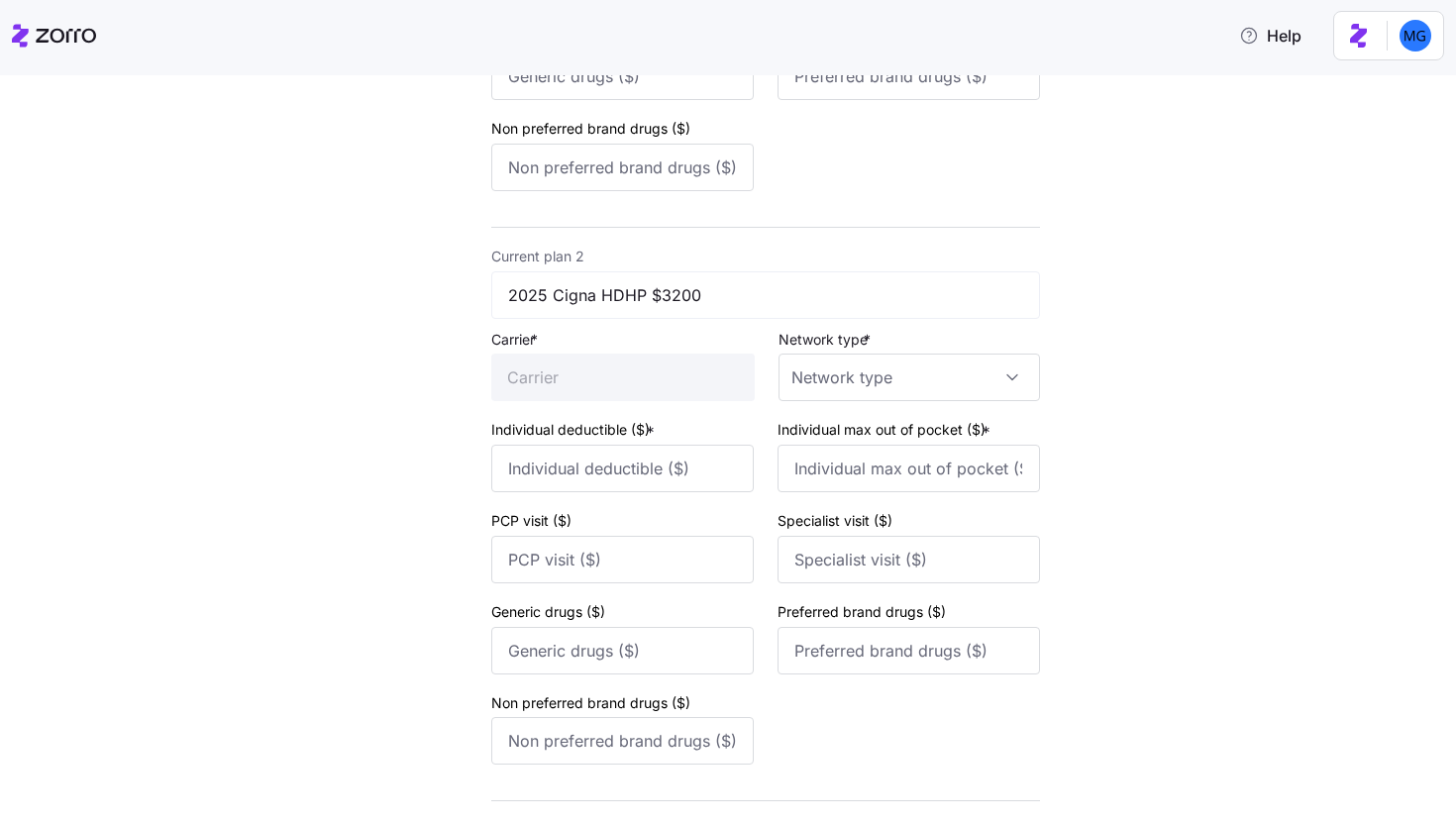 scroll, scrollTop: 783, scrollLeft: 0, axis: vertical 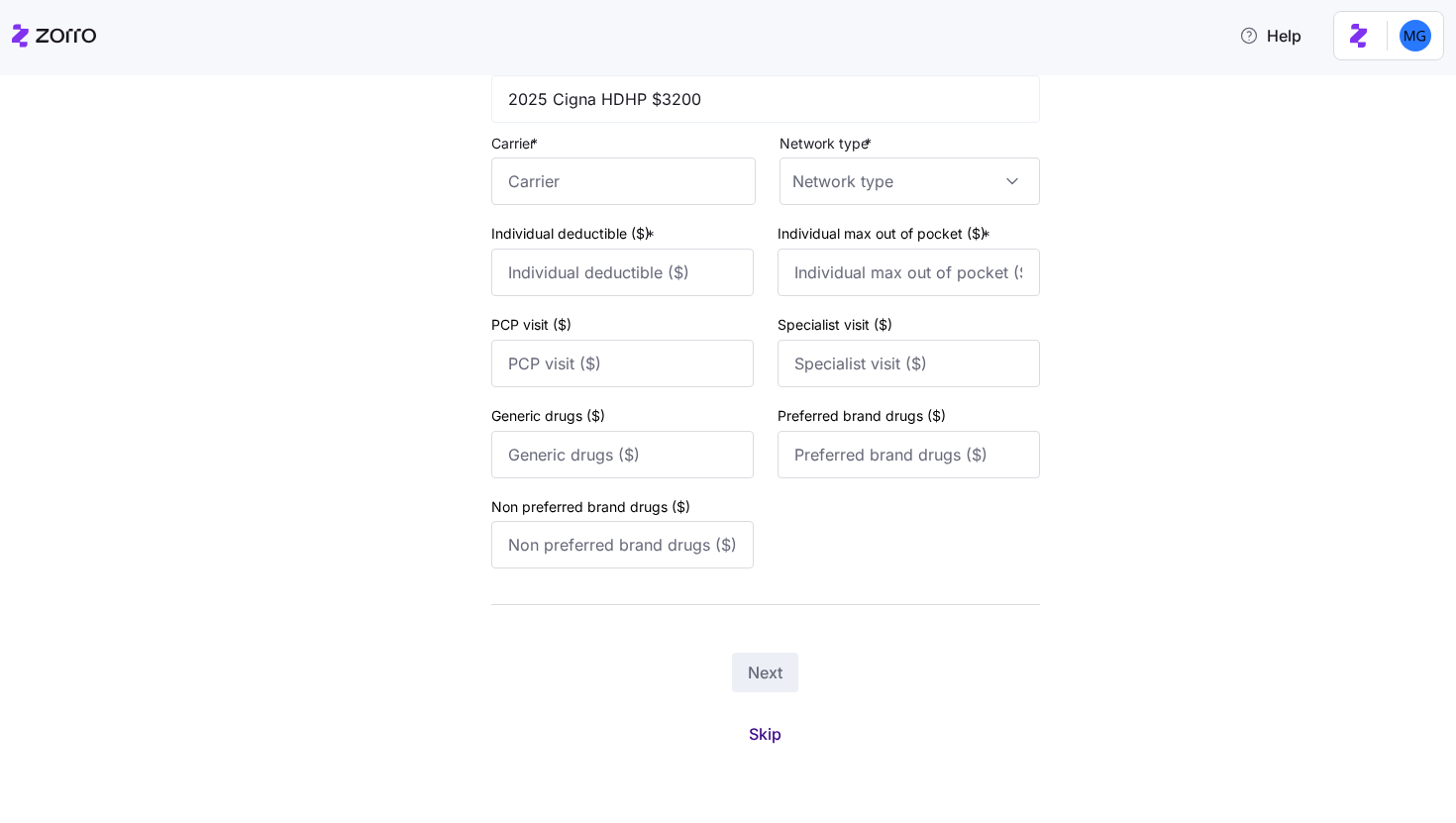 click on "Skip" at bounding box center (765, 734) 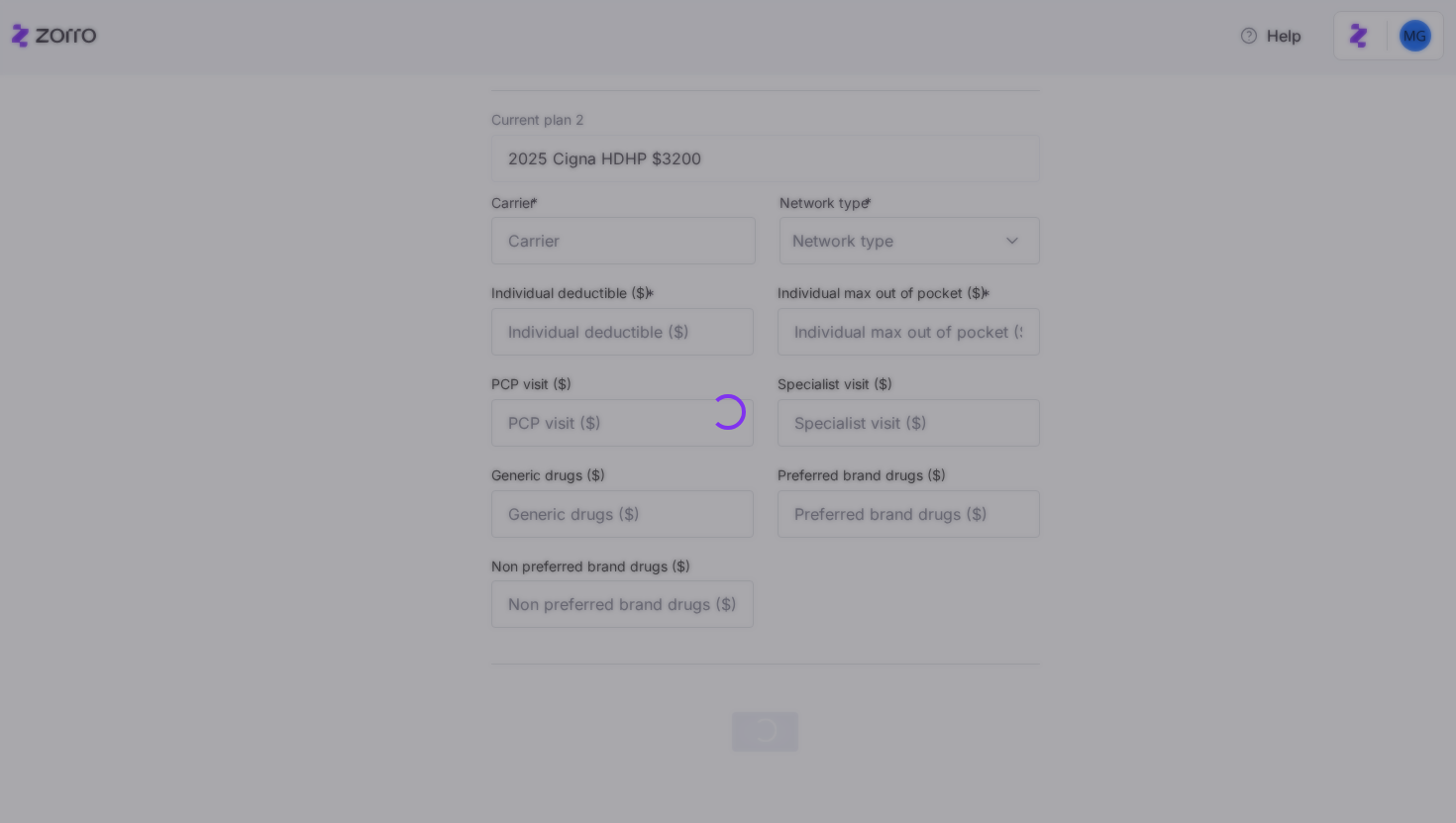 scroll, scrollTop: 0, scrollLeft: 0, axis: both 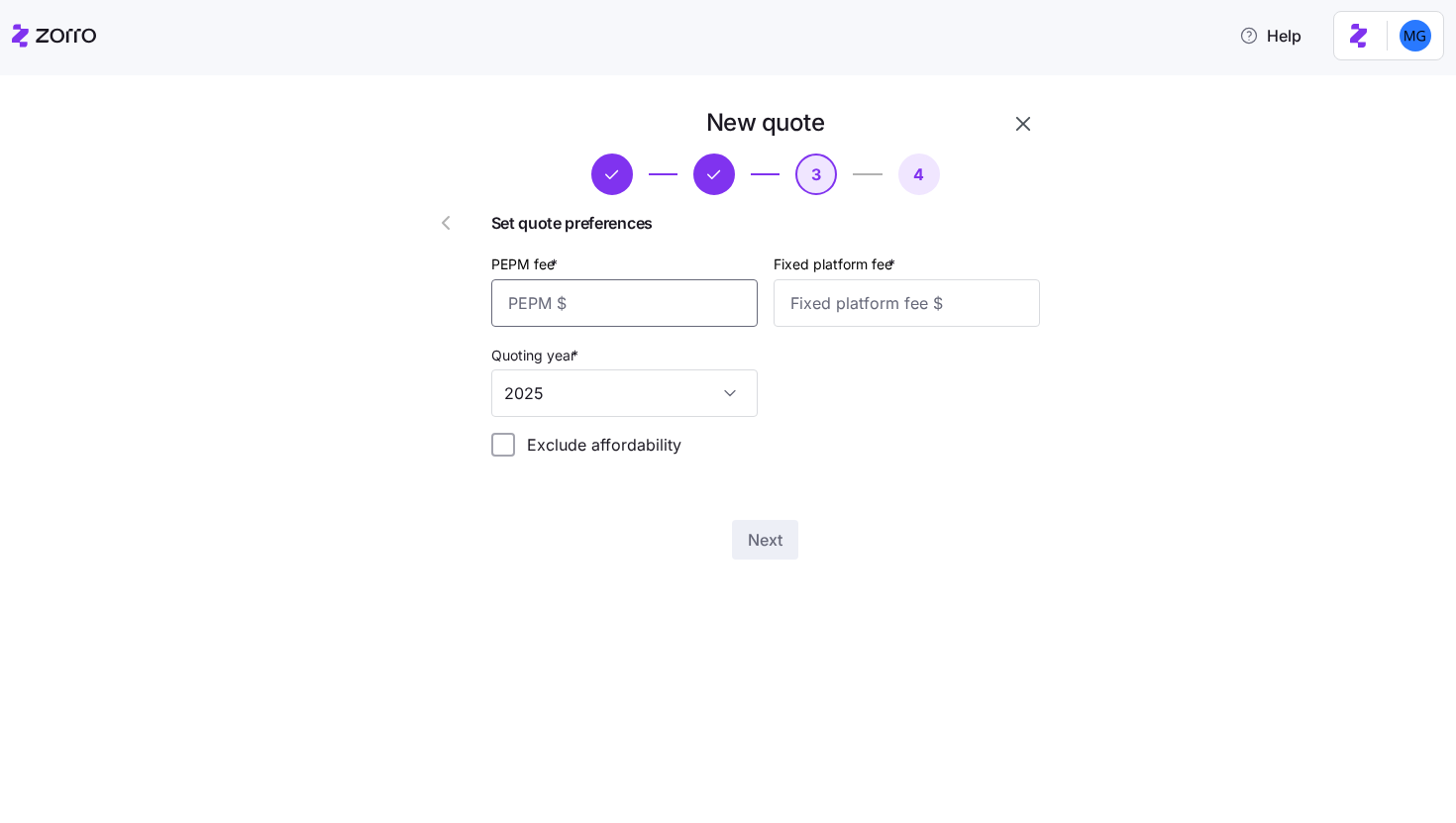 click on "PEPM fee  *" at bounding box center [624, 303] 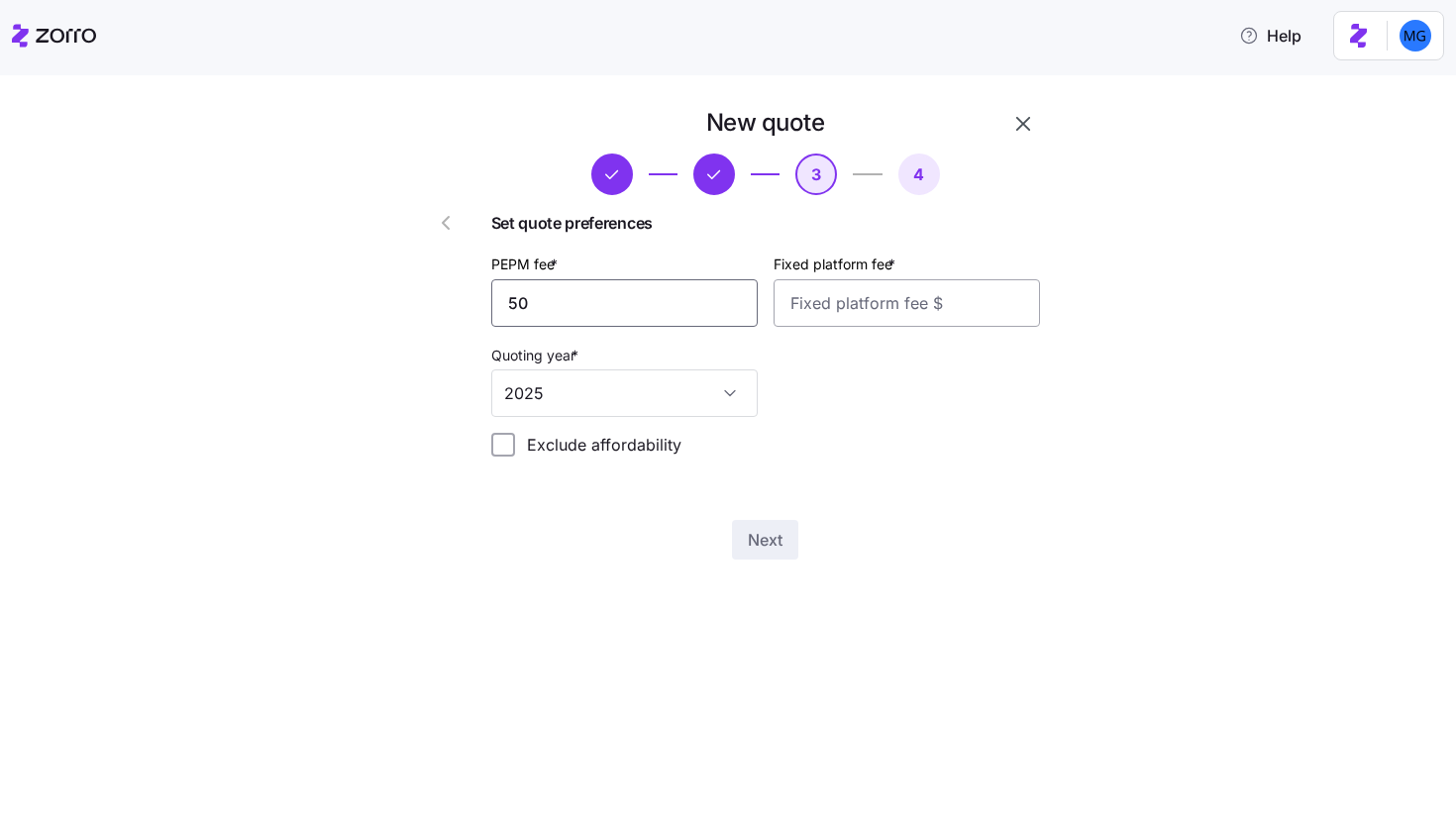 type on "50" 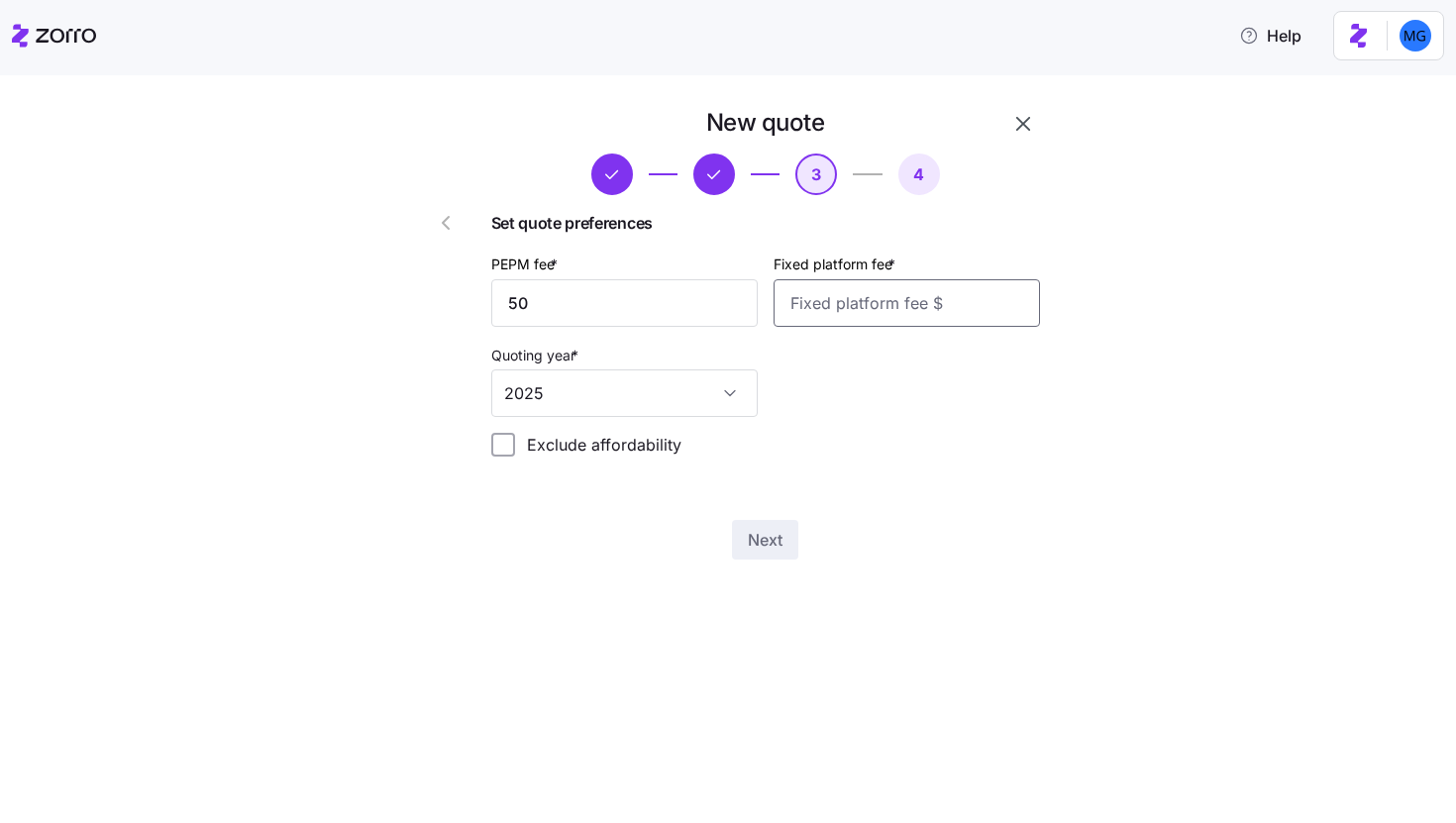 click on "Fixed platform fee  *" at bounding box center [906, 303] 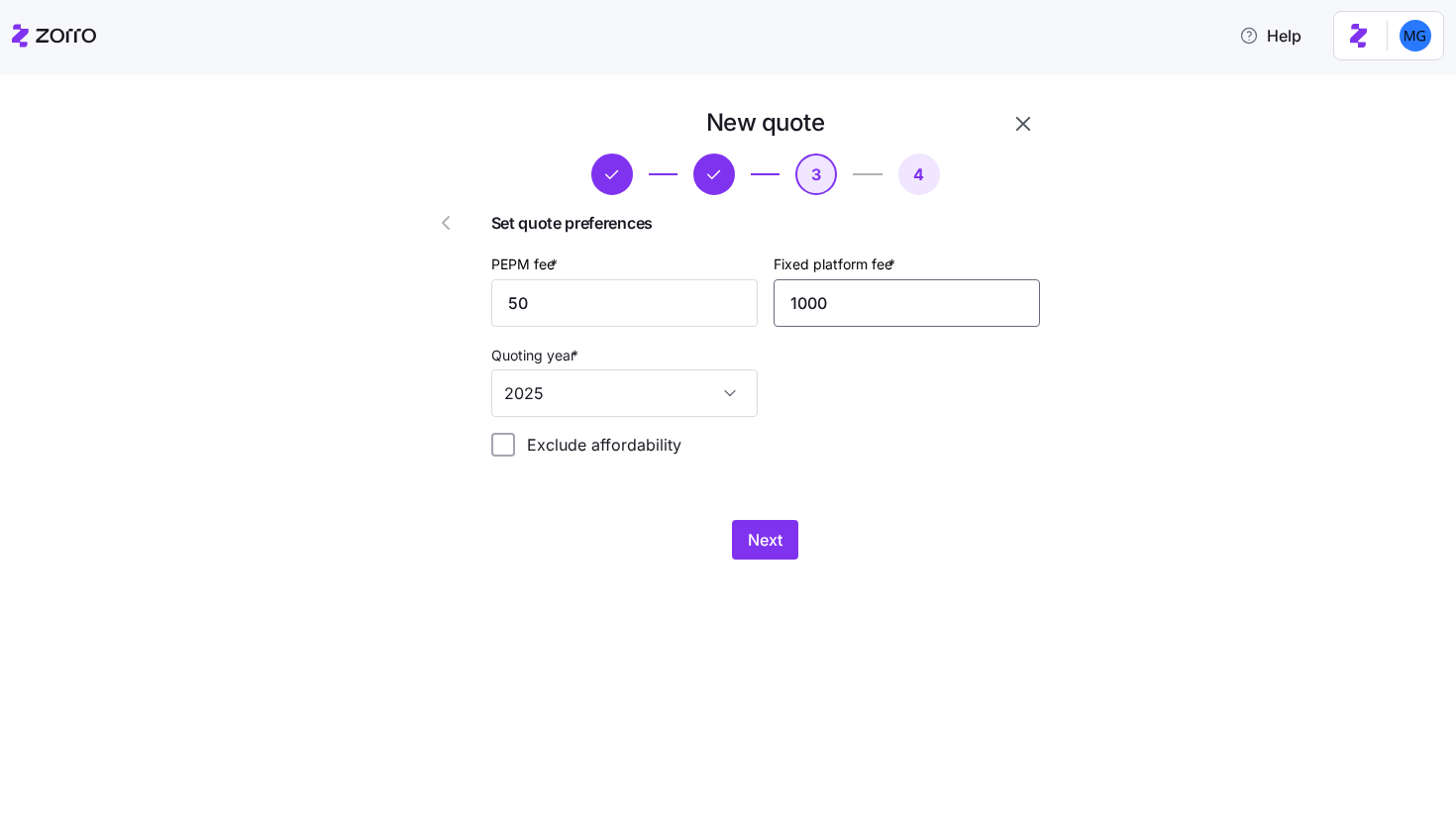 type on "1000" 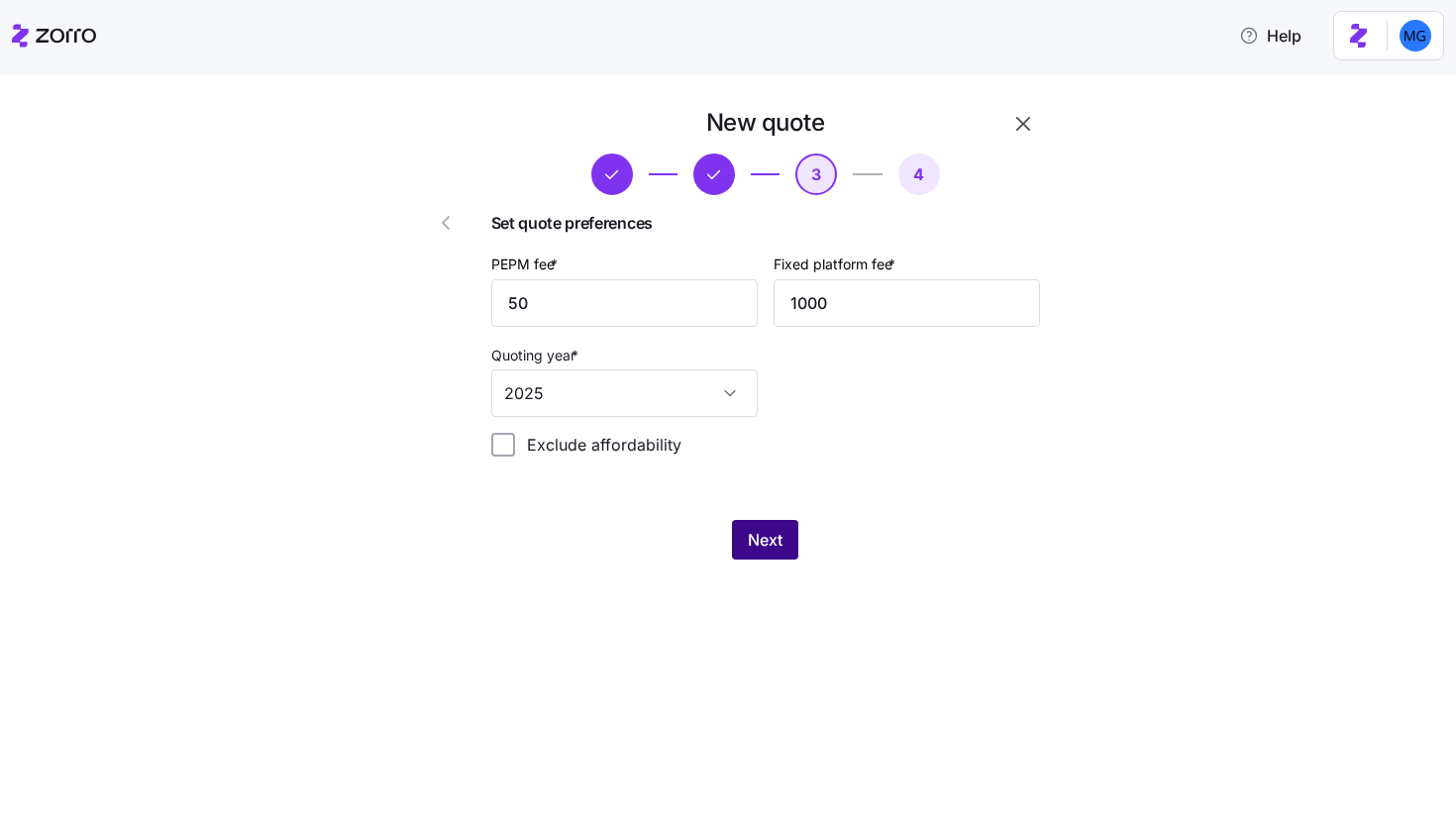 click on "Next" at bounding box center (765, 540) 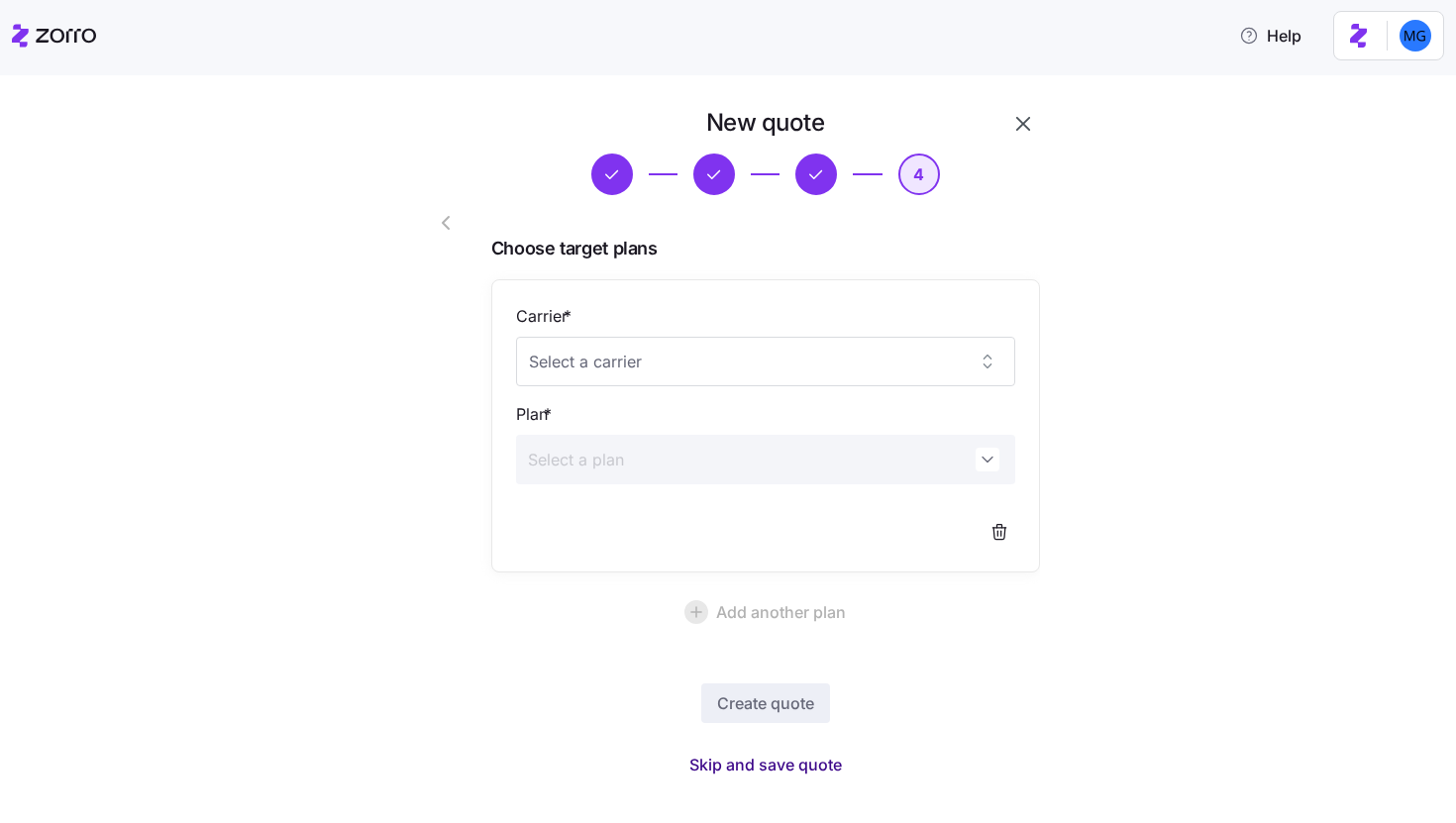 click on "Skip and save quote" at bounding box center (766, 765) 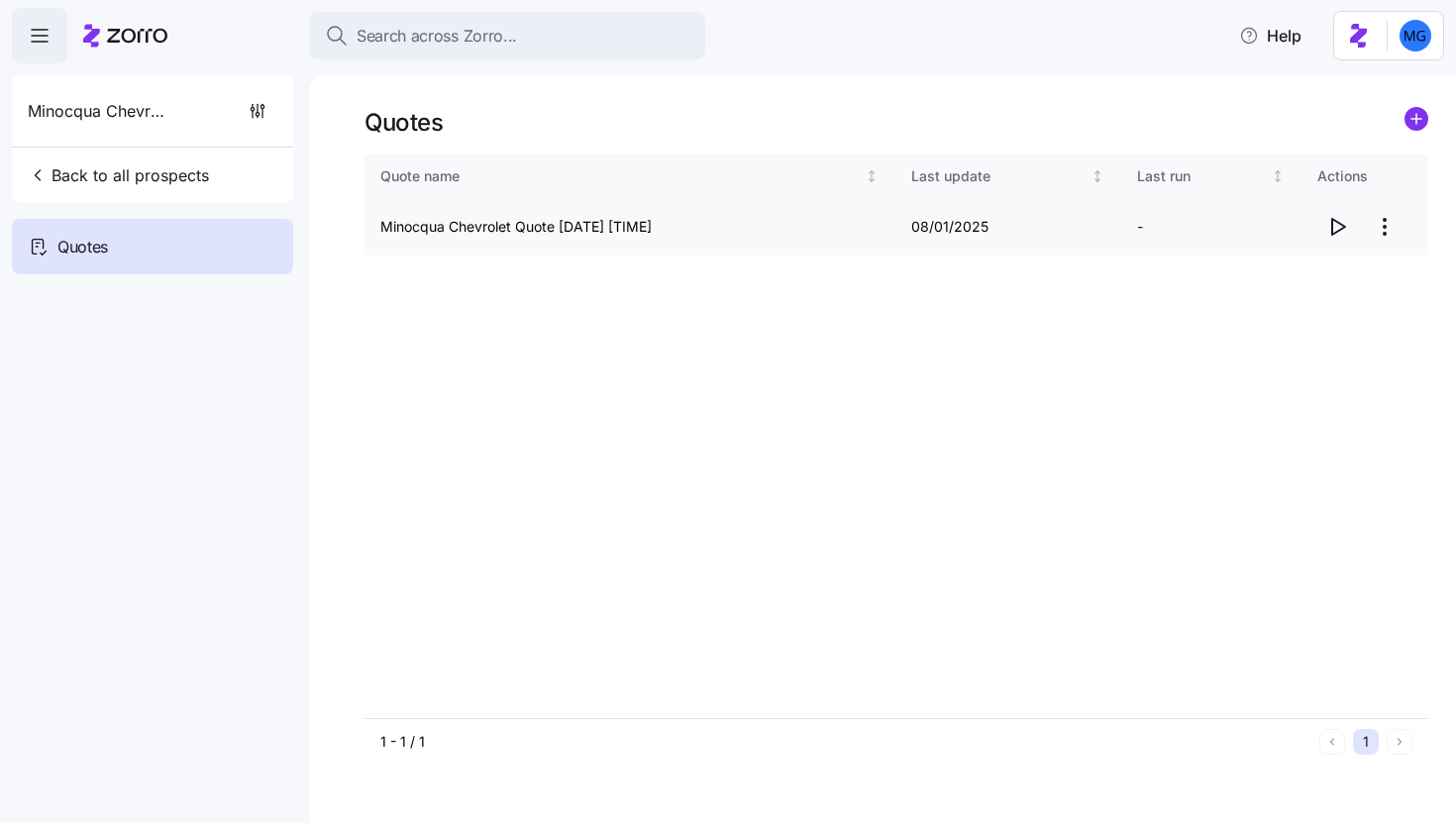 click 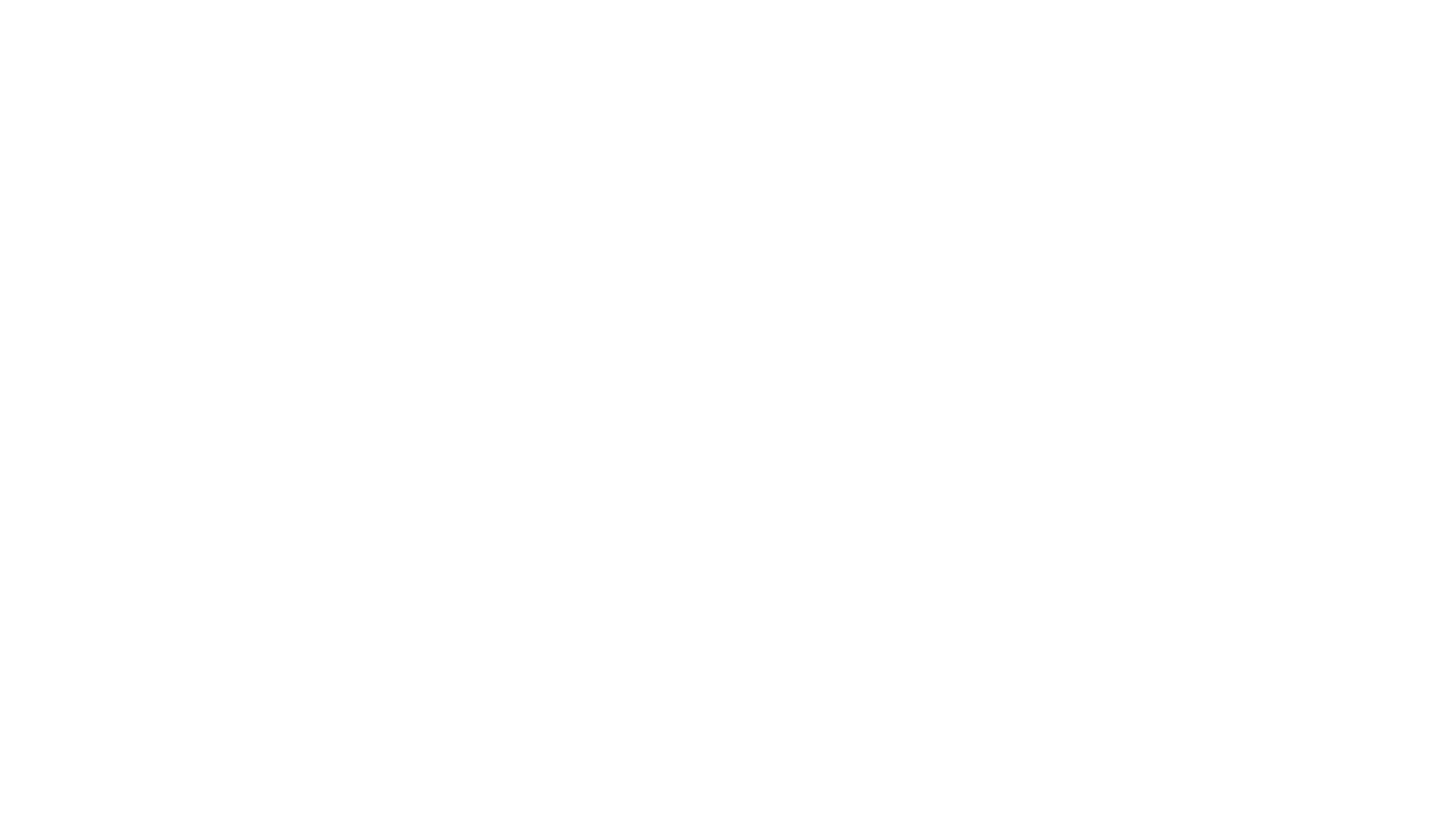 scroll, scrollTop: 0, scrollLeft: 0, axis: both 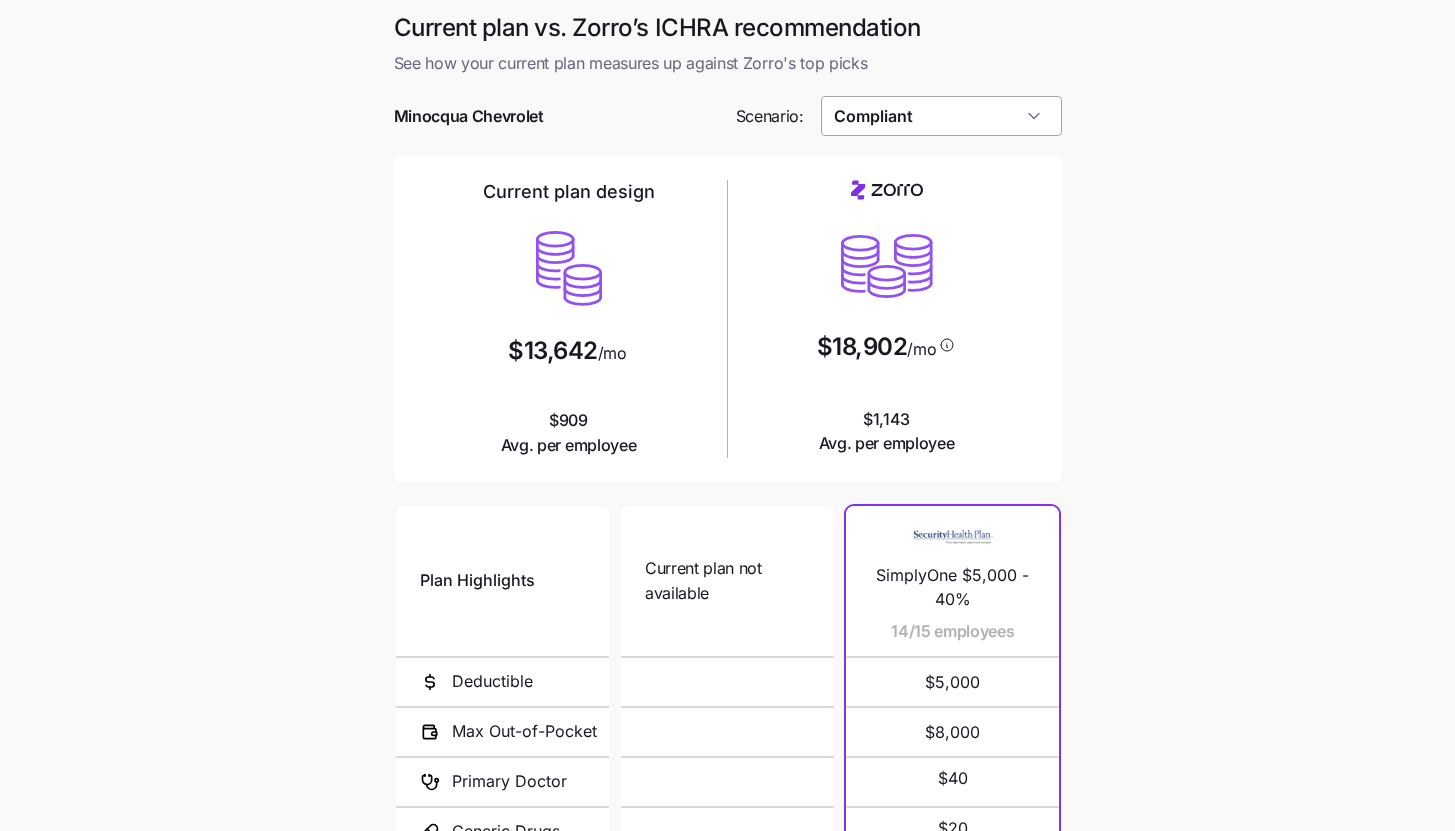 click on "Compliant" at bounding box center (941, 116) 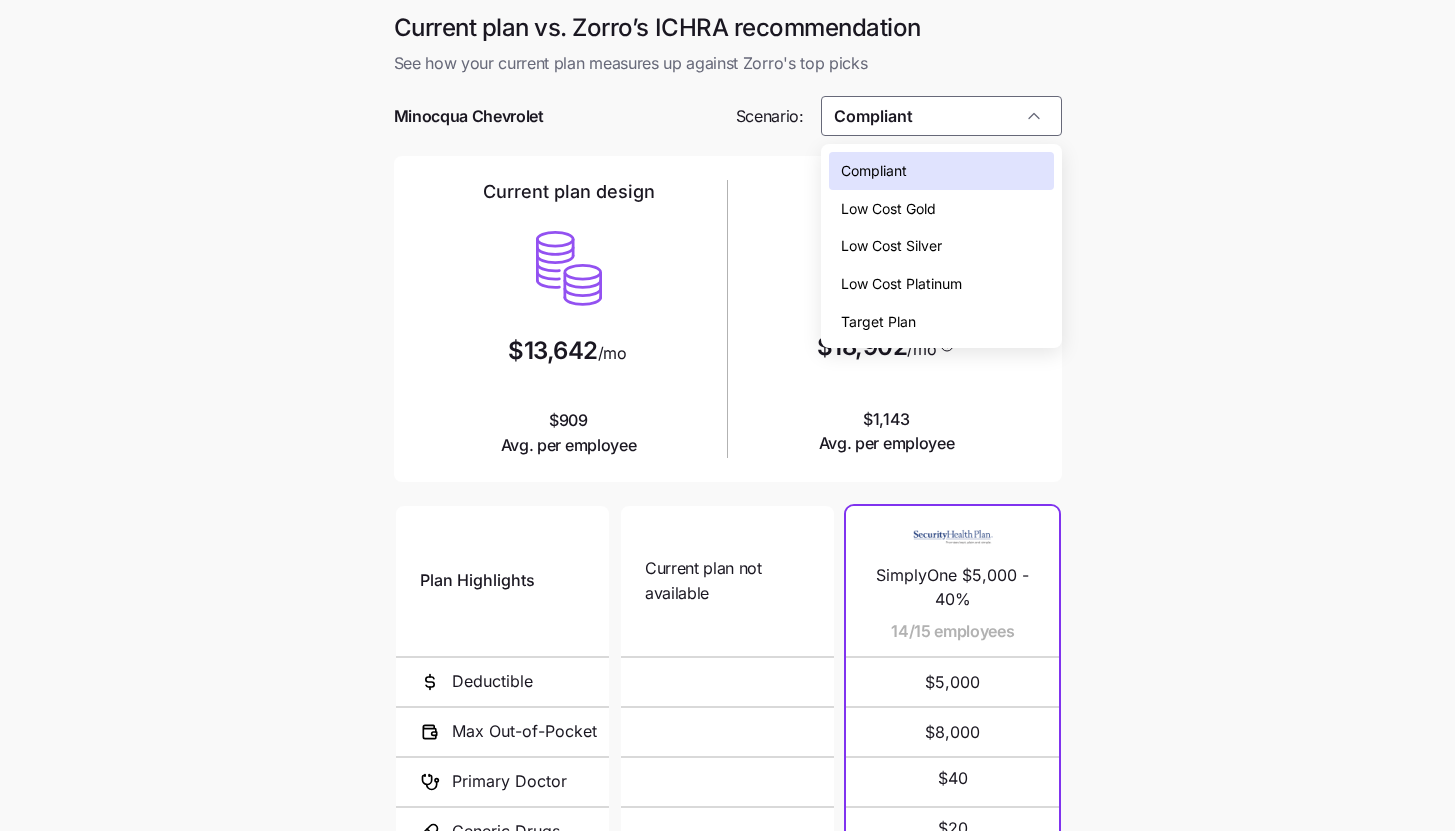 click on "Low Cost Silver" at bounding box center (941, 246) 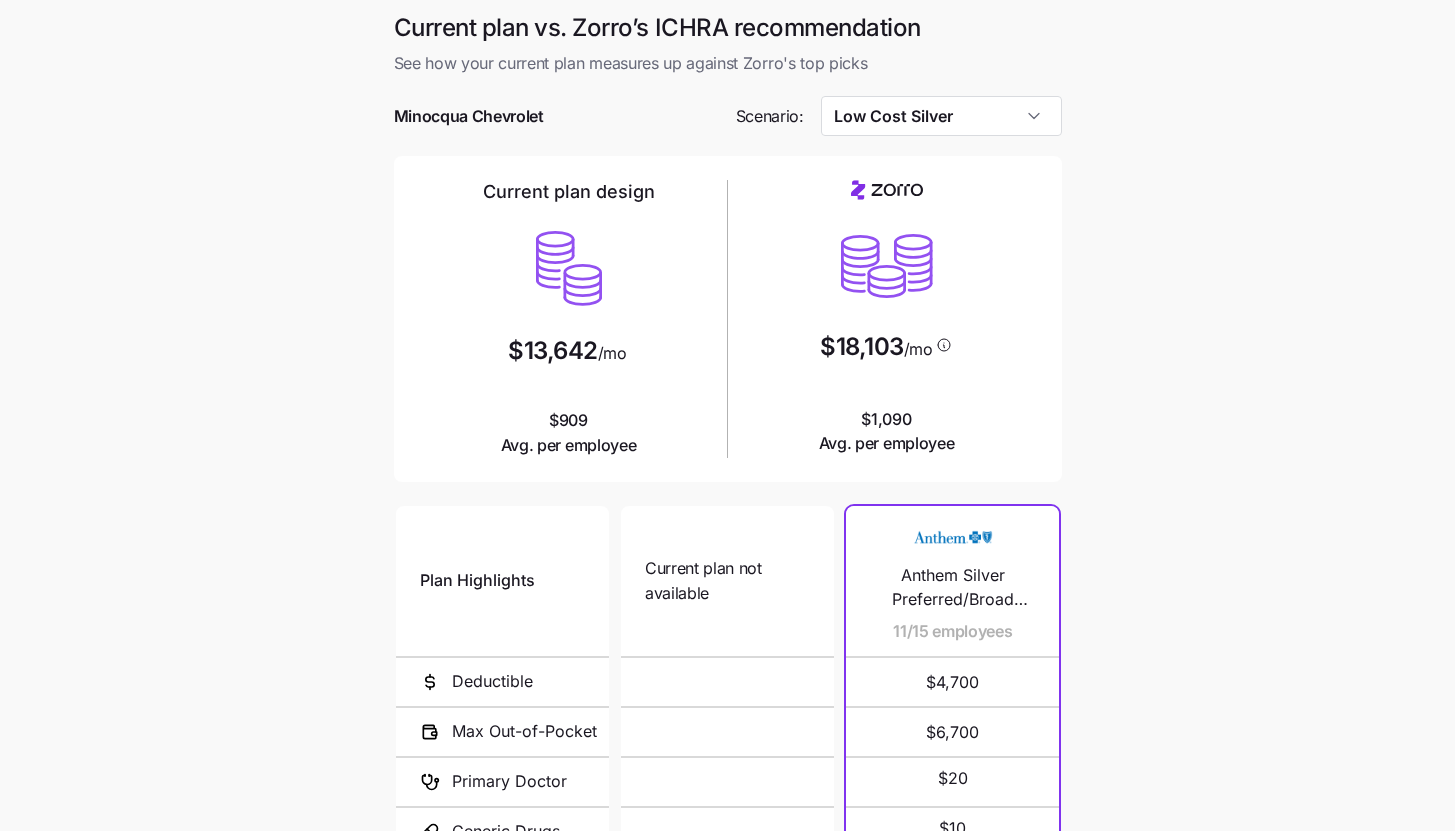 scroll, scrollTop: 260, scrollLeft: 0, axis: vertical 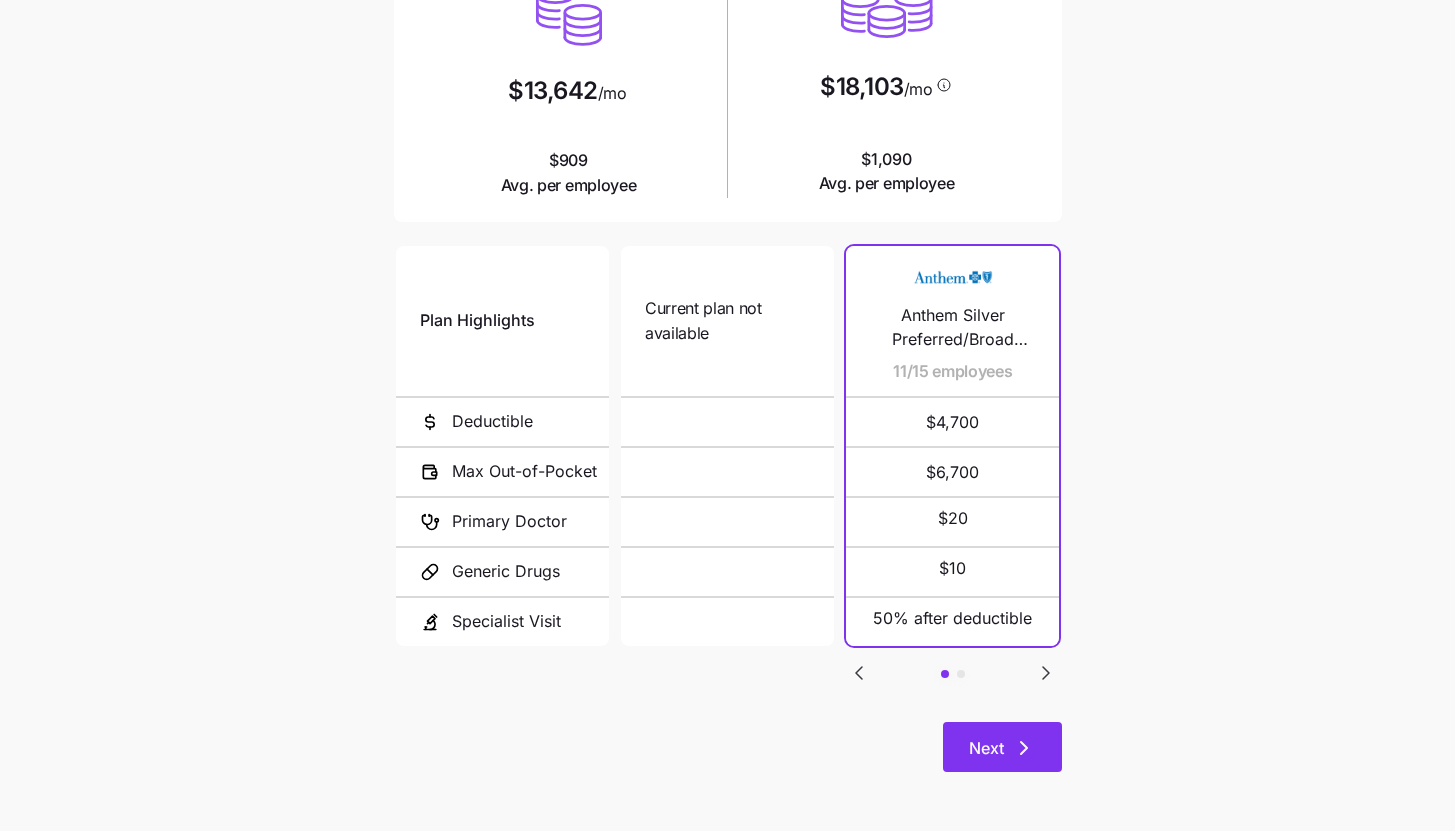 click on "Next" at bounding box center (1002, 747) 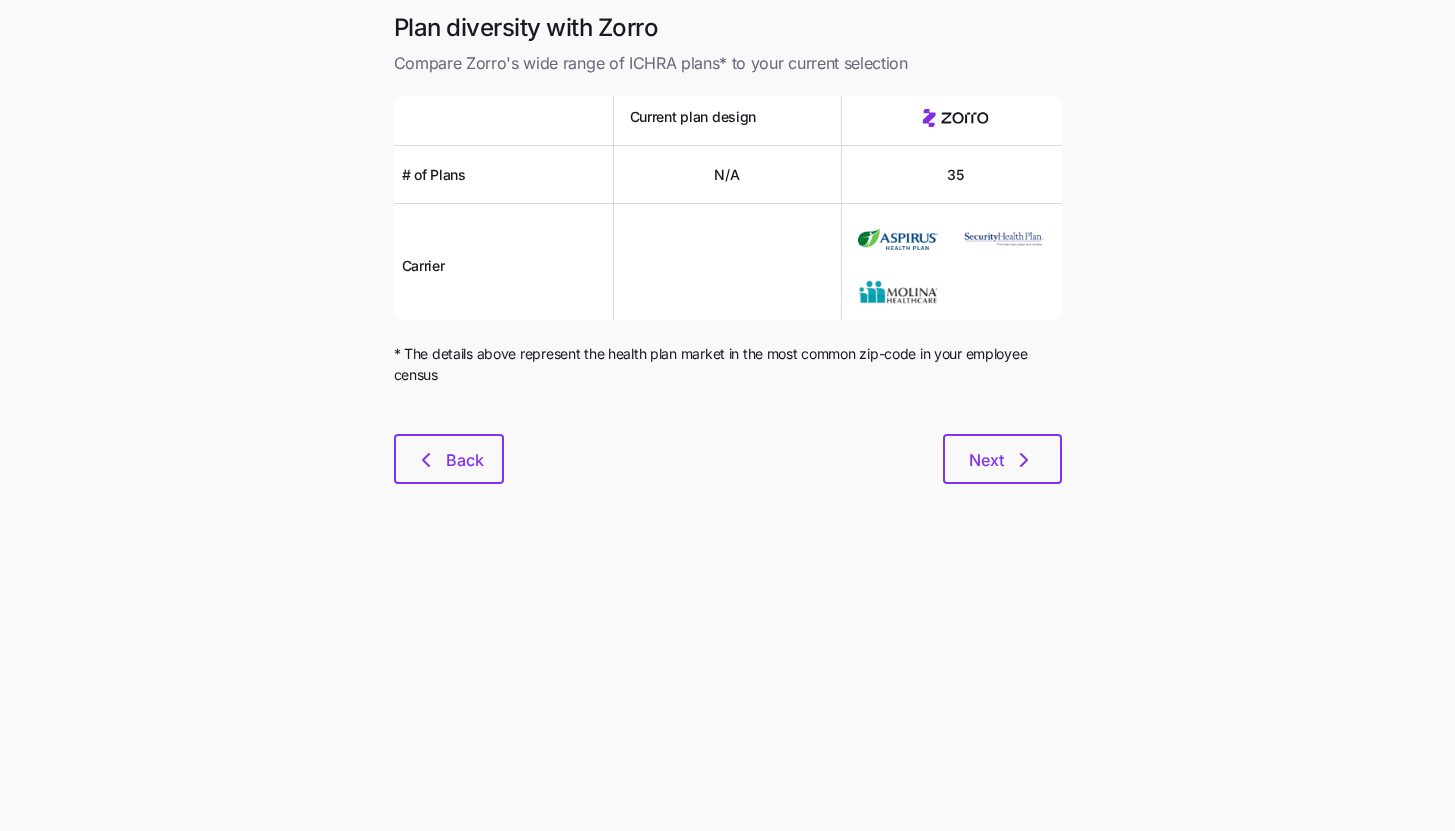 scroll, scrollTop: 0, scrollLeft: 0, axis: both 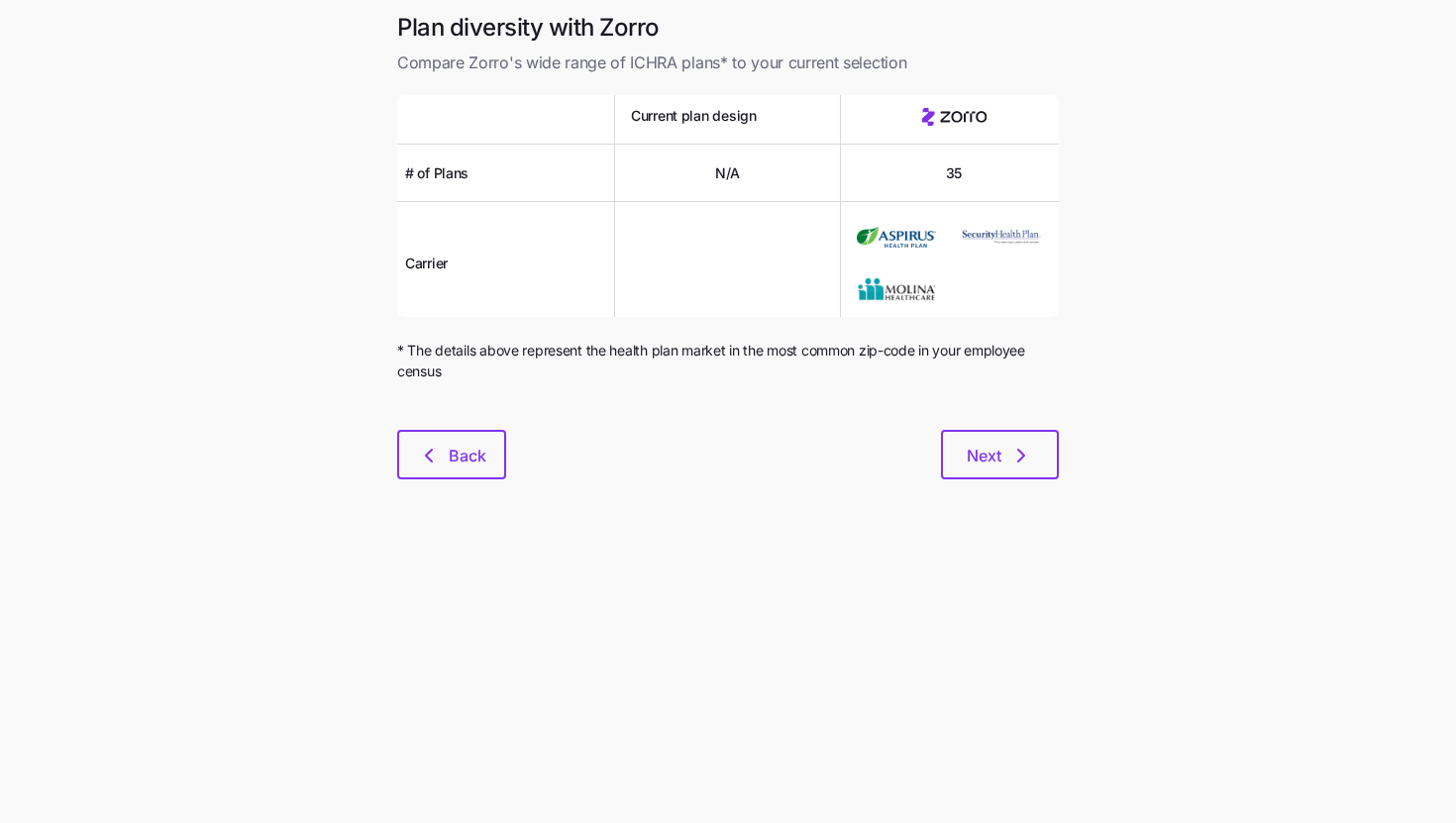 click on "Plan diversity with Zorro Compare Zorro's wide range of ICHRA plans* to your current selection   Current plan design # of Plans N/A 35 Carrier * The details above represent the health plan market in the most common [ZIP], [STATE] Back Next" at bounding box center (728, 257) 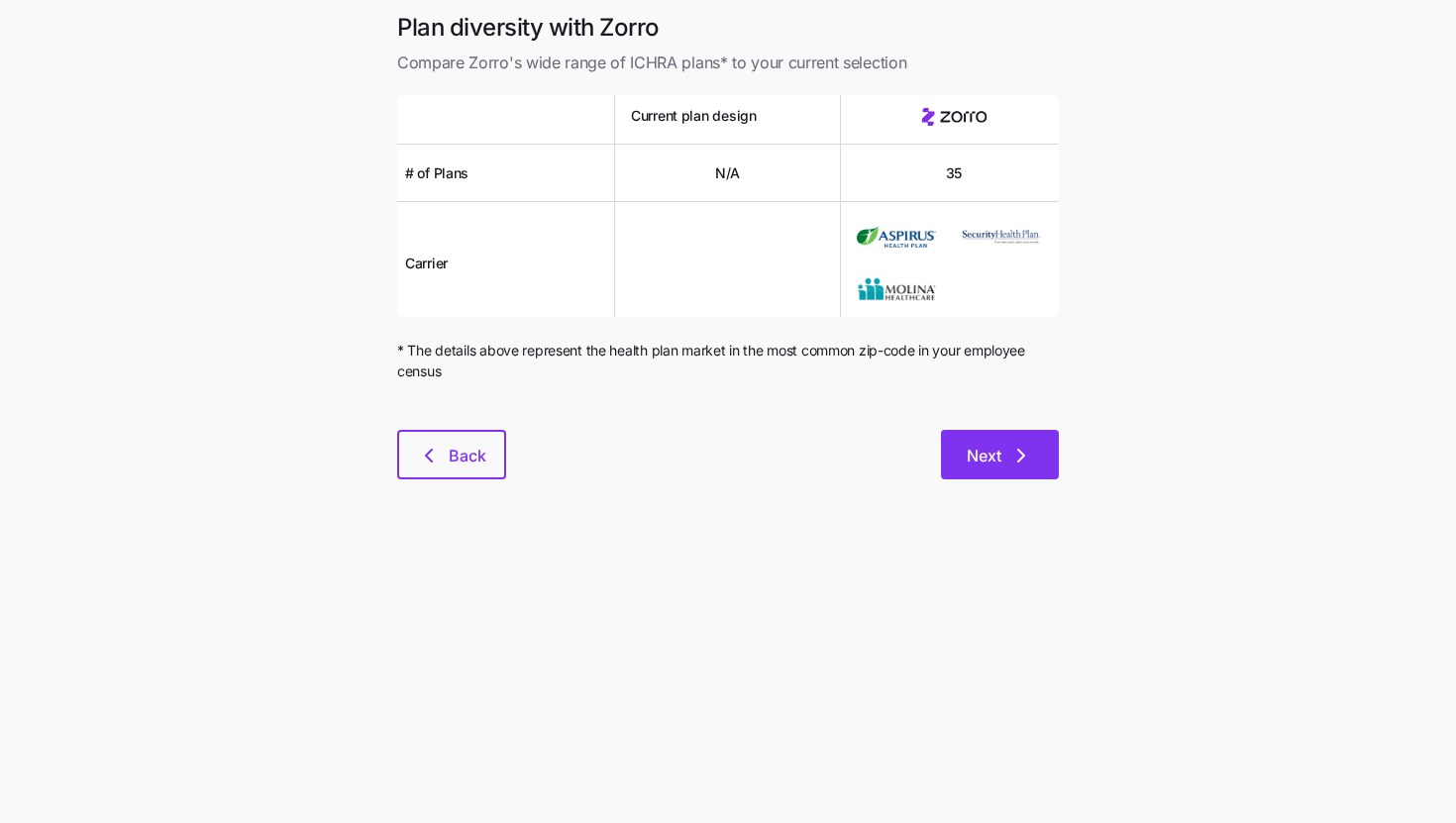 click on "Next" at bounding box center (999, 455) 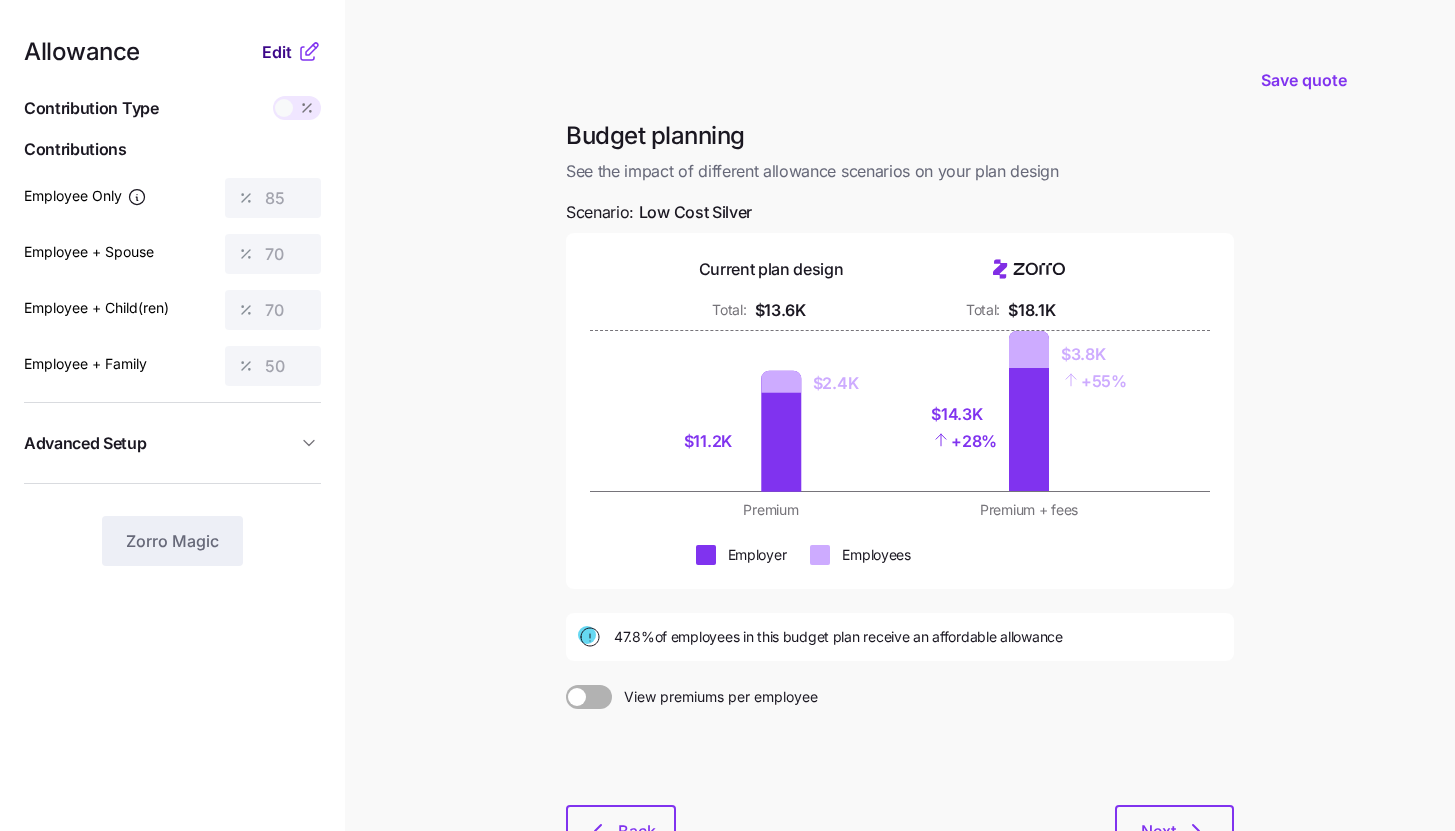 click on "Edit" at bounding box center [279, 52] 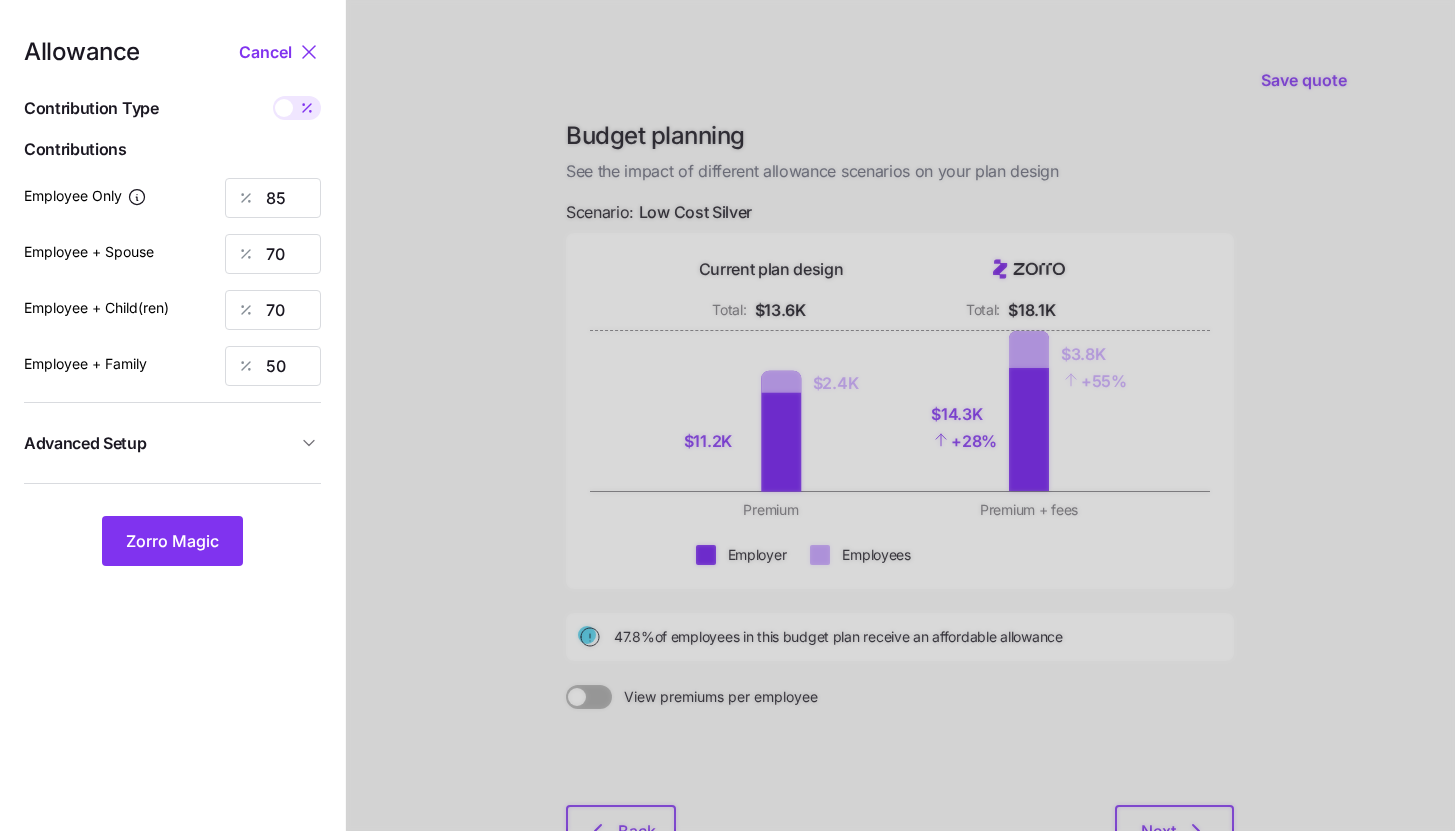 click on "Advanced Setup" at bounding box center [160, 443] 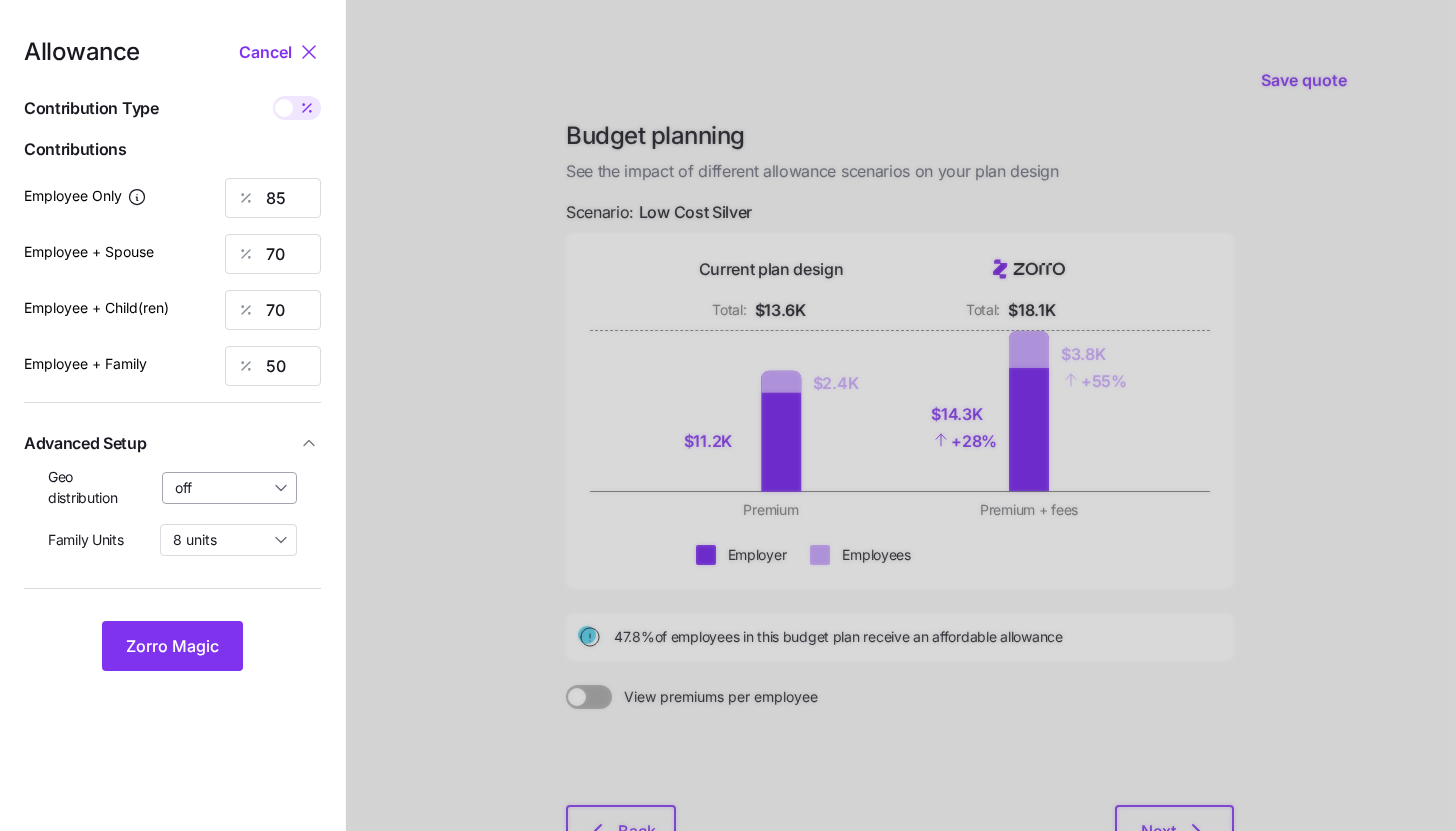 click on "off" at bounding box center (230, 488) 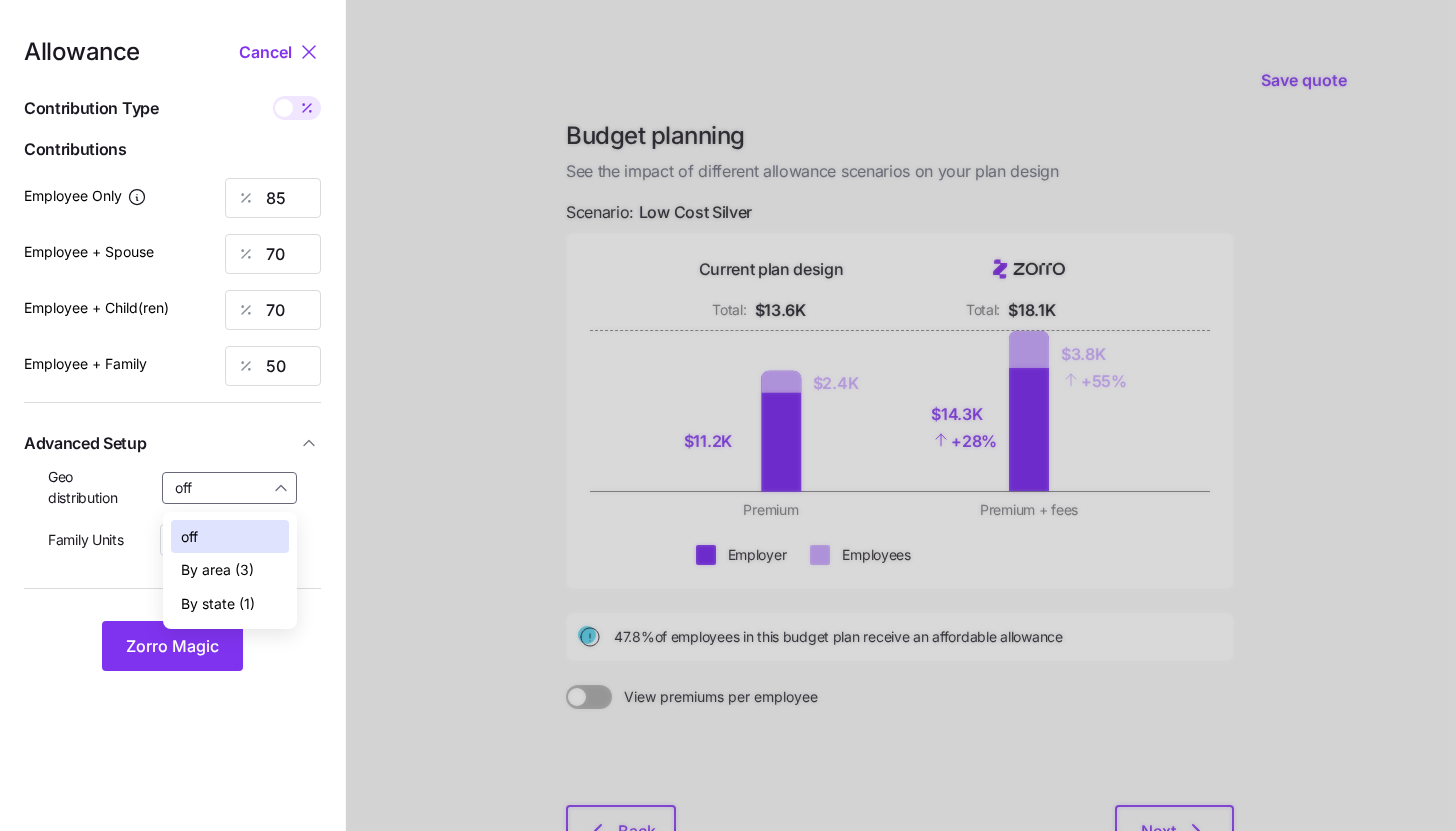 click on "By state (1)" at bounding box center (230, 604) 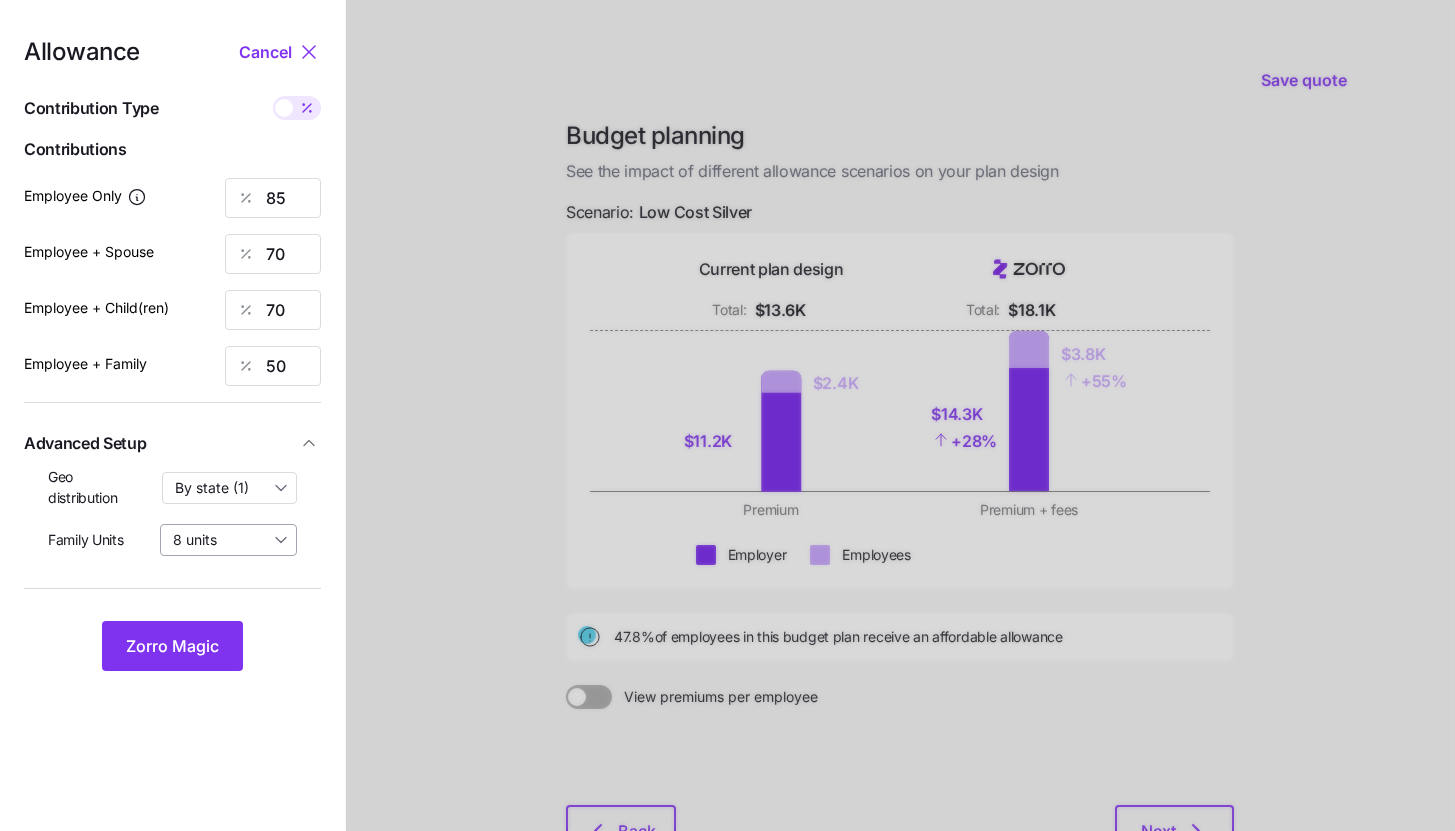 click on "8 units" at bounding box center (228, 540) 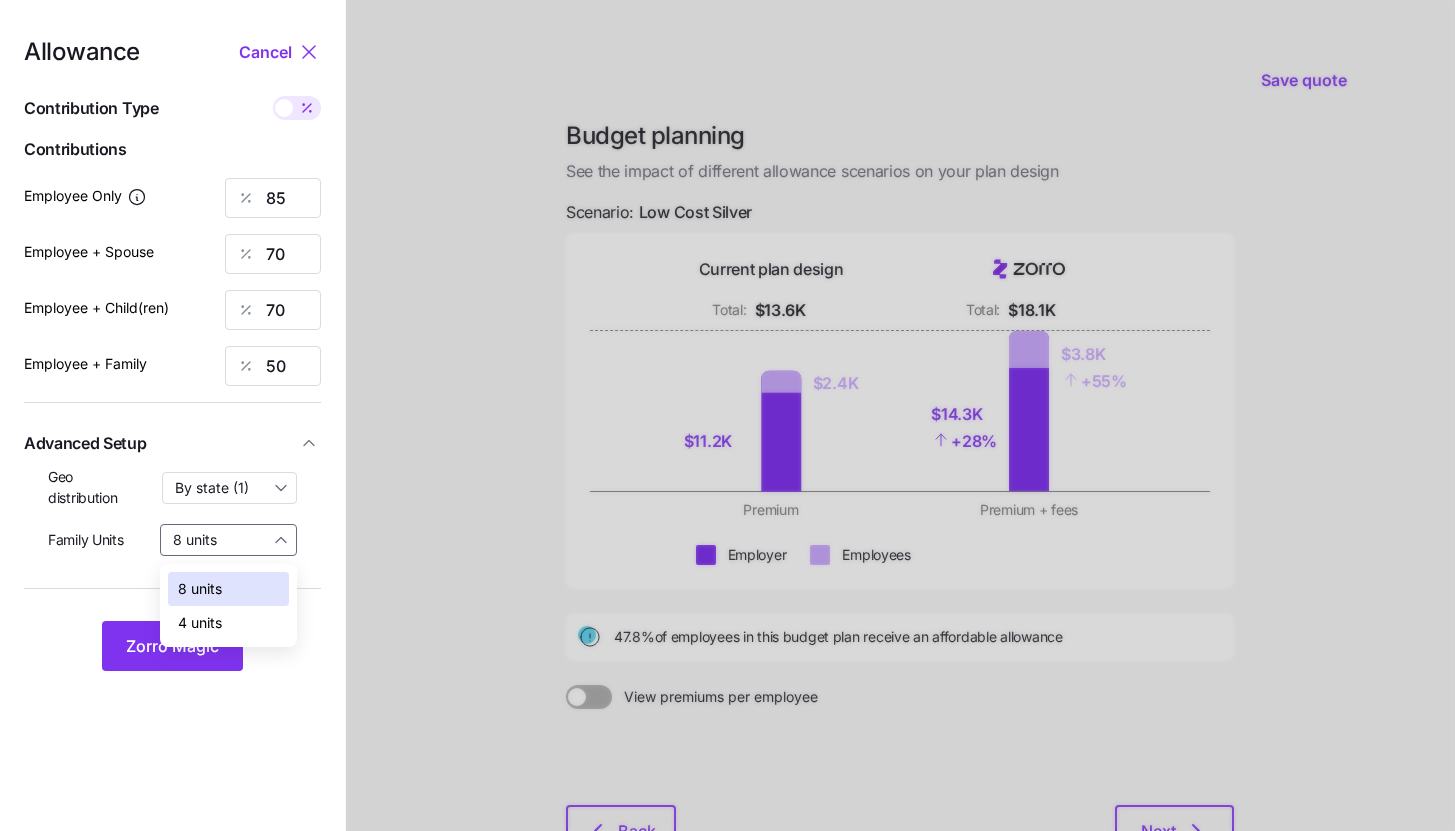 click on "4 units" at bounding box center [228, 623] 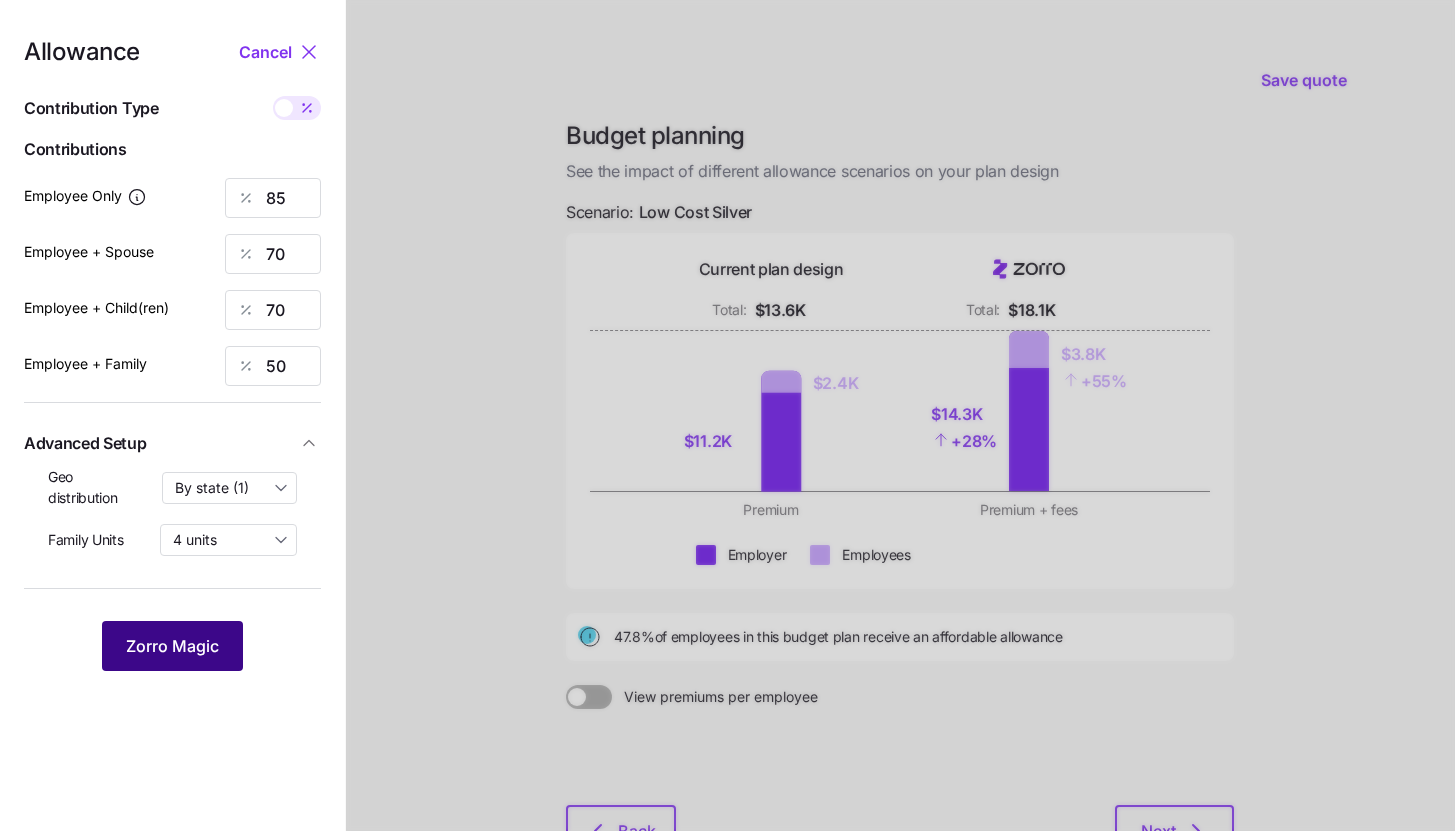 click on "Zorro Magic" at bounding box center [172, 646] 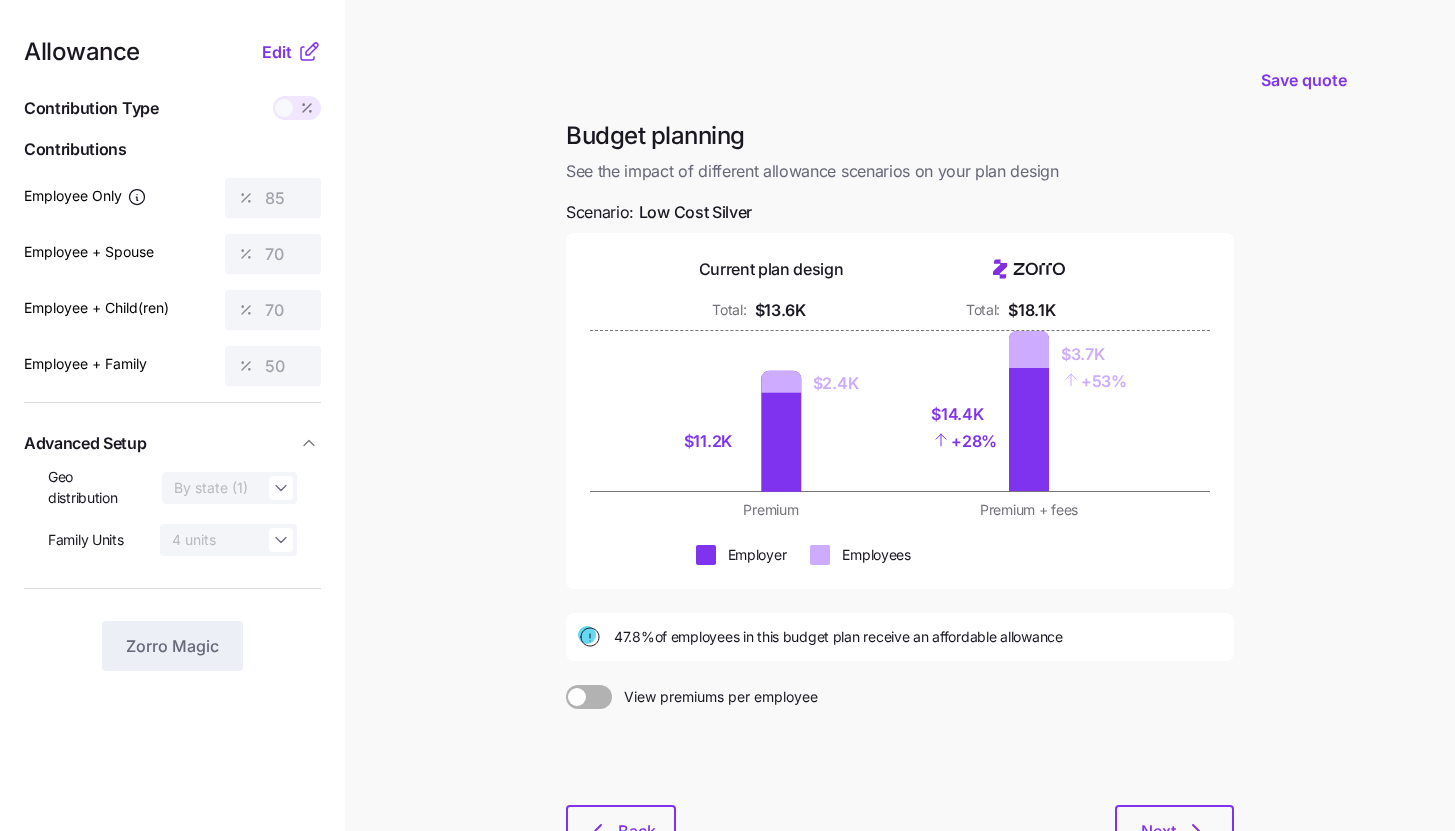 click 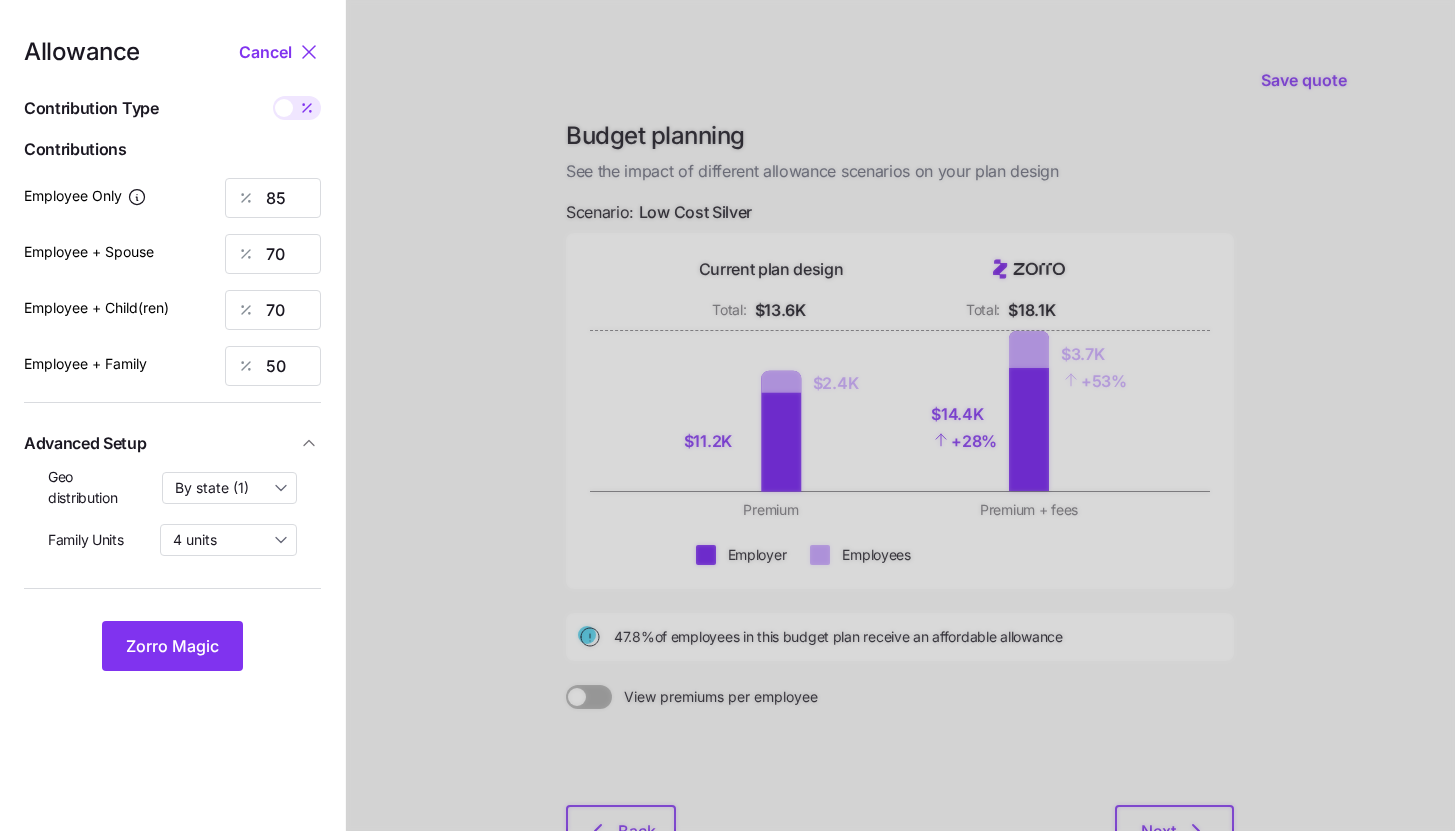 click at bounding box center (307, 108) 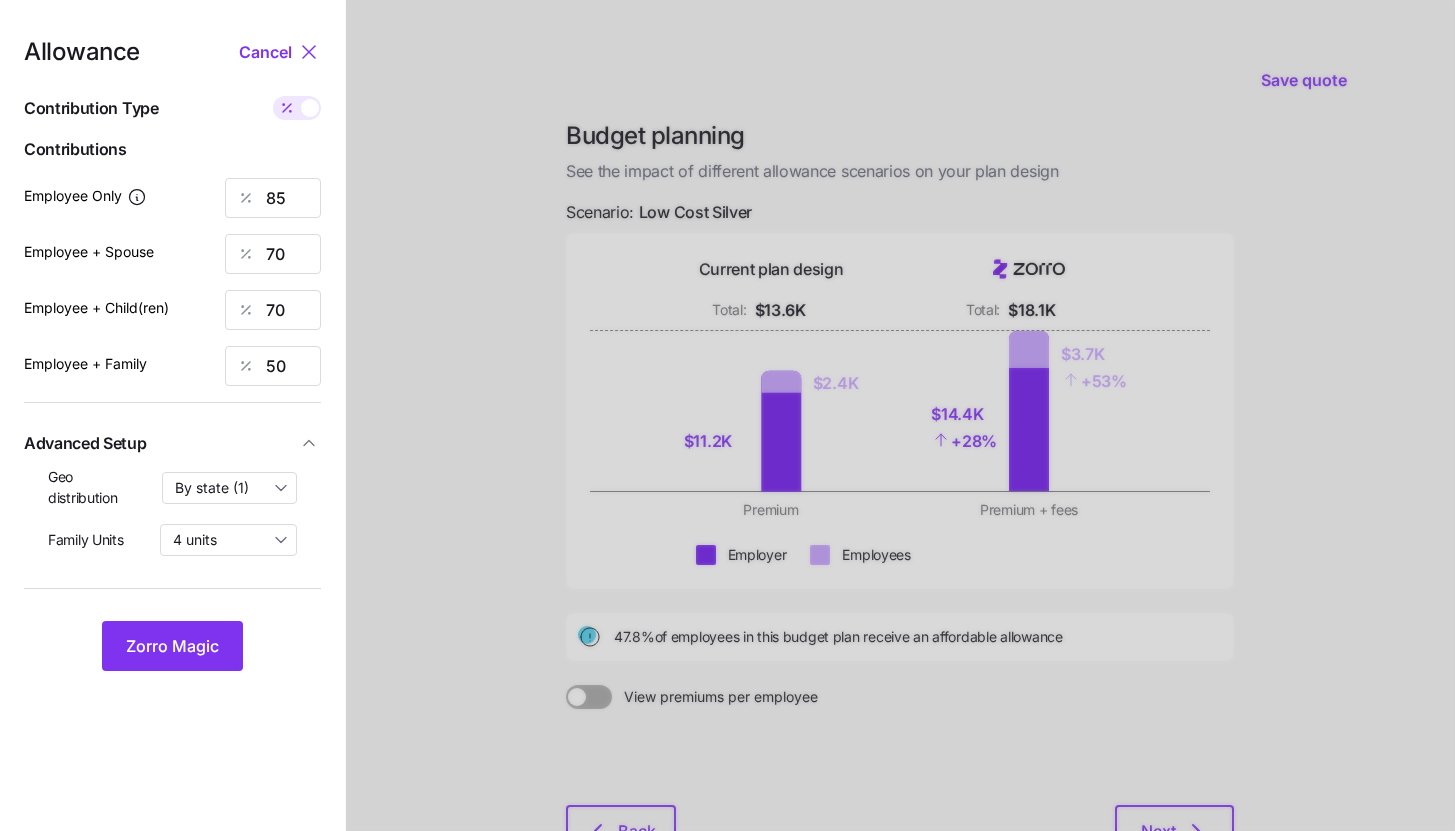 type on "654" 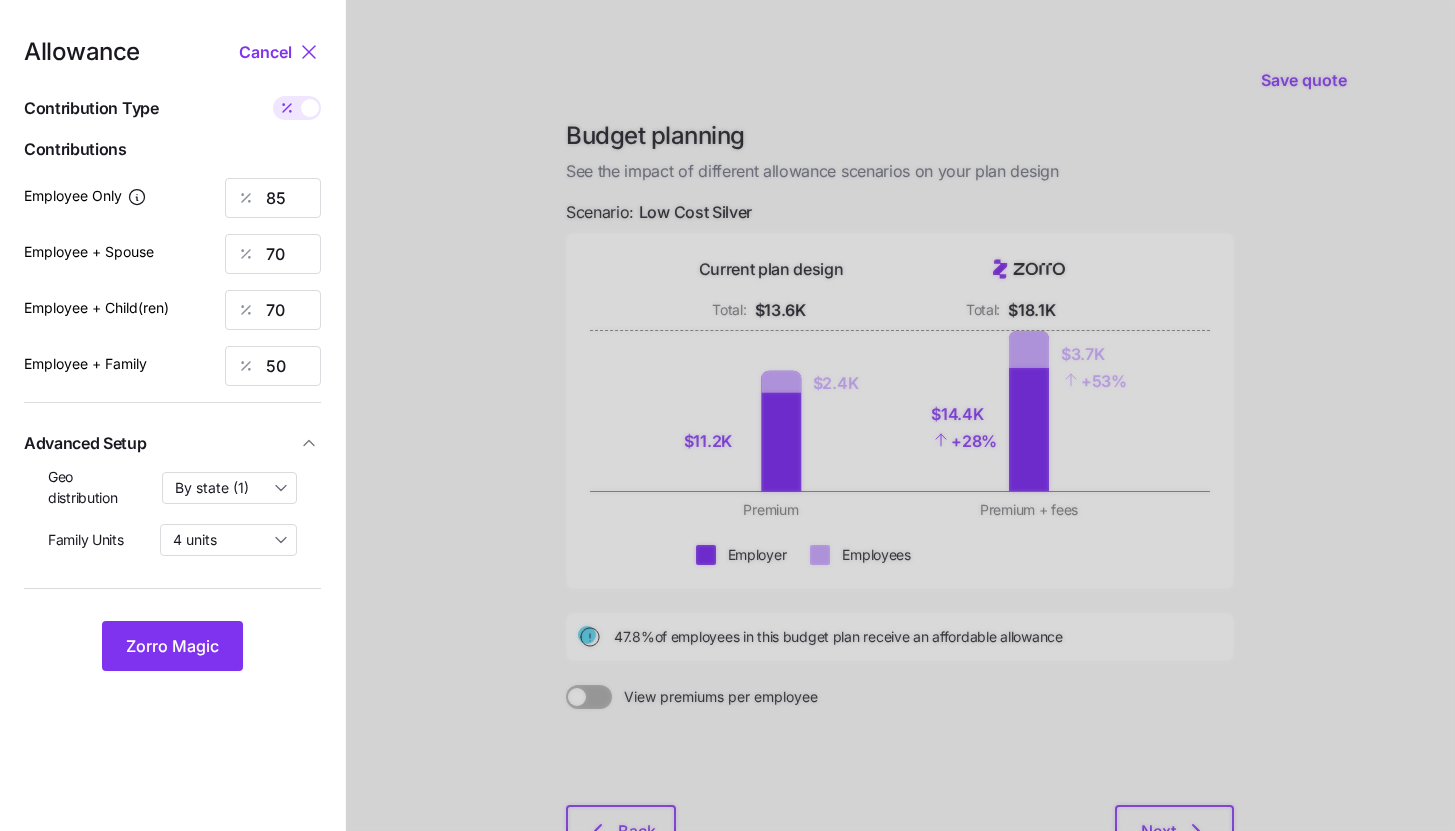 type on "1078" 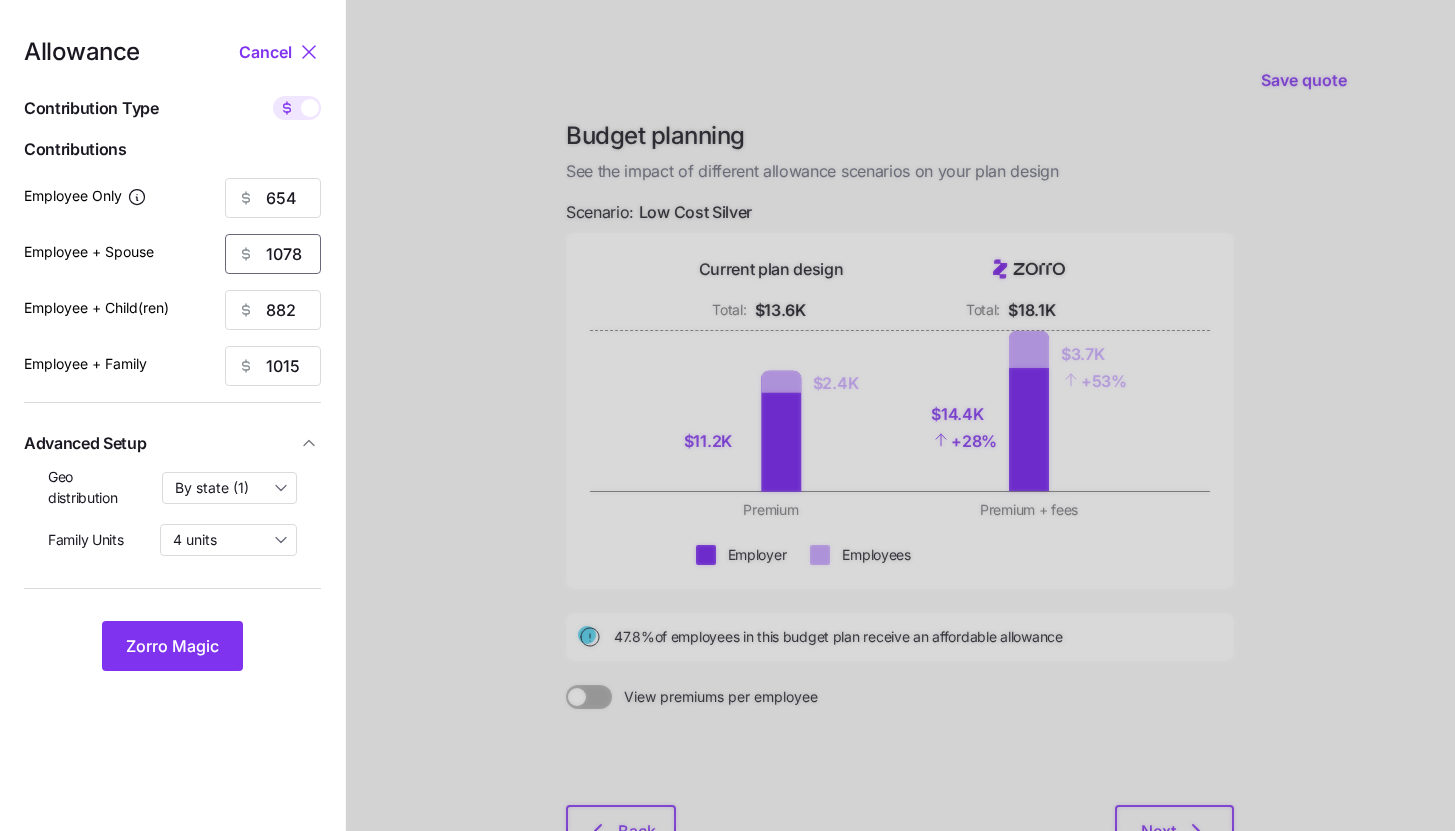 click on "1078" at bounding box center (273, 254) 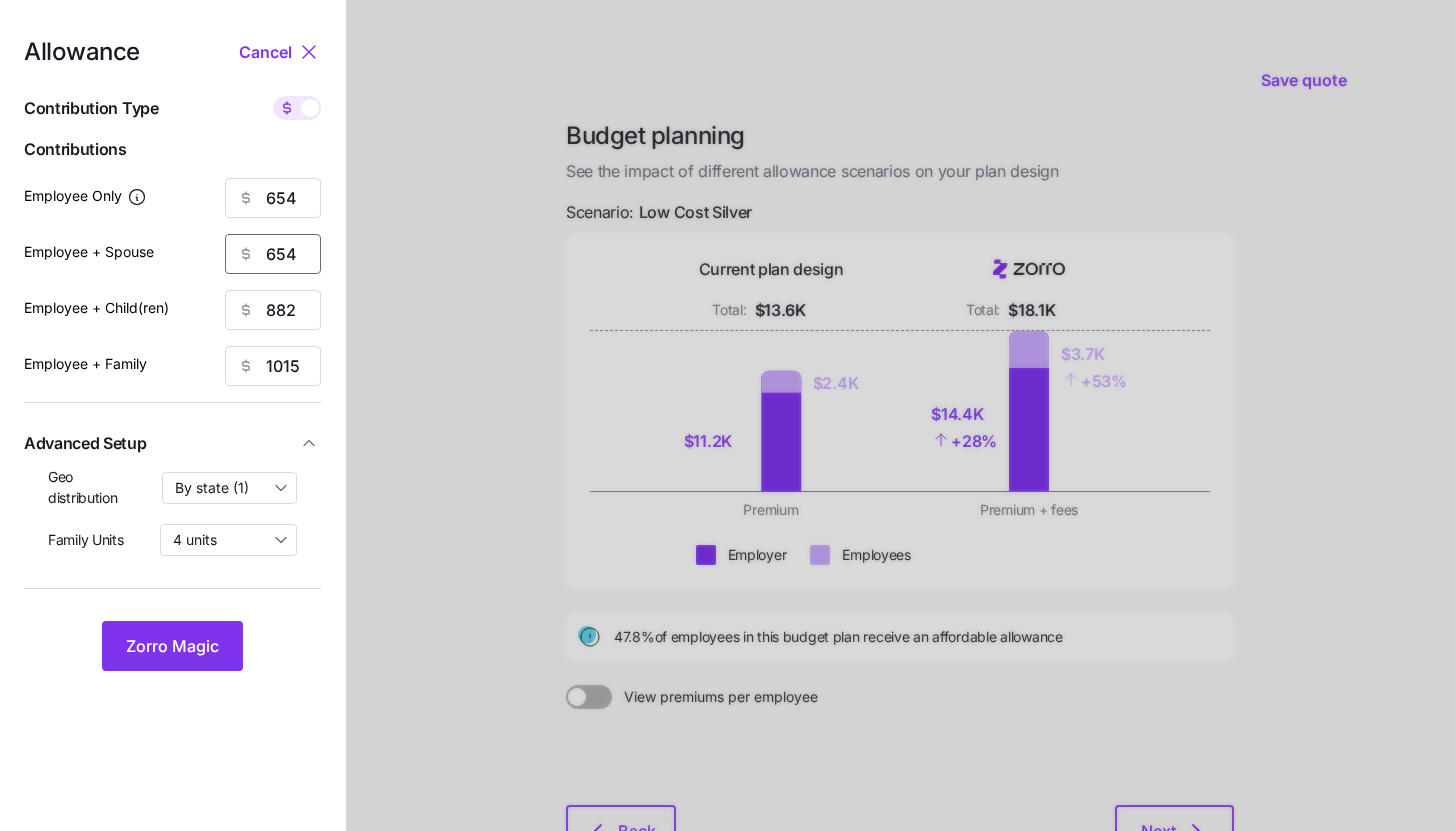 type on "654" 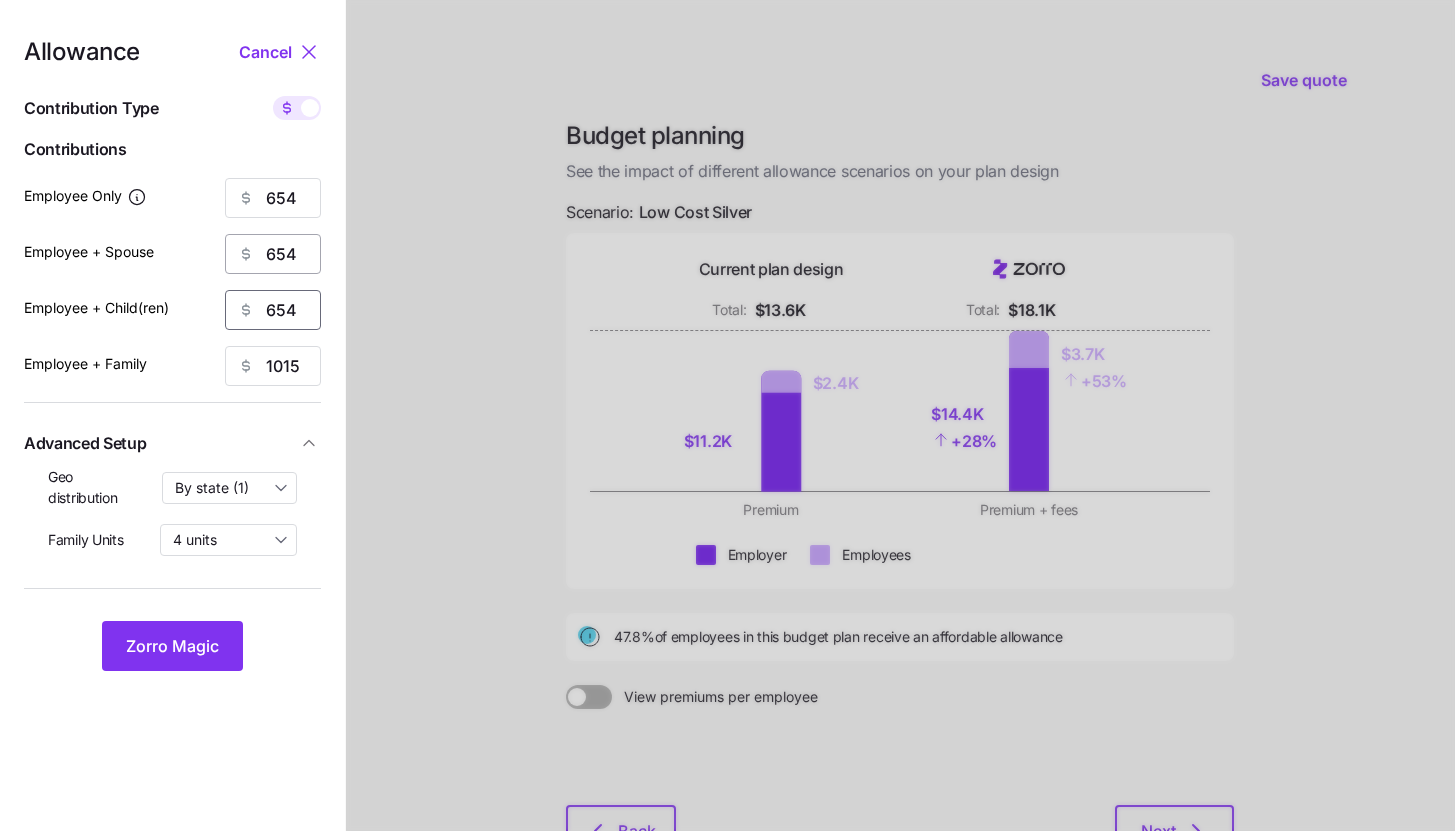 type on "654" 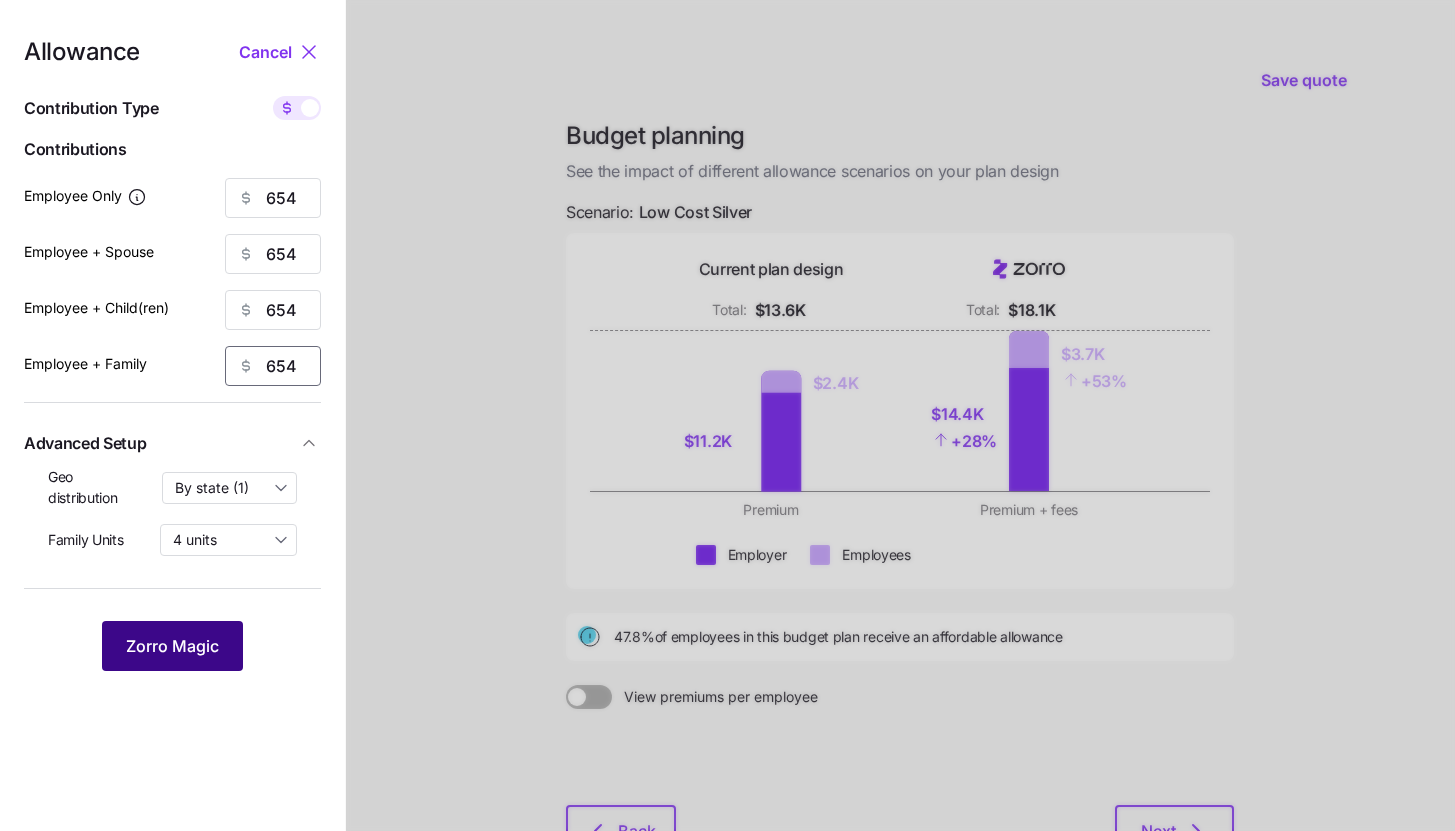 type on "654" 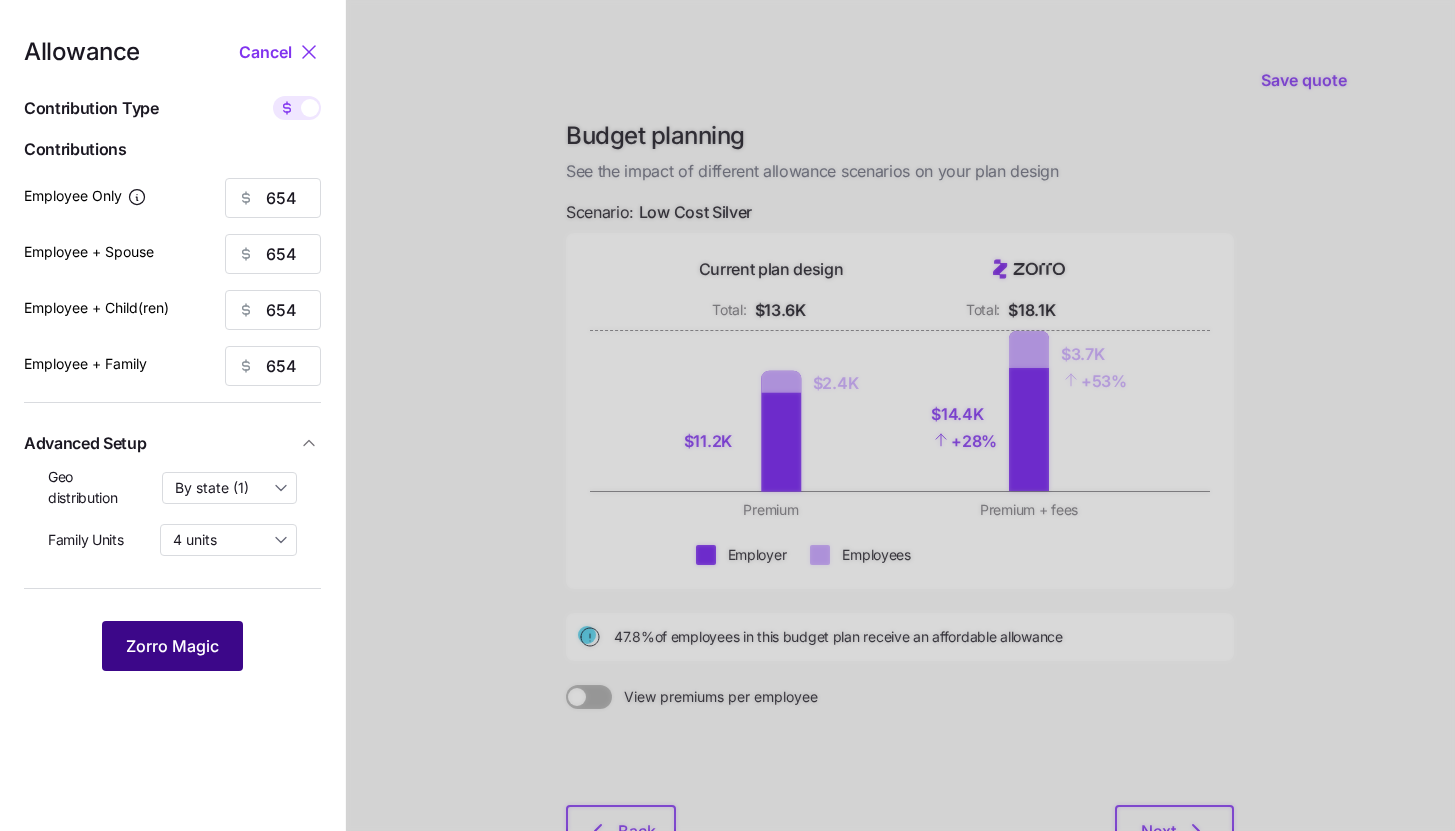 click on "Zorro Magic" at bounding box center (172, 646) 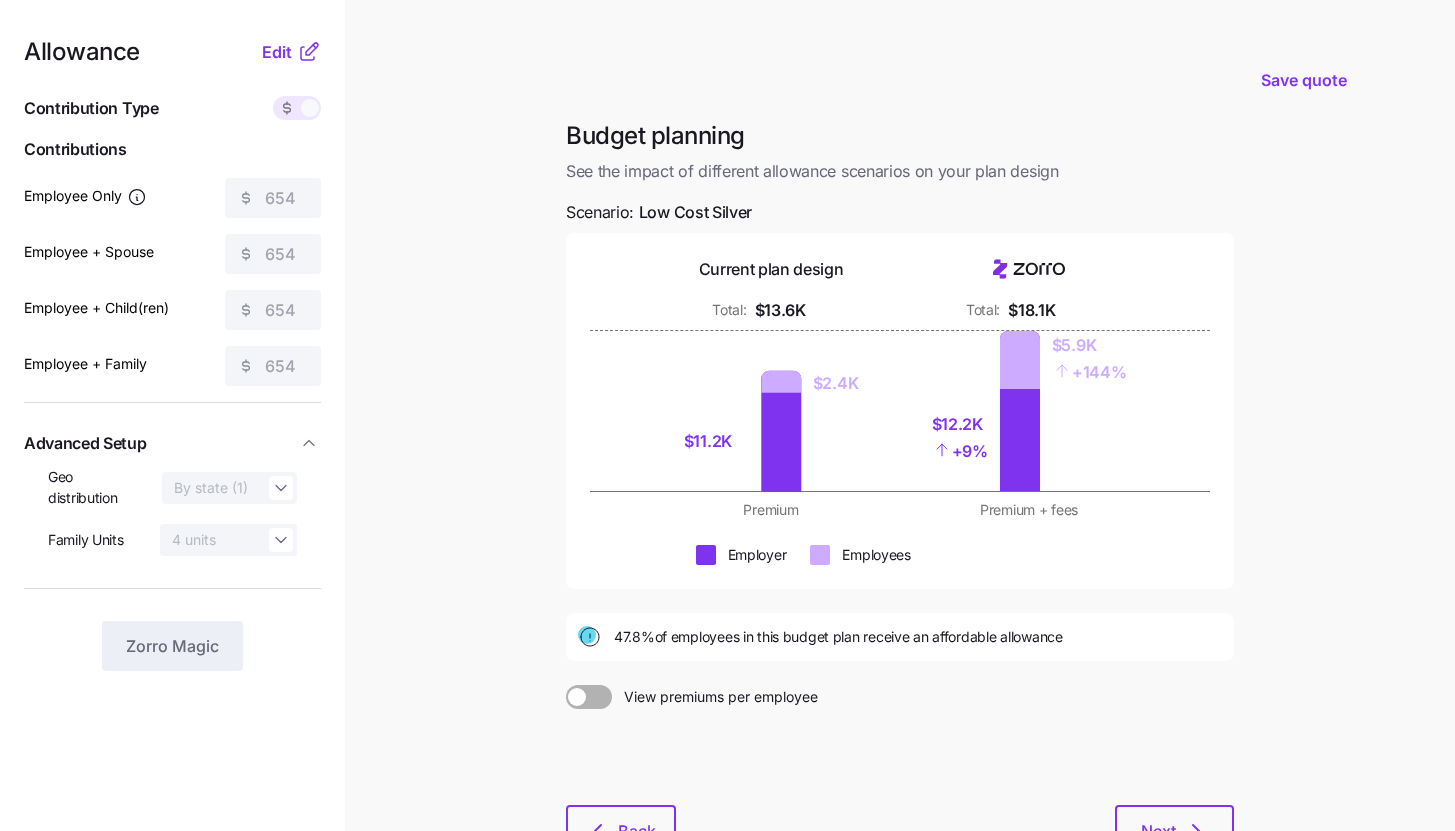 click on "Save quote Budget planning See the impact of different allowance scenarios on your plan design Scenario:   Low Cost Silver Current plan design Total: $13.6K Total: $18.1K $11.2K $2.4K $12.2K + 9% $5.9K + 144% Premium Premium + fees   Employer   Employees 47.8%  of employees in this budget plan receive an affordable allowance View premiums per employee Back Next" at bounding box center (727, 491) 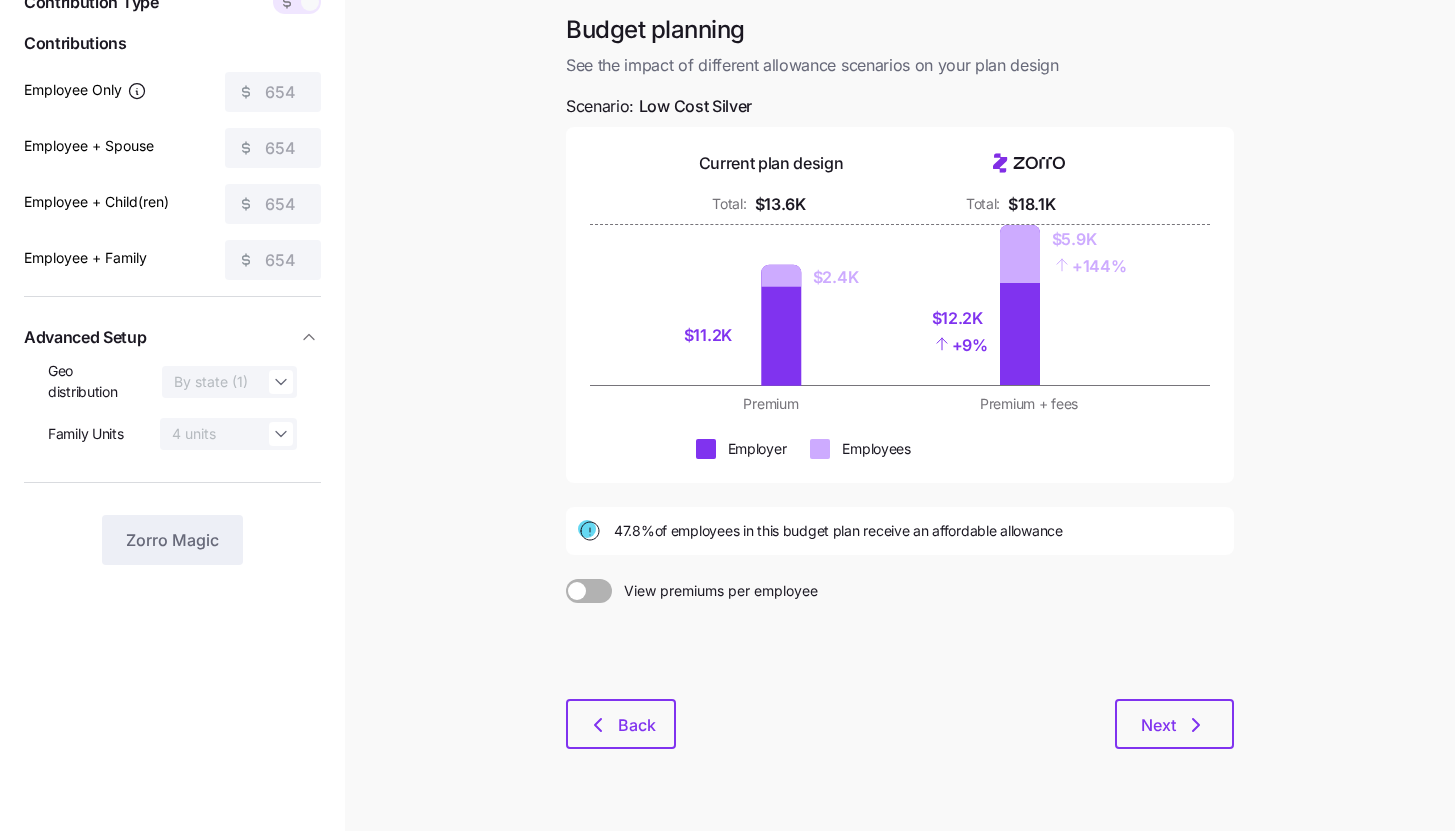 scroll, scrollTop: 95, scrollLeft: 0, axis: vertical 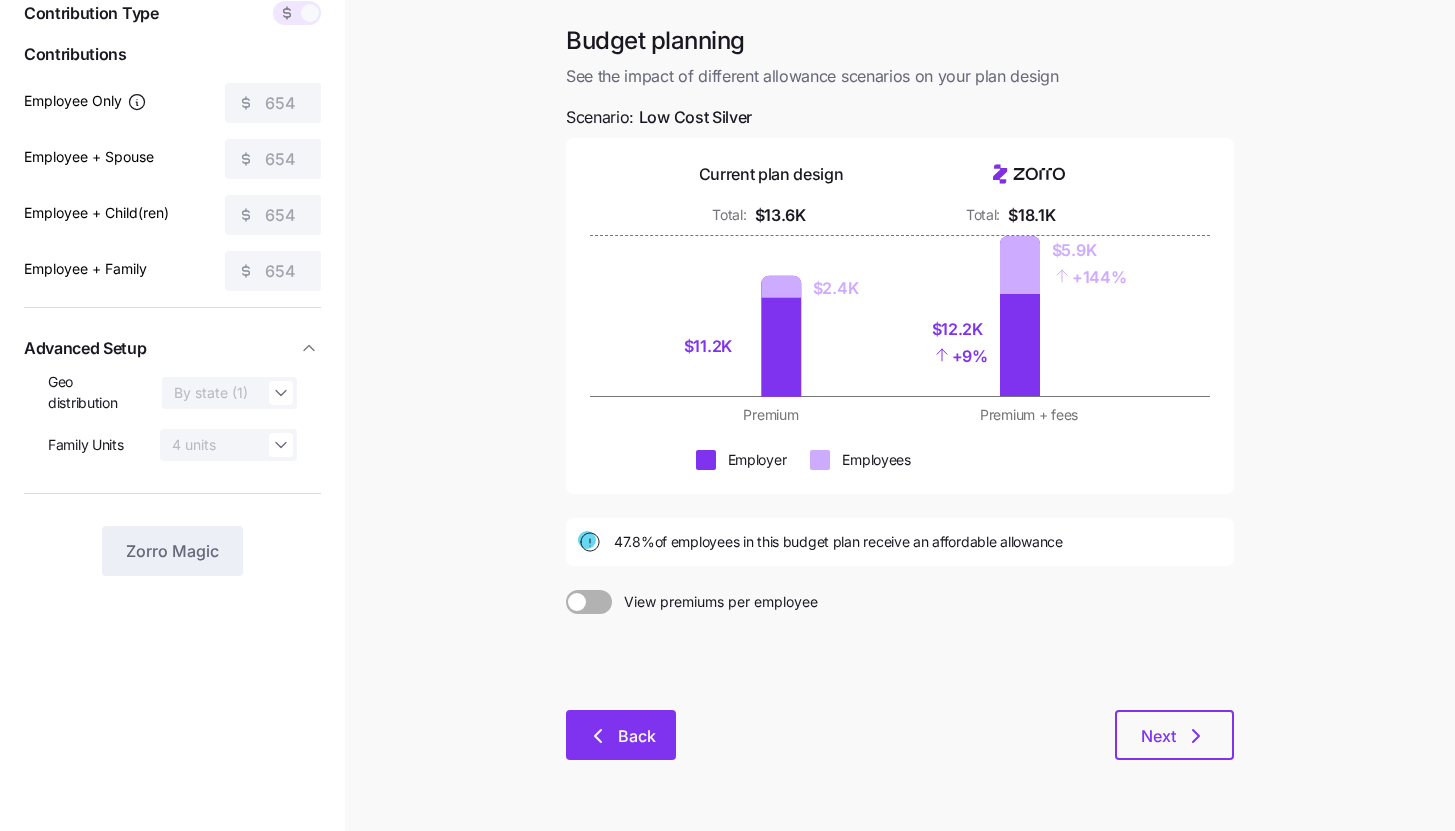 click on "Back" at bounding box center (637, 736) 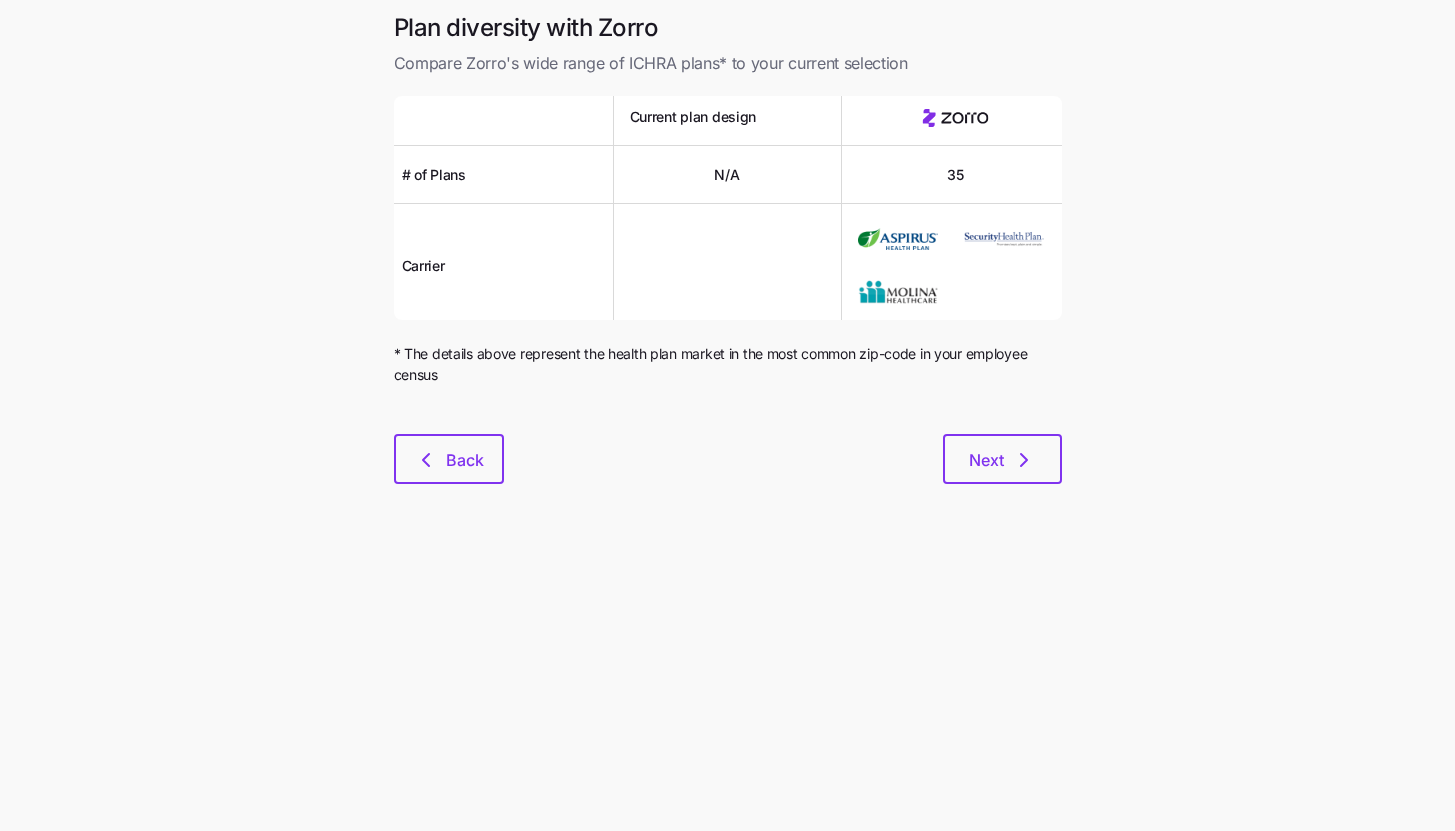 scroll, scrollTop: 0, scrollLeft: 0, axis: both 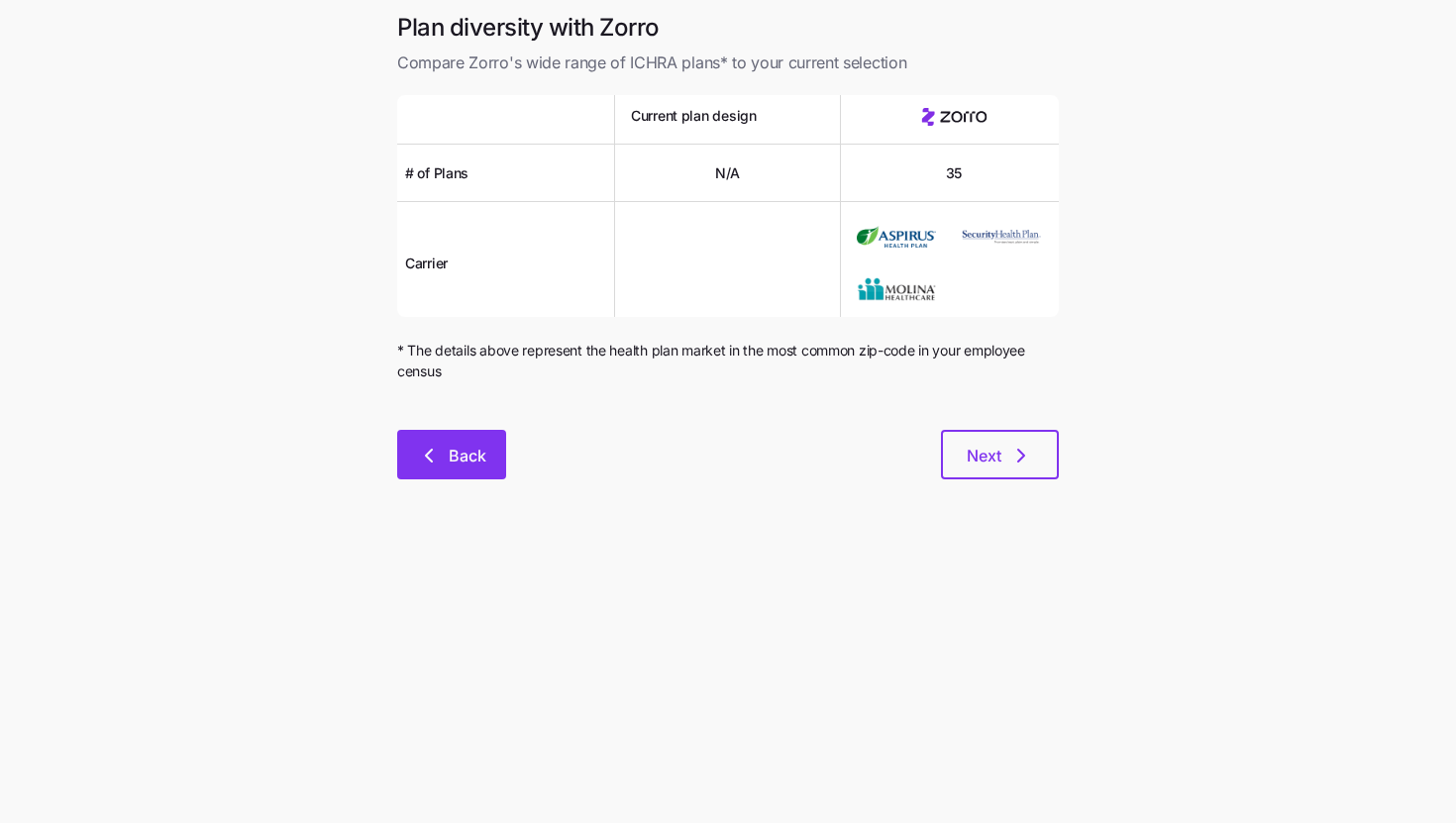 click on "Back" at bounding box center [452, 455] 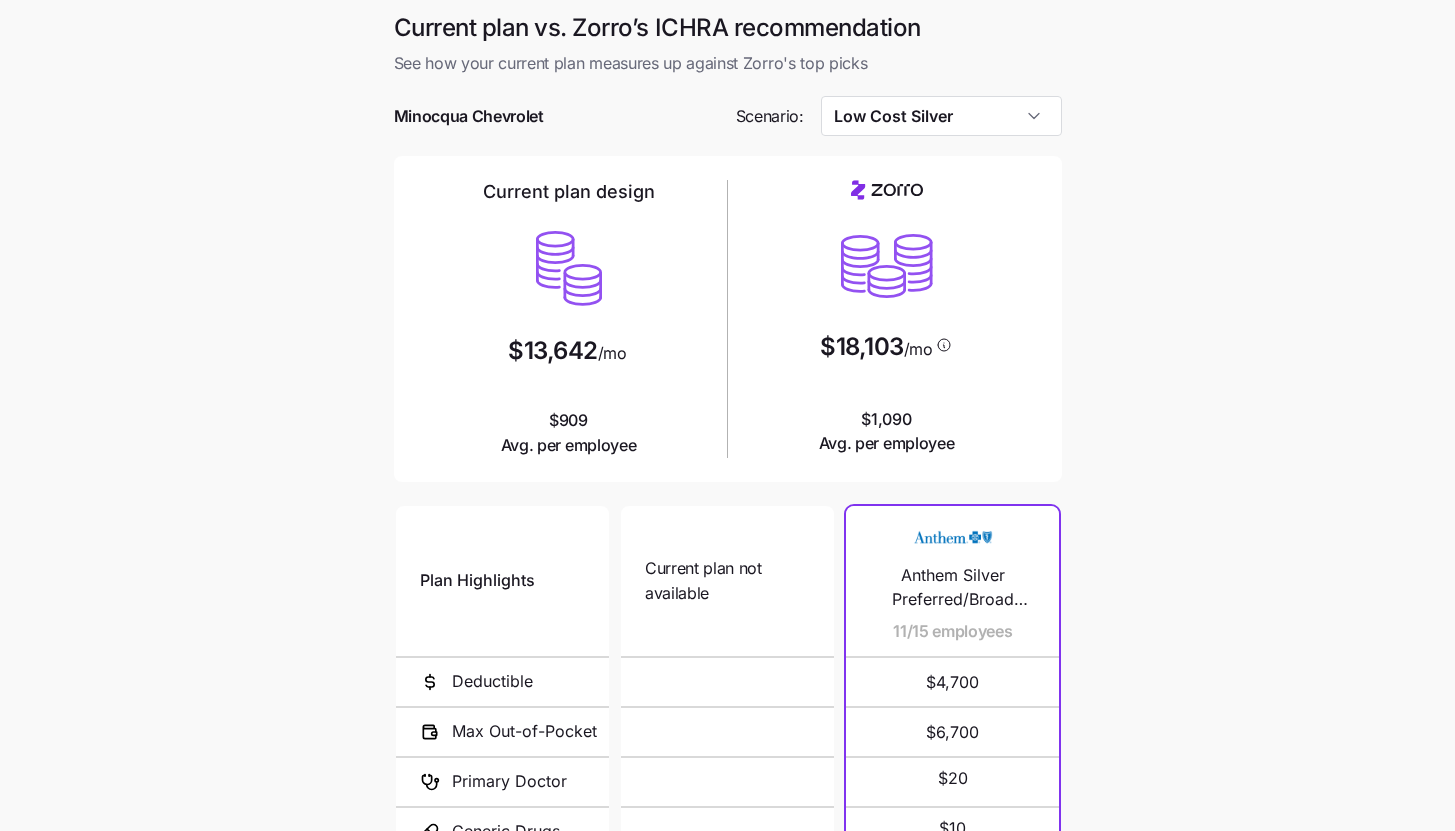 scroll, scrollTop: 260, scrollLeft: 0, axis: vertical 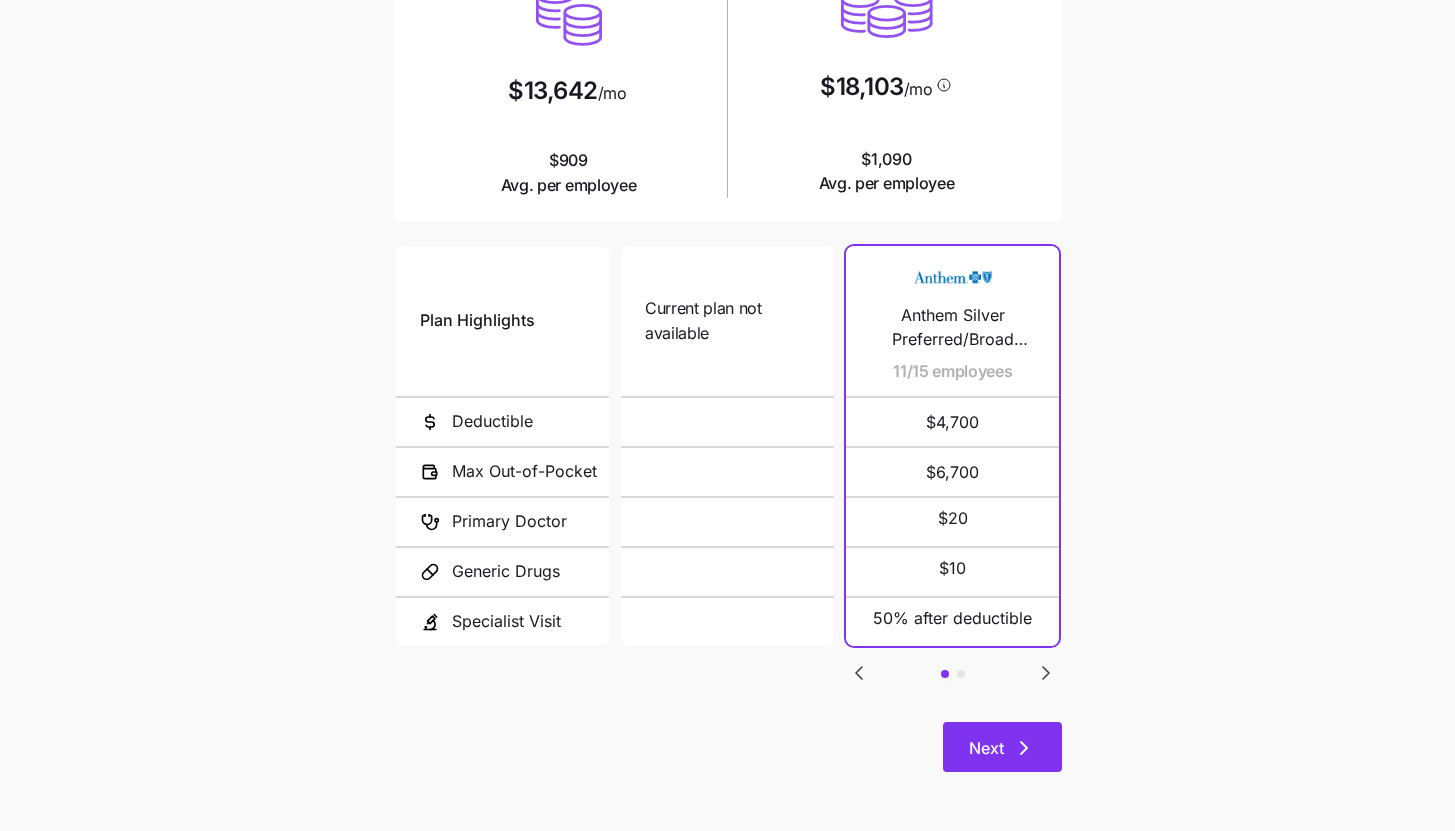 click 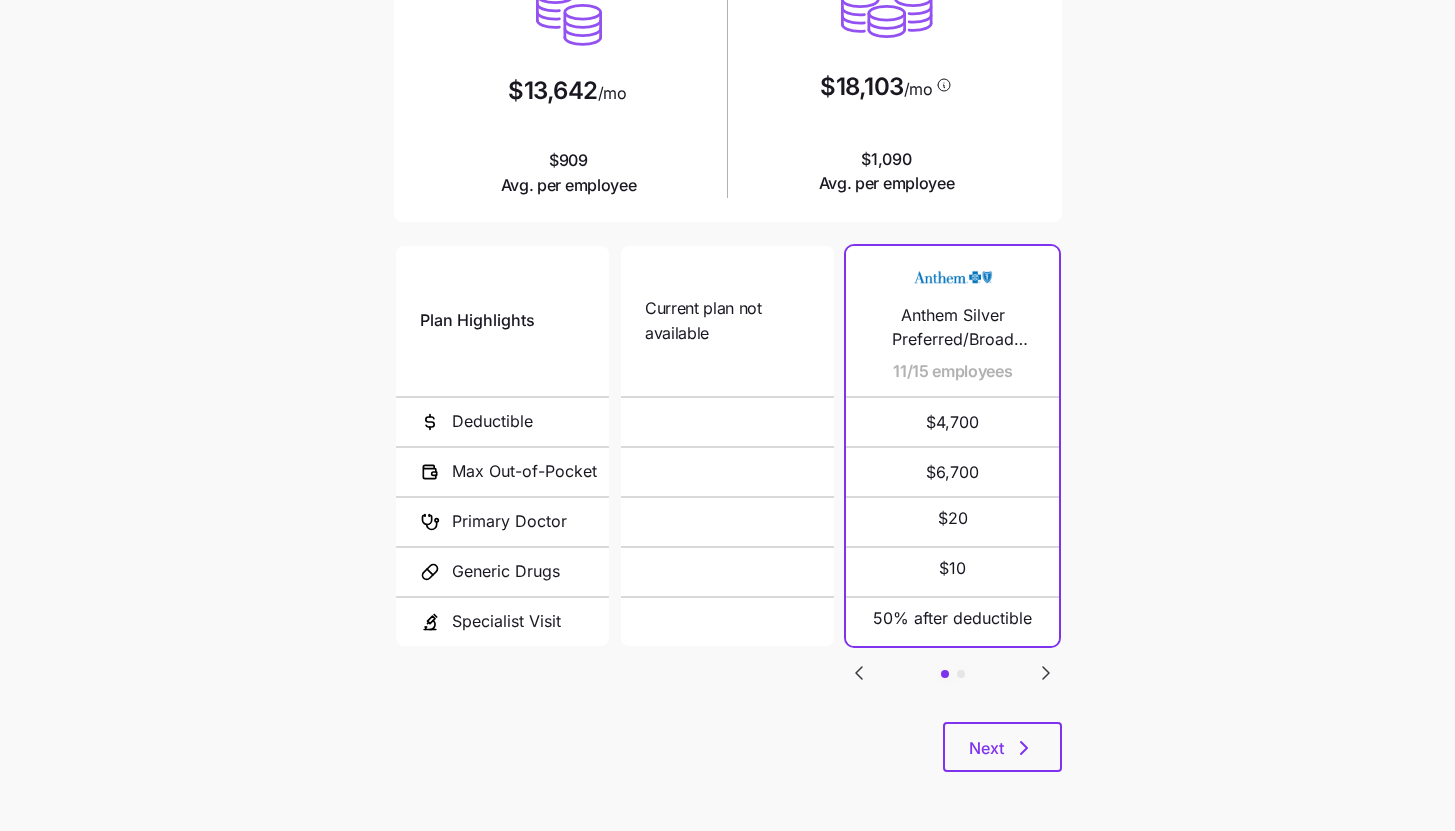 scroll, scrollTop: 0, scrollLeft: 0, axis: both 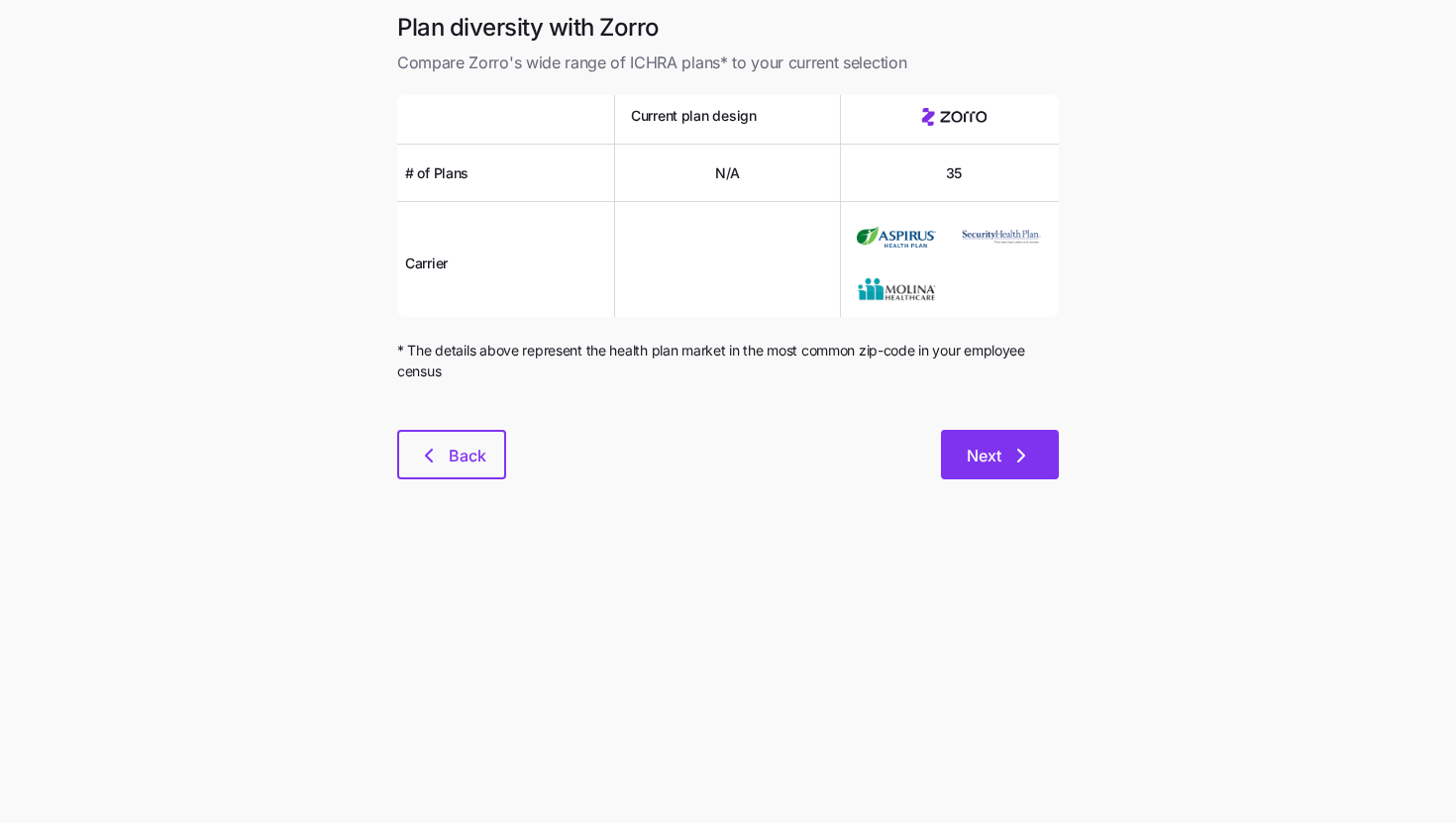 click on "Next" at bounding box center (999, 455) 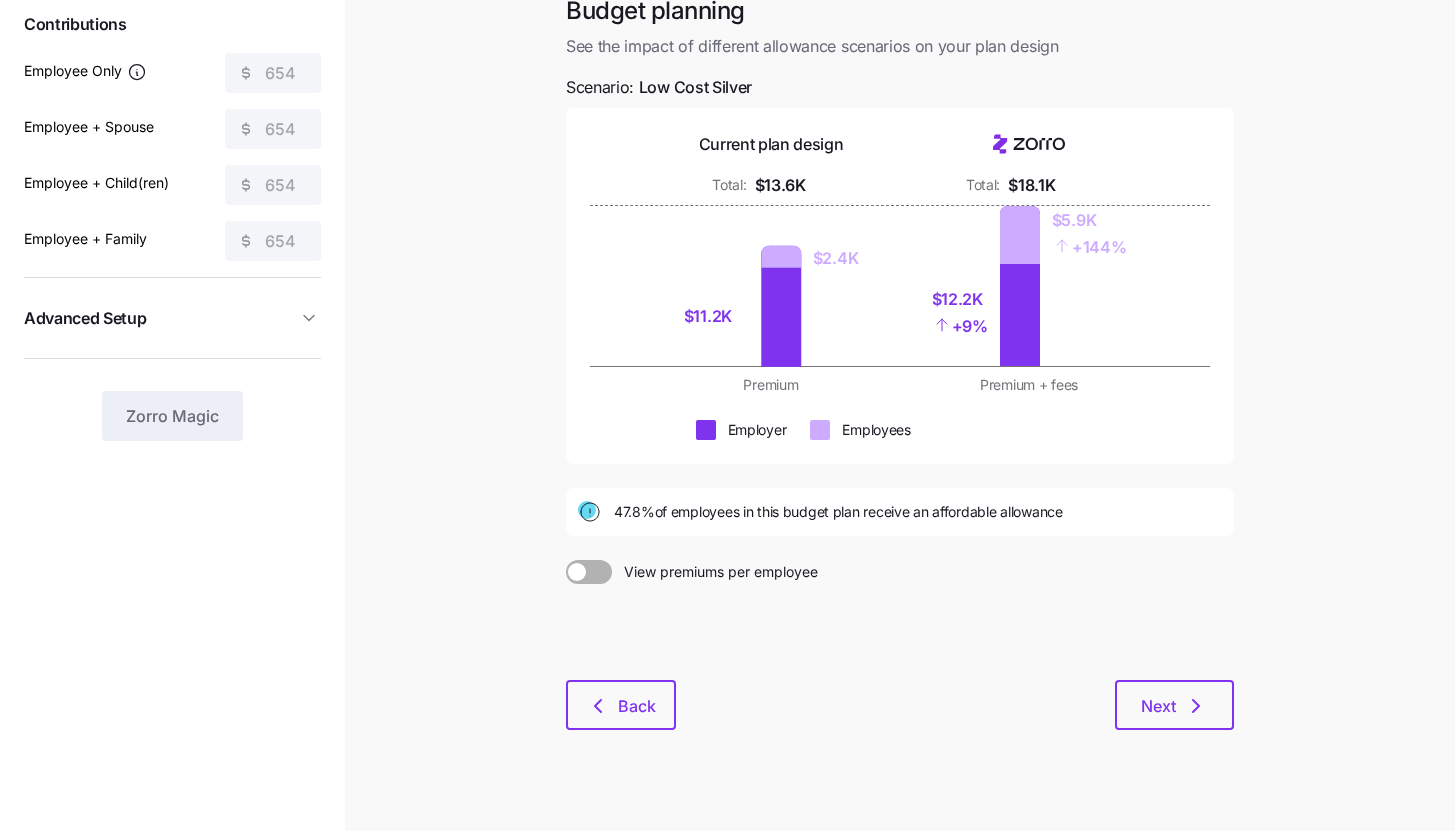 scroll, scrollTop: 152, scrollLeft: 0, axis: vertical 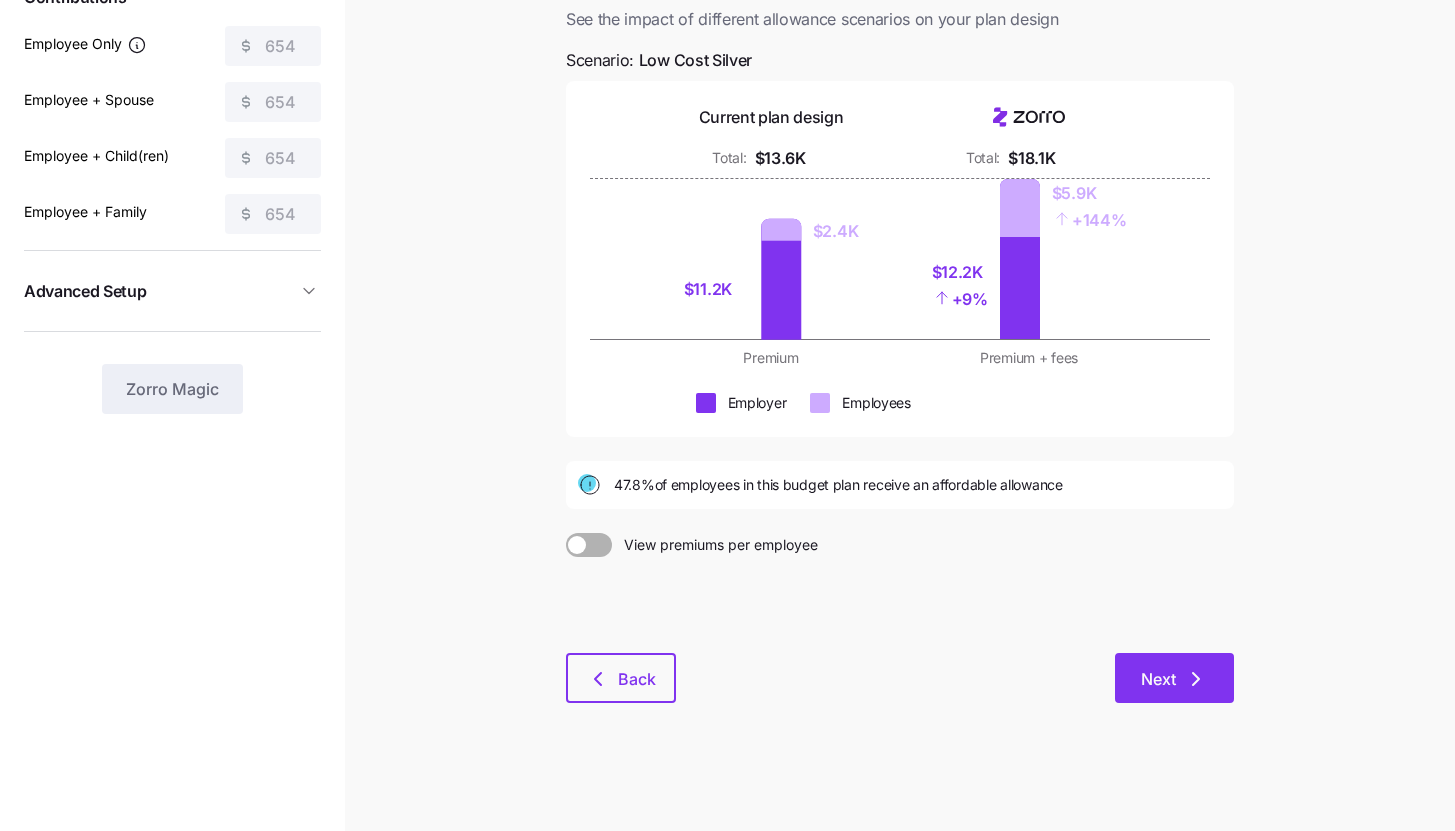 click on "Next" at bounding box center (1174, 678) 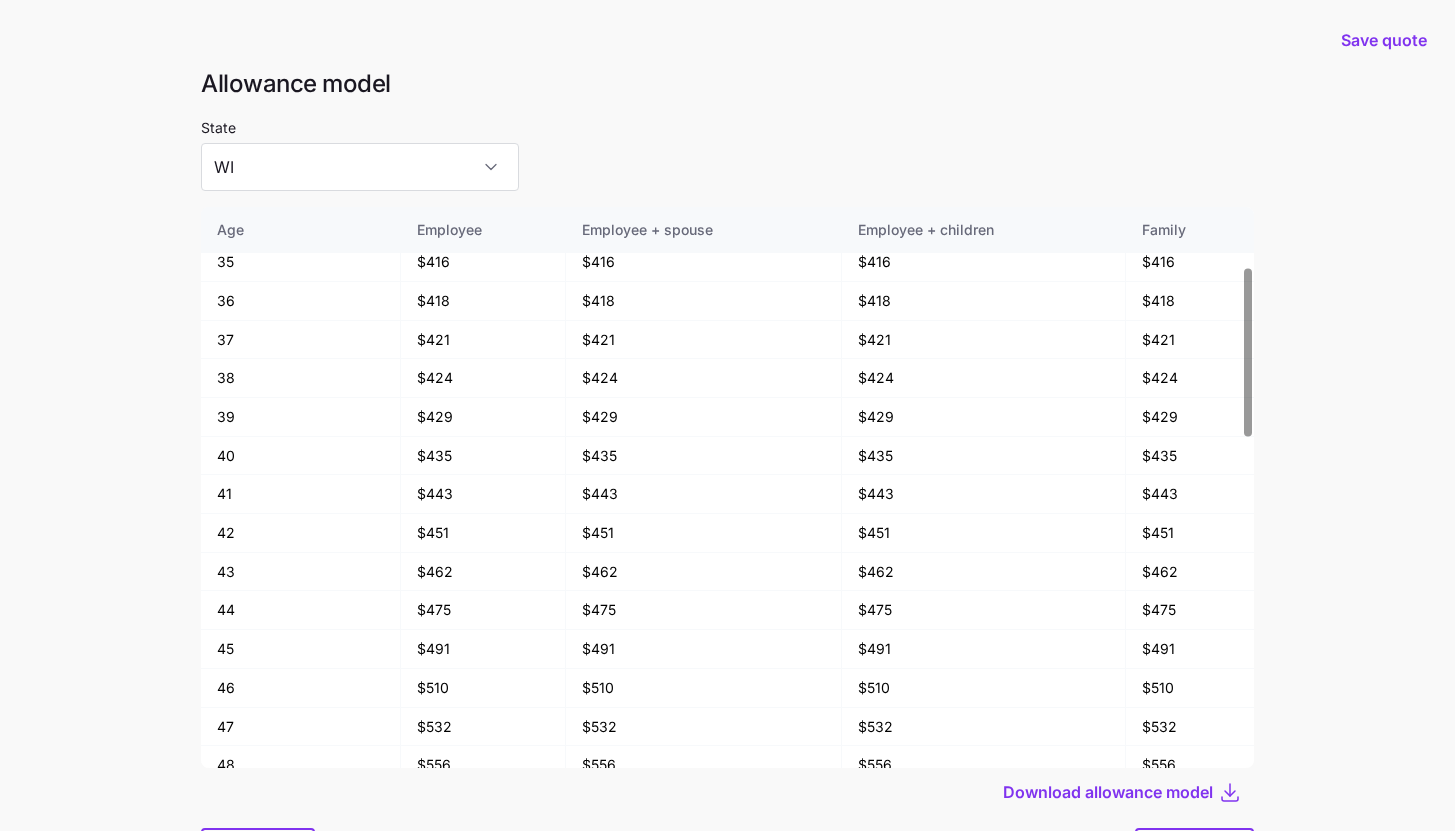 scroll, scrollTop: 965, scrollLeft: 0, axis: vertical 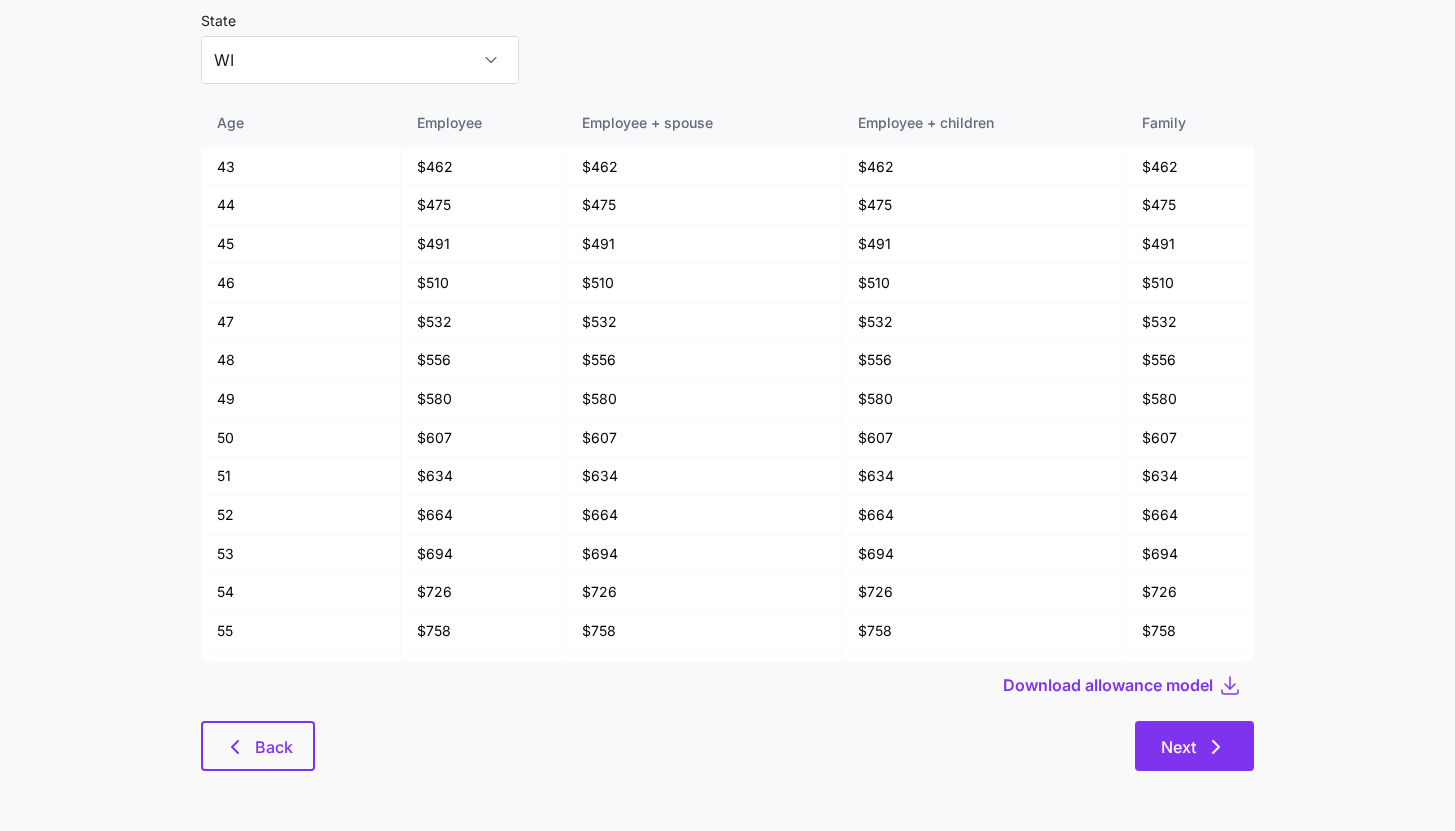 click 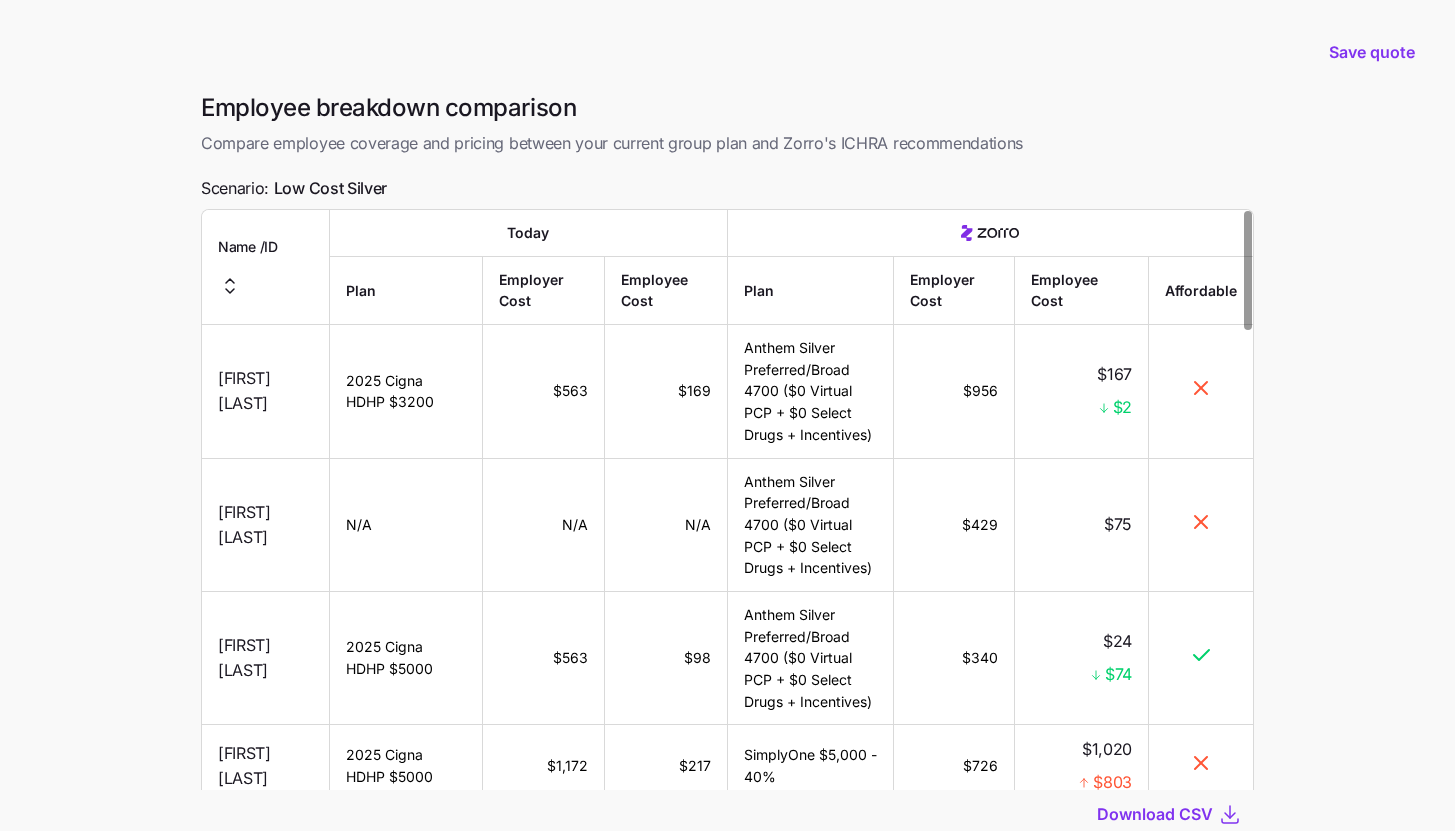 scroll, scrollTop: 141, scrollLeft: 0, axis: vertical 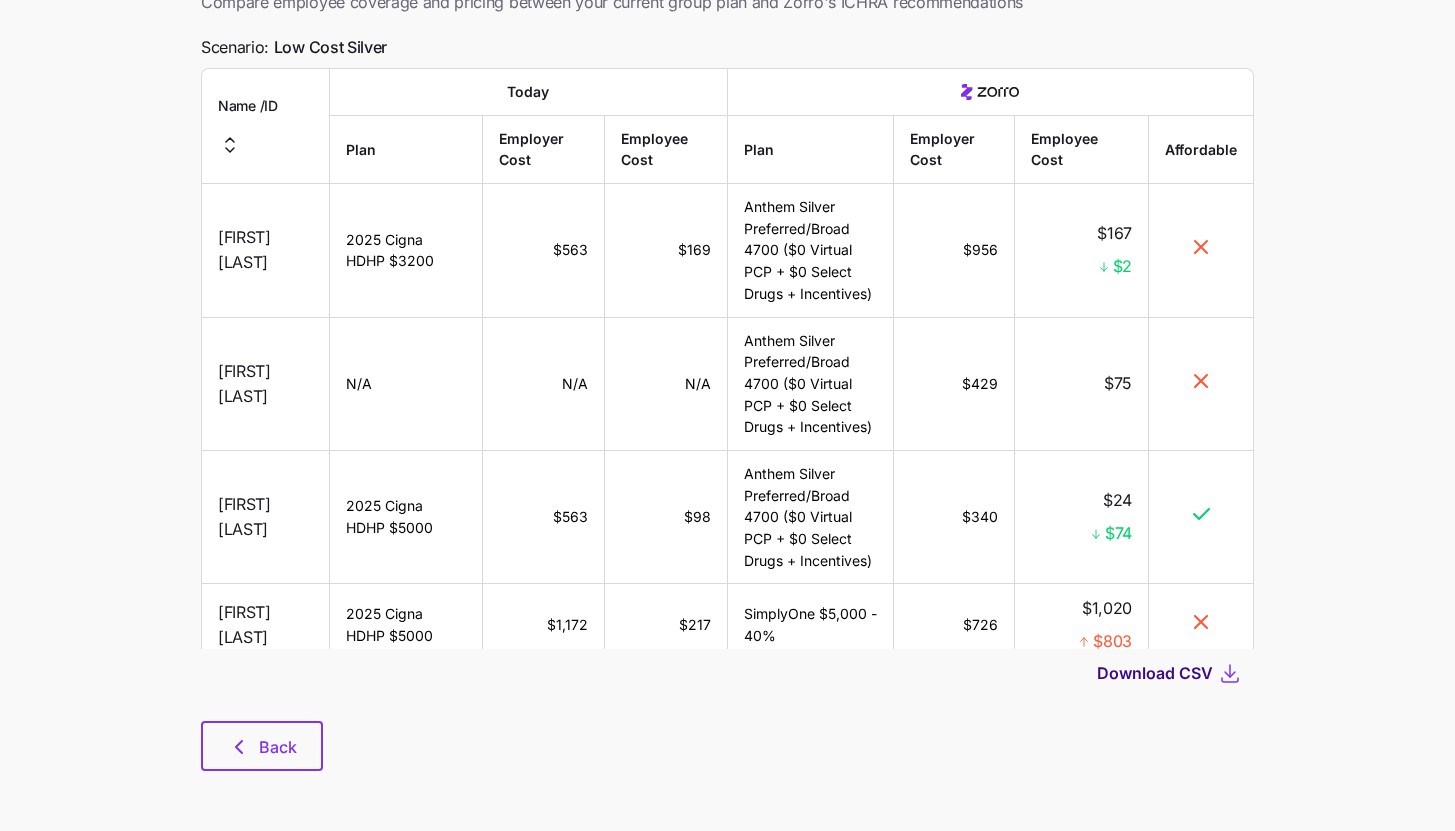 click on "Download CSV" at bounding box center [1155, 673] 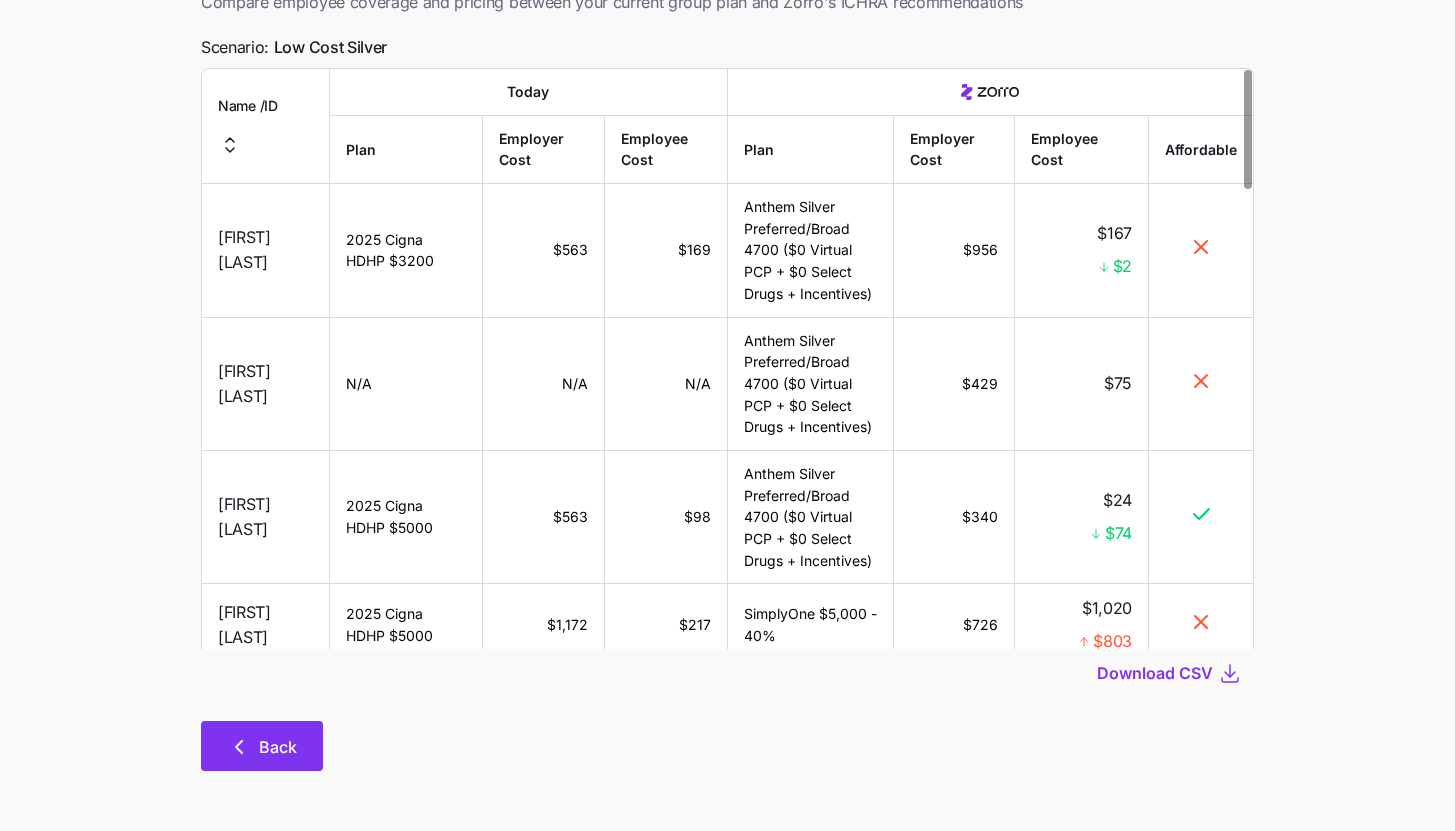 click on "Back" at bounding box center [278, 747] 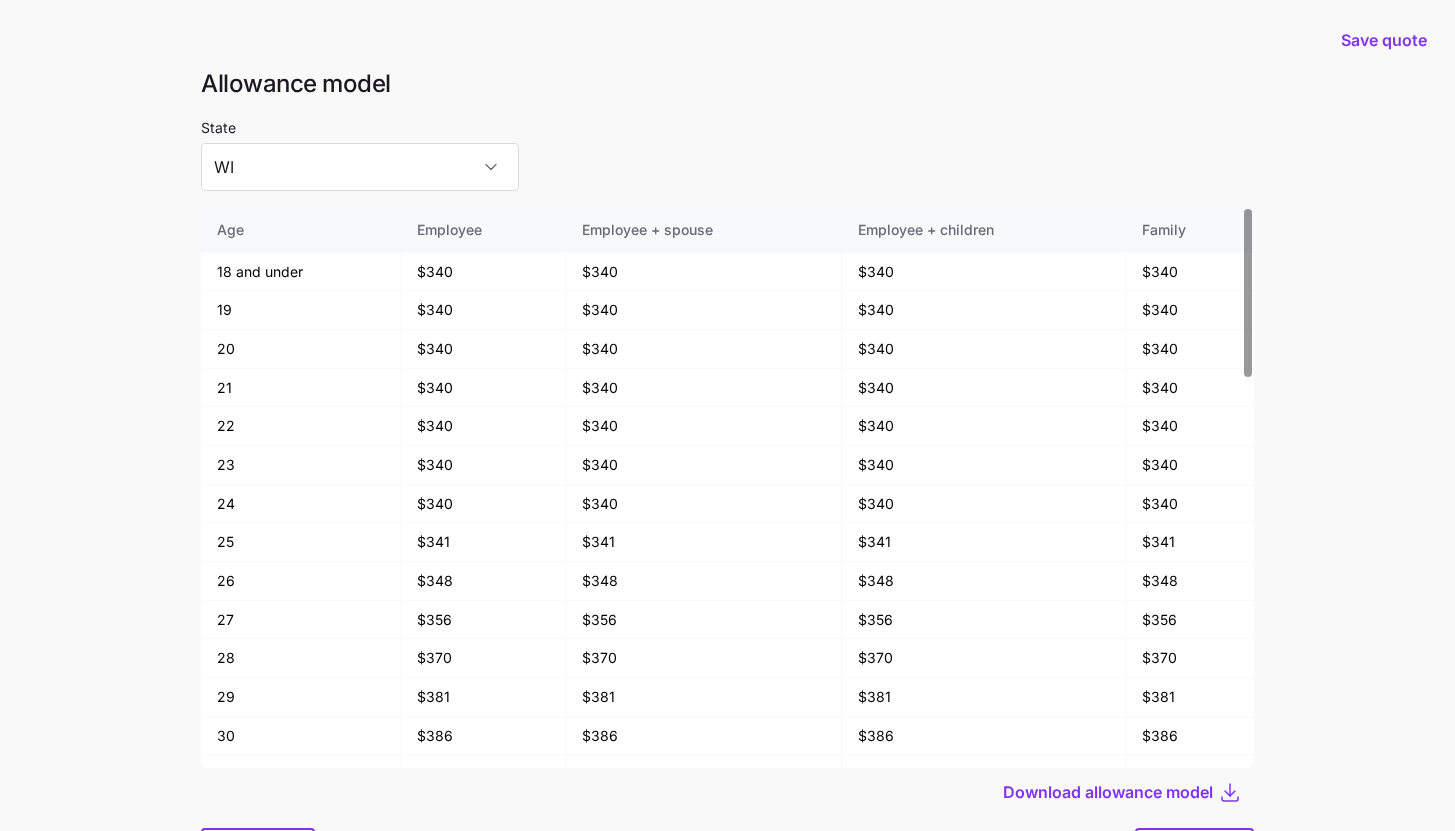 scroll, scrollTop: 107, scrollLeft: 0, axis: vertical 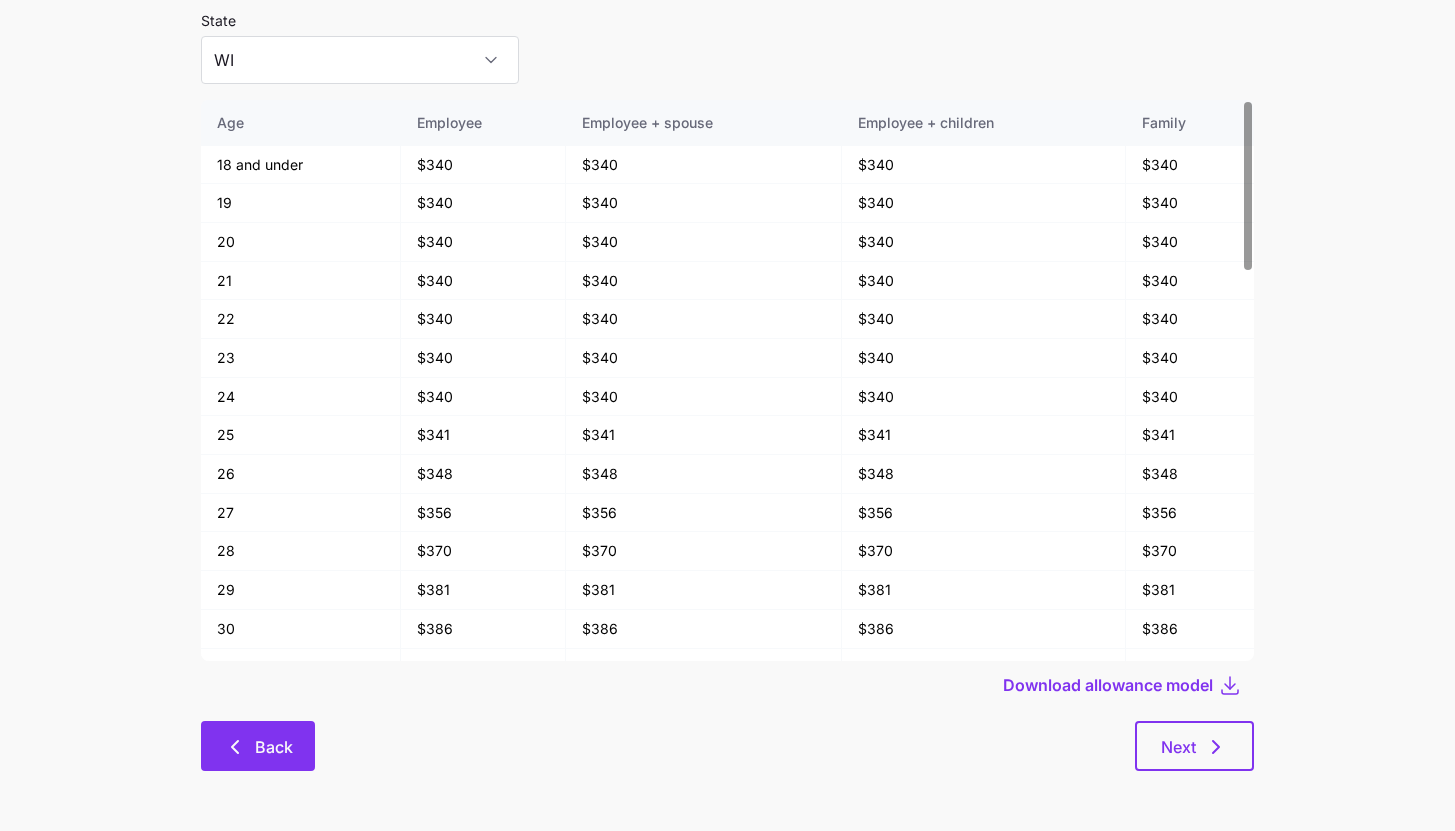 click on "Back" at bounding box center [258, 747] 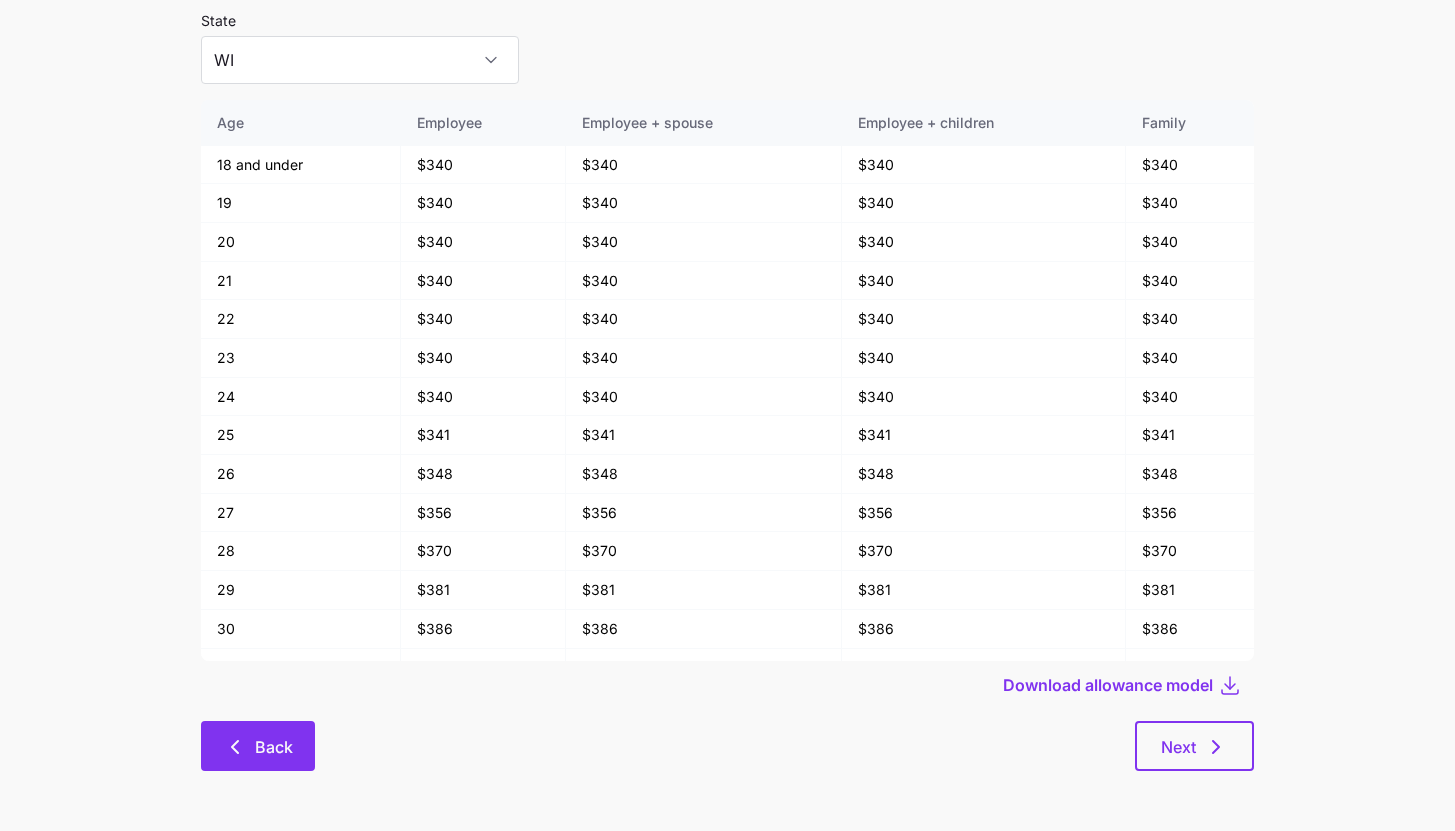scroll, scrollTop: 0, scrollLeft: 0, axis: both 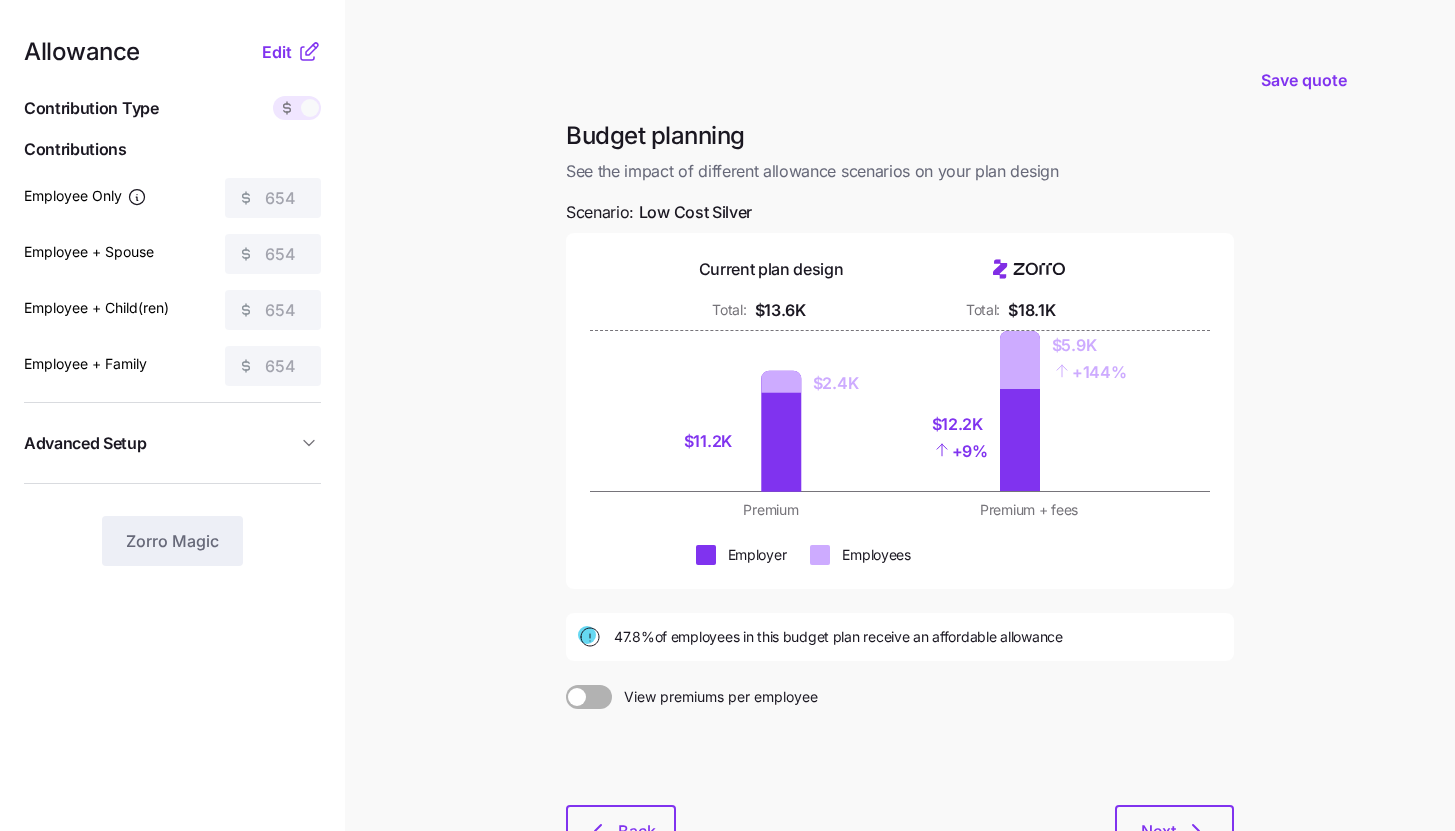click 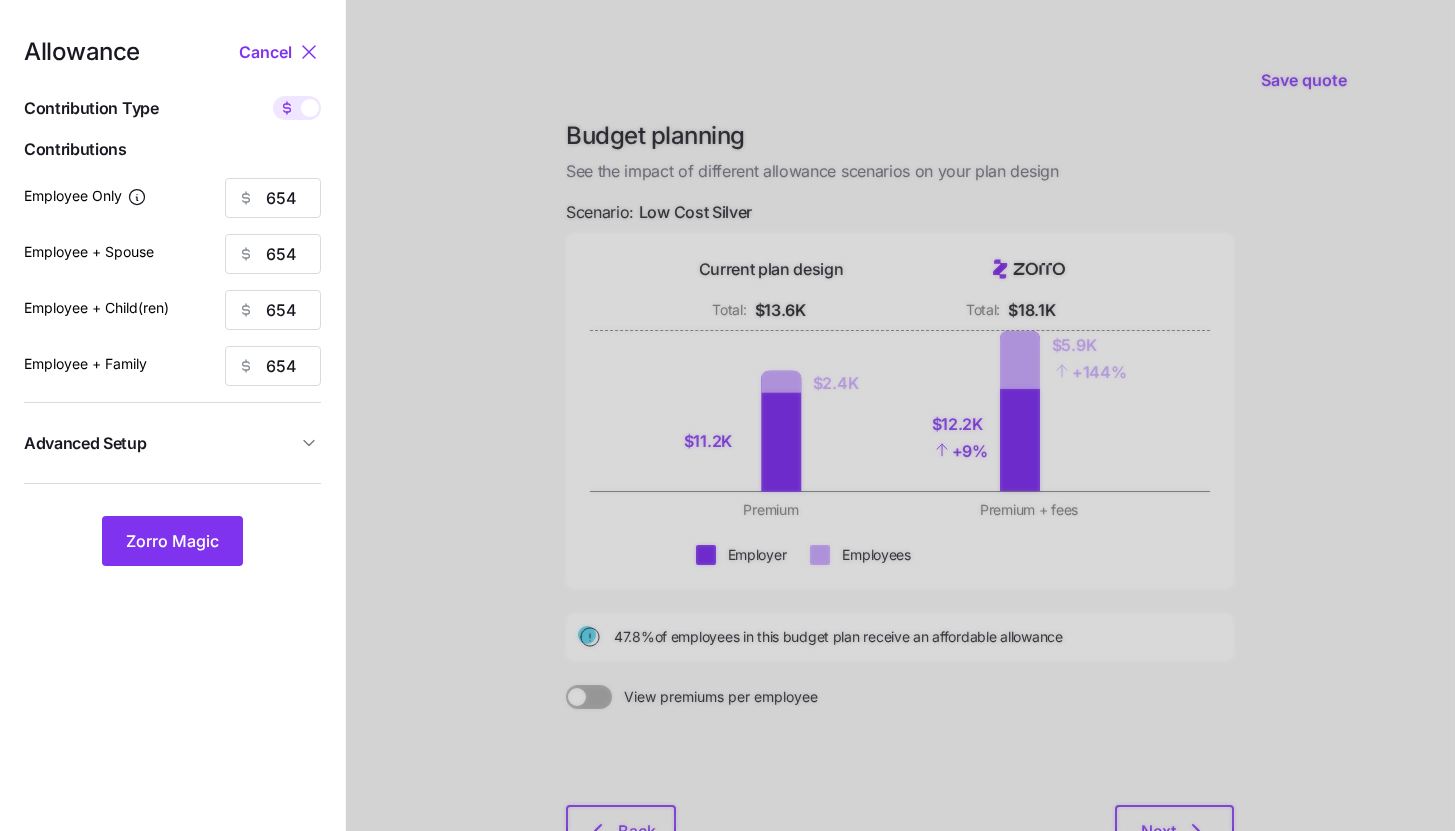 click at bounding box center [310, 108] 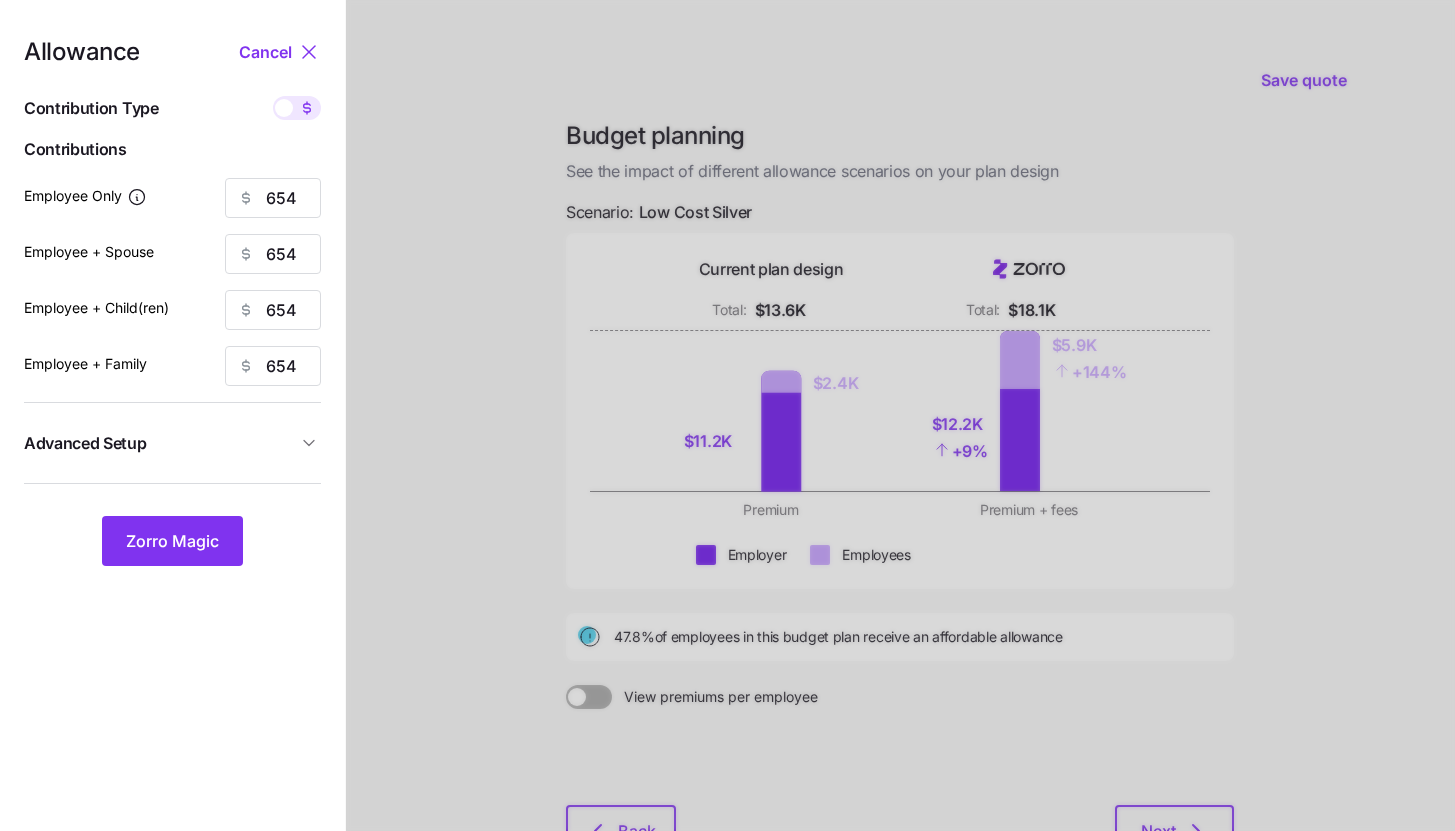 type on "85" 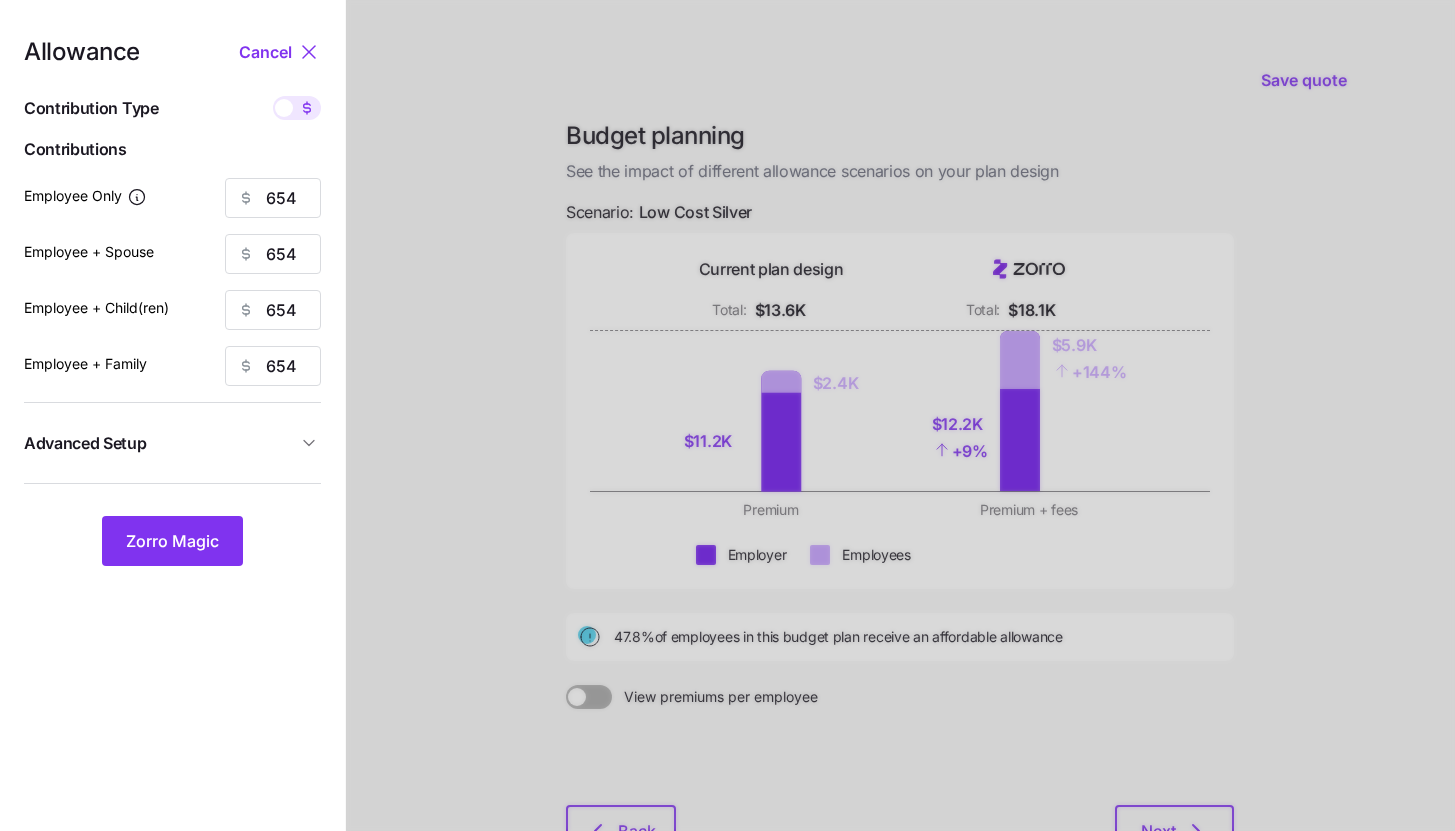 type on "42" 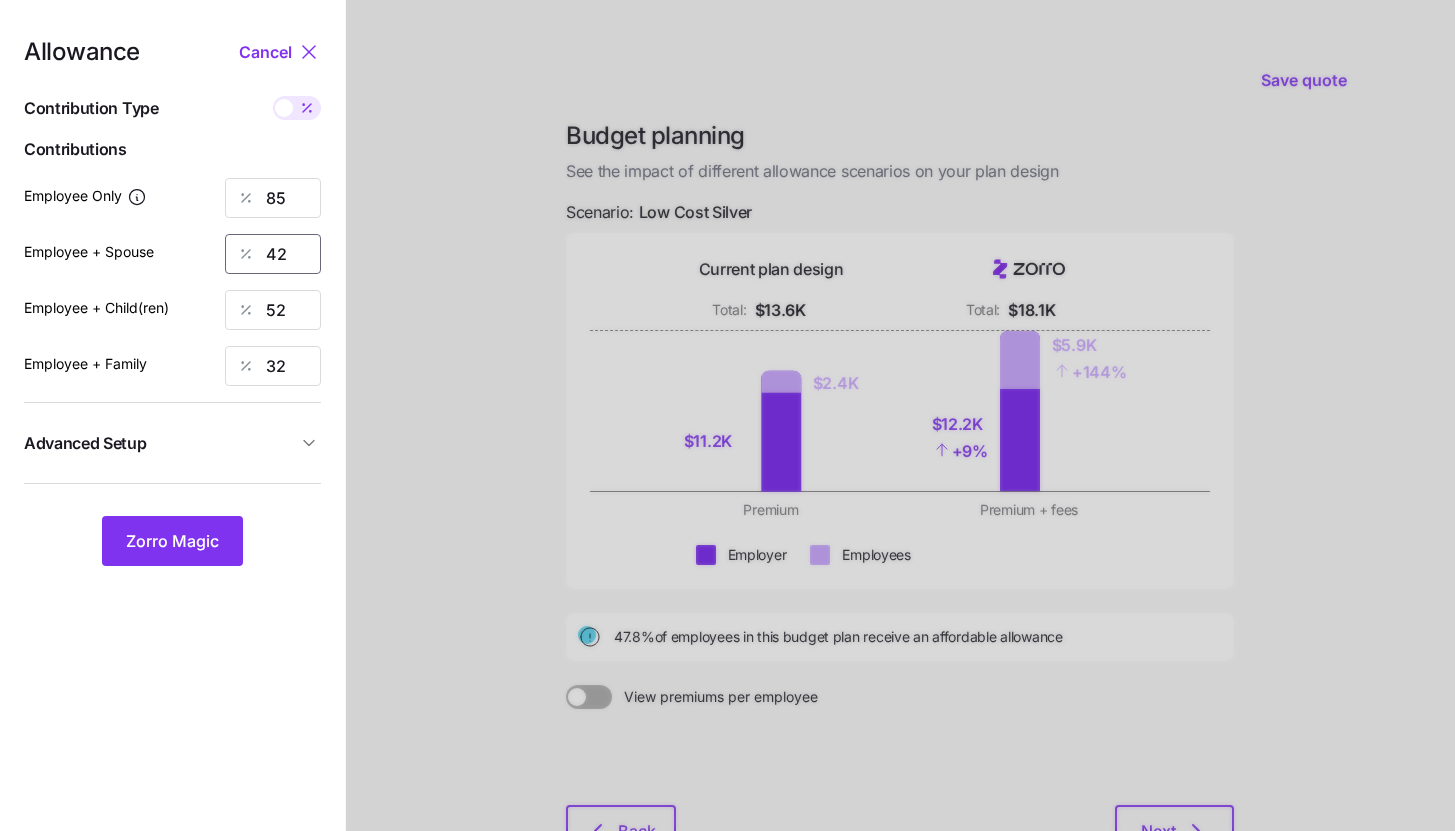 click on "42" at bounding box center (273, 254) 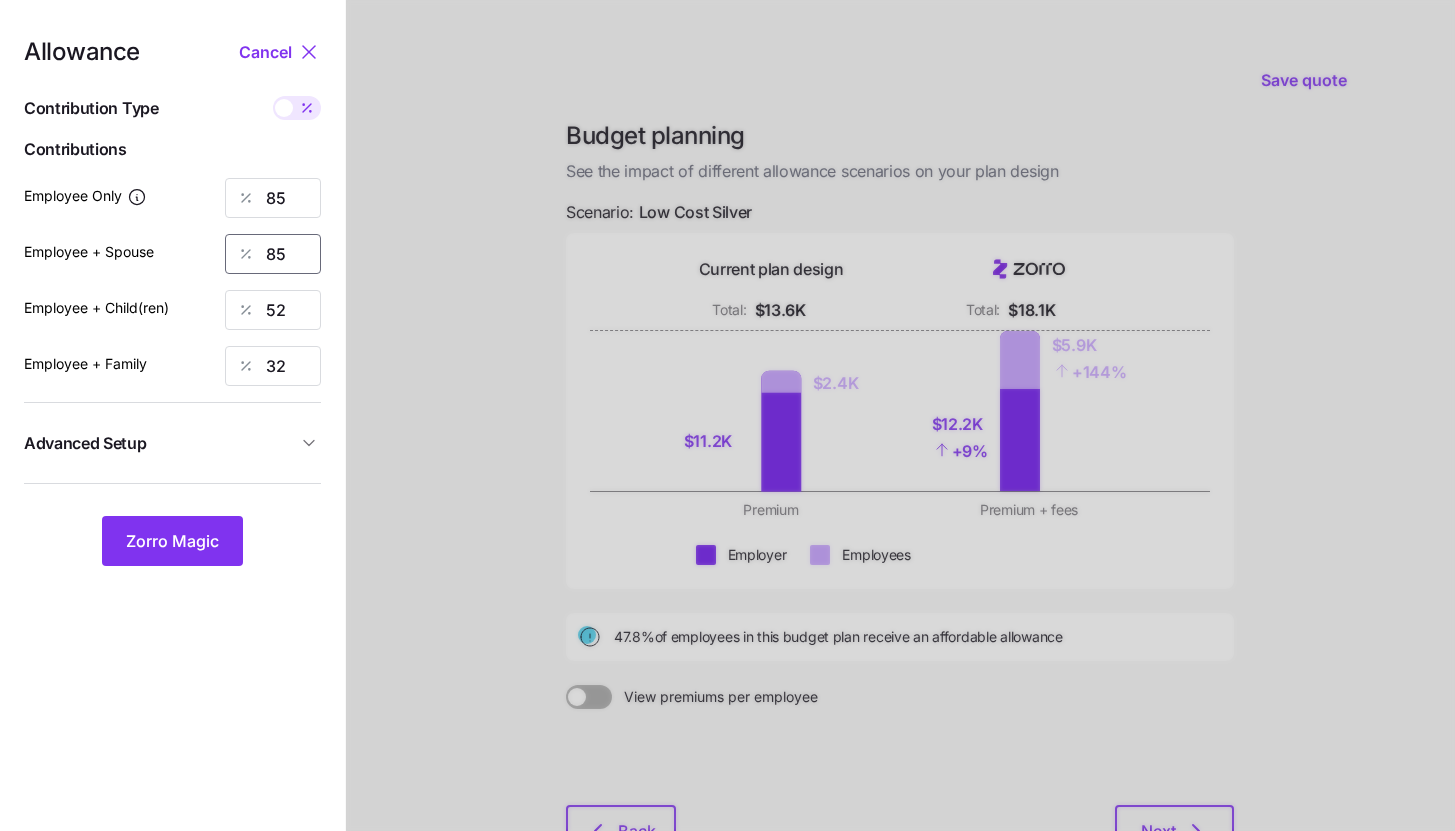 type on "85" 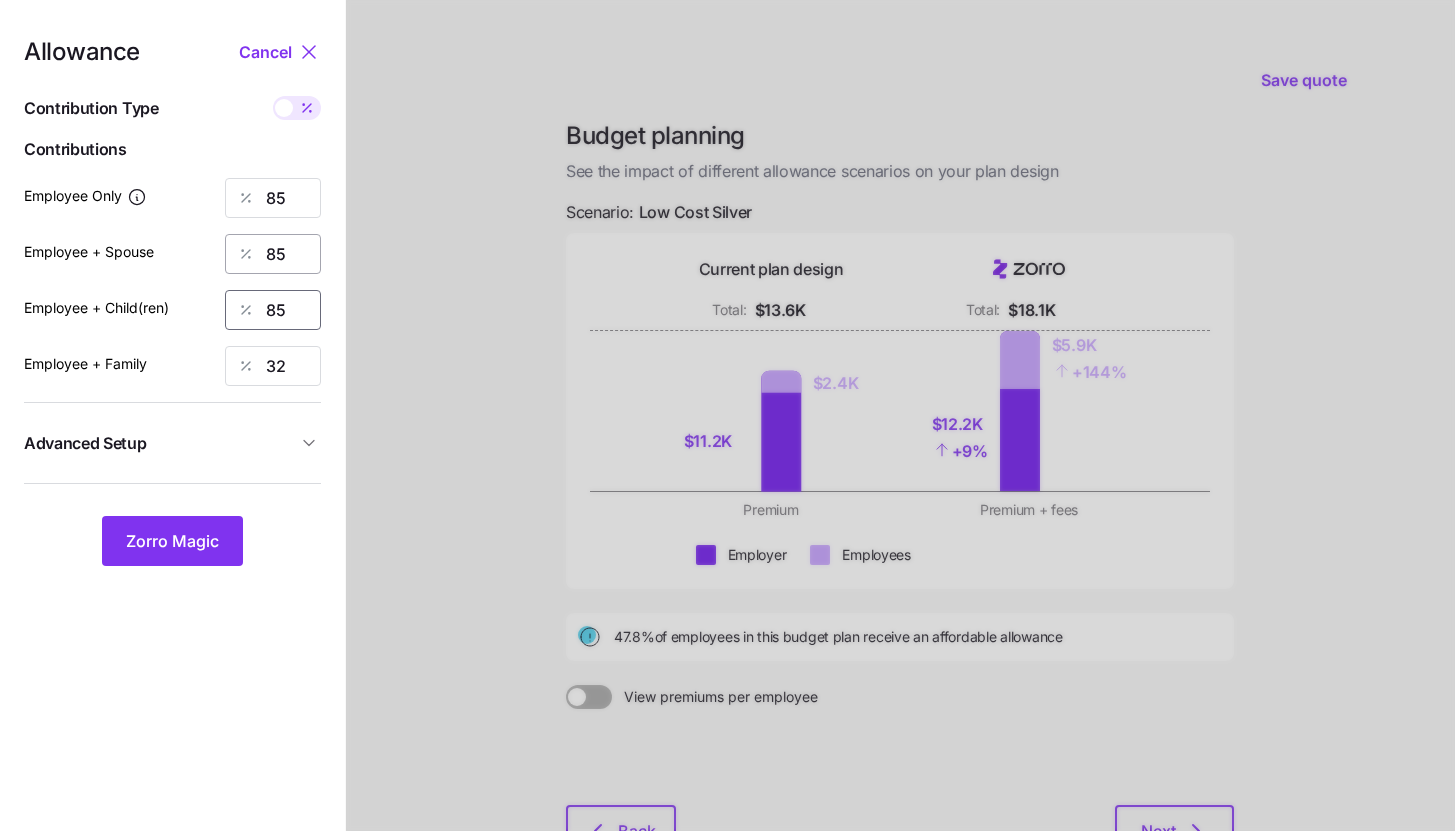 type on "85" 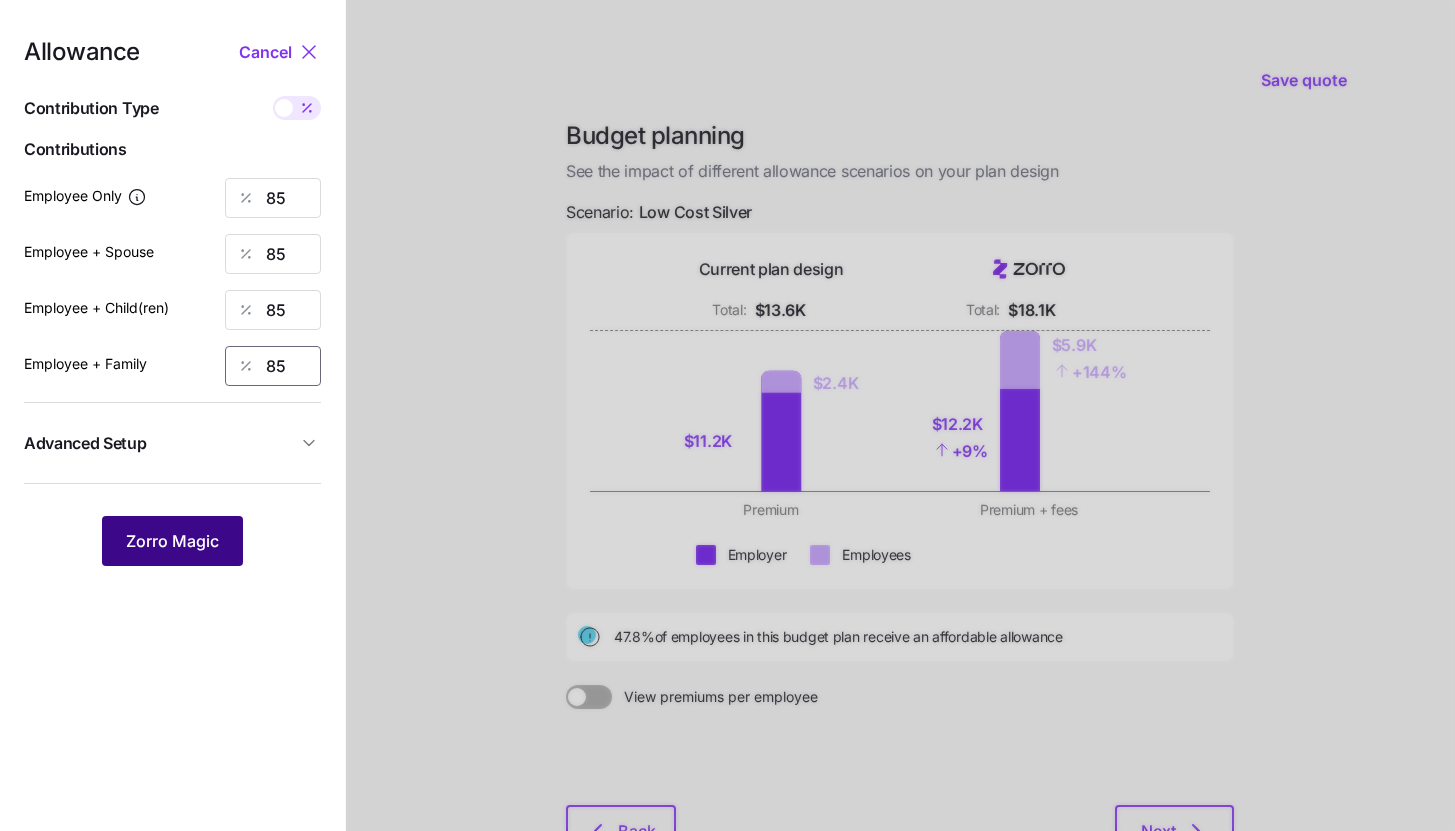 type on "85" 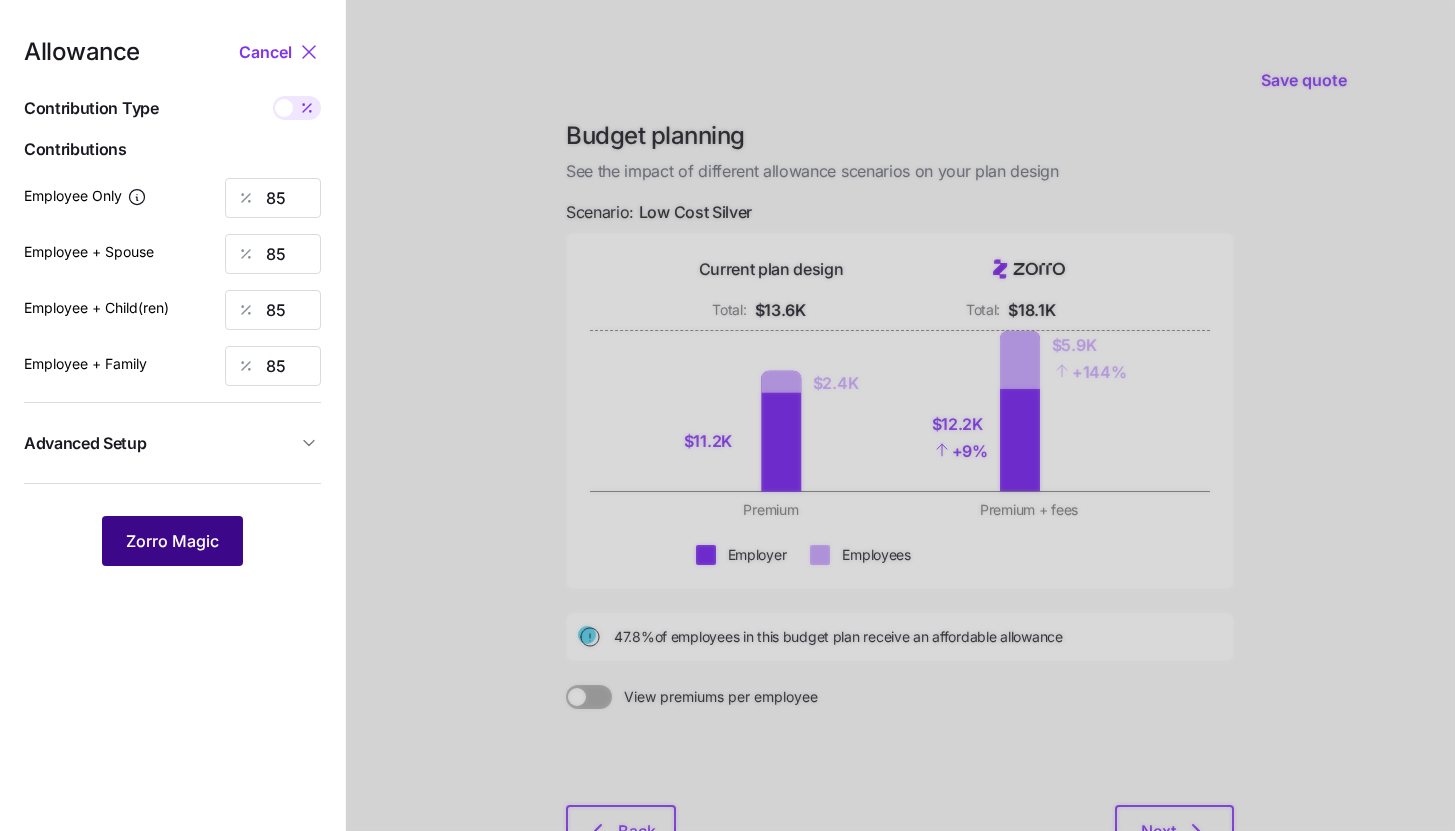 click on "Zorro Magic" at bounding box center (172, 541) 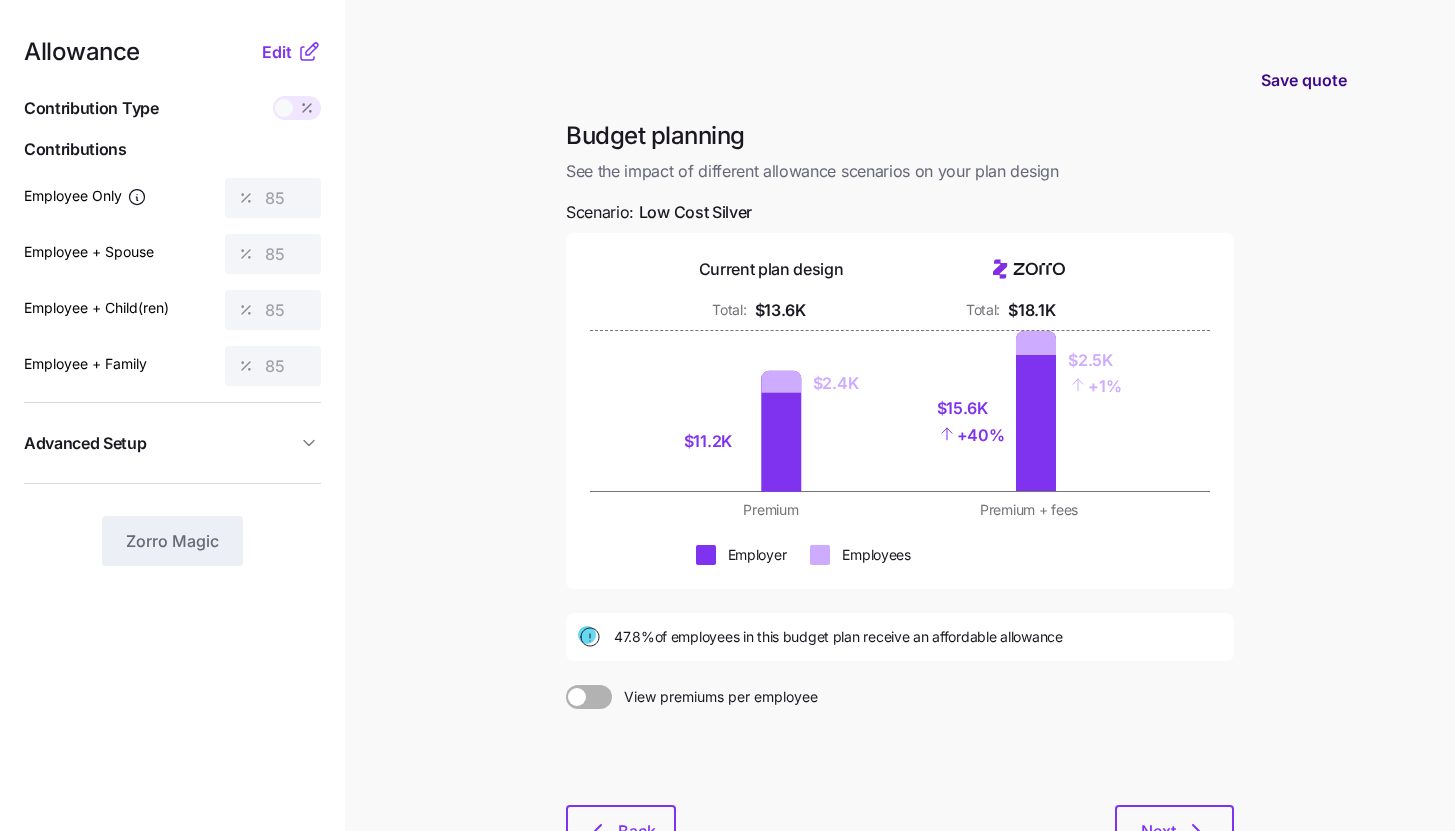 click on "Save quote" at bounding box center [1304, 80] 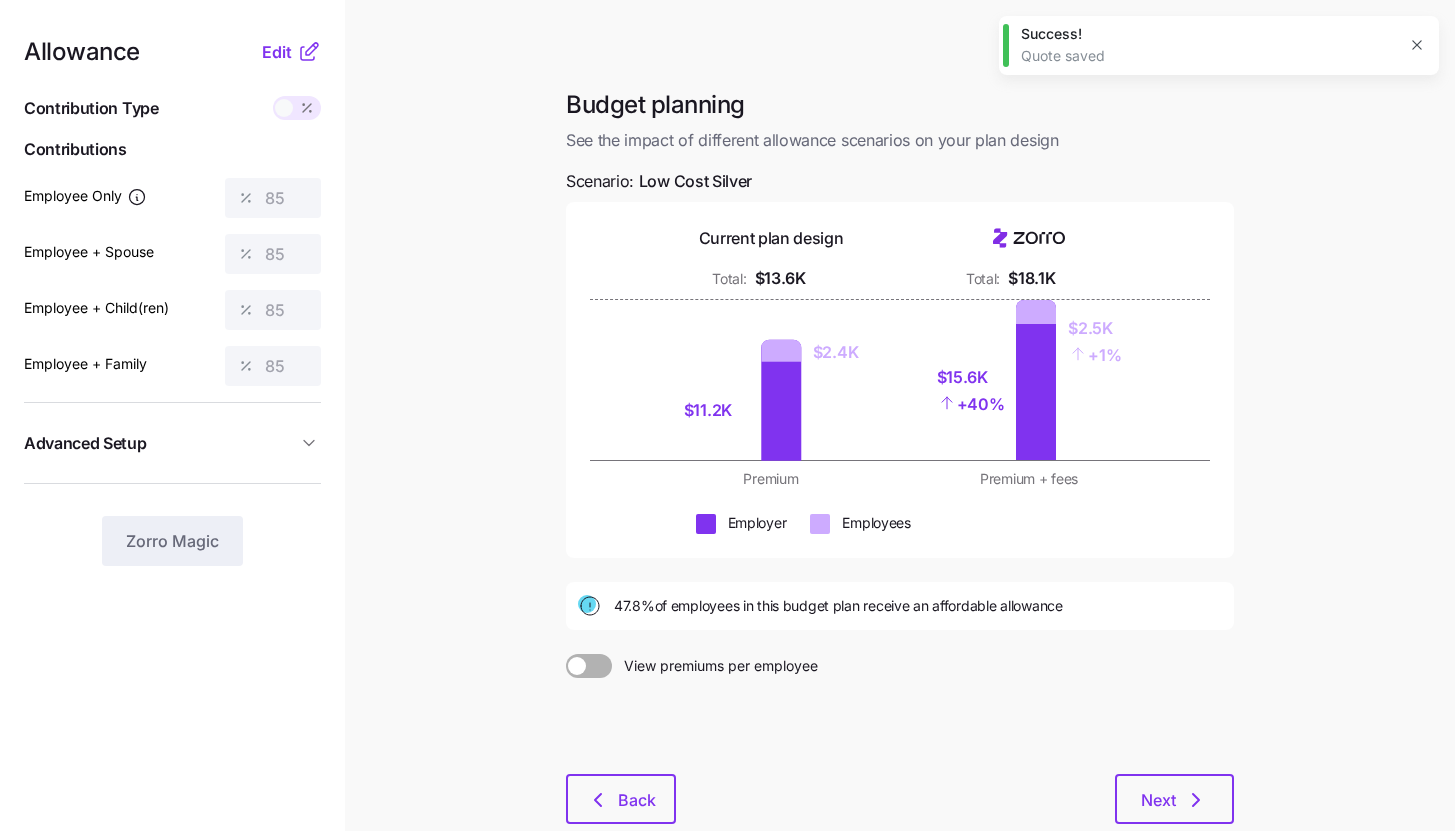 scroll, scrollTop: 121, scrollLeft: 0, axis: vertical 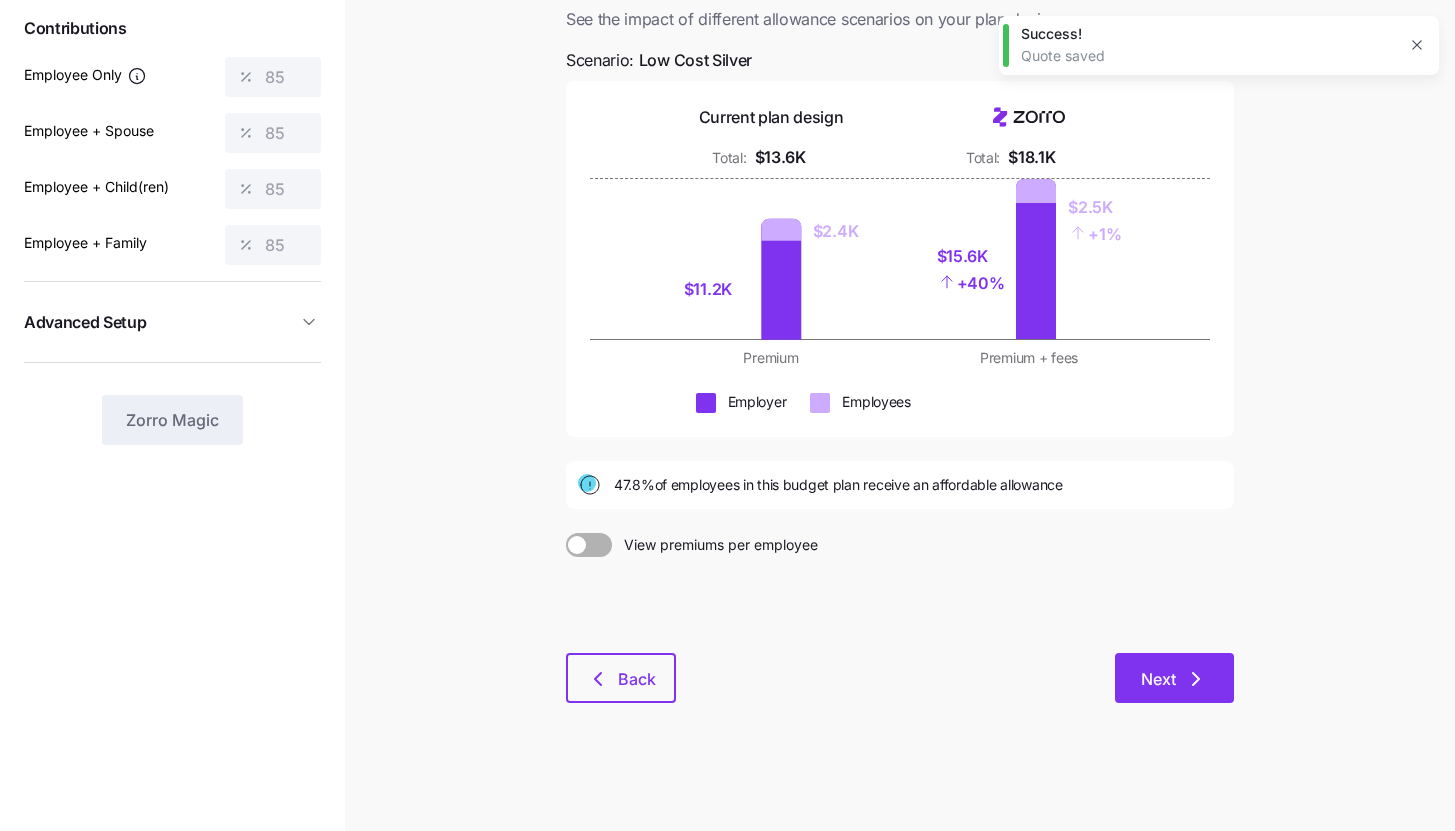 click on "Next" at bounding box center [1174, 679] 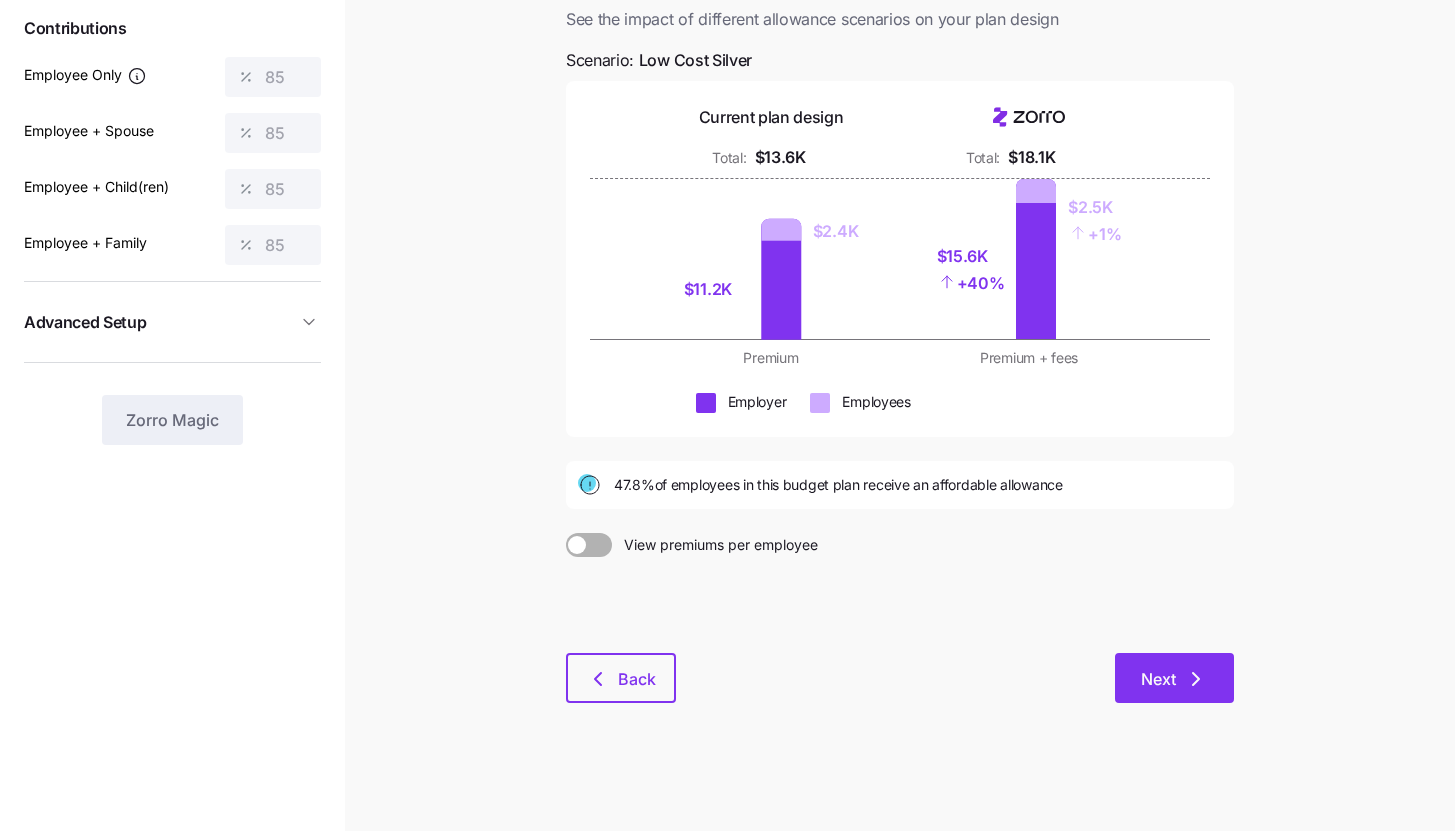 click 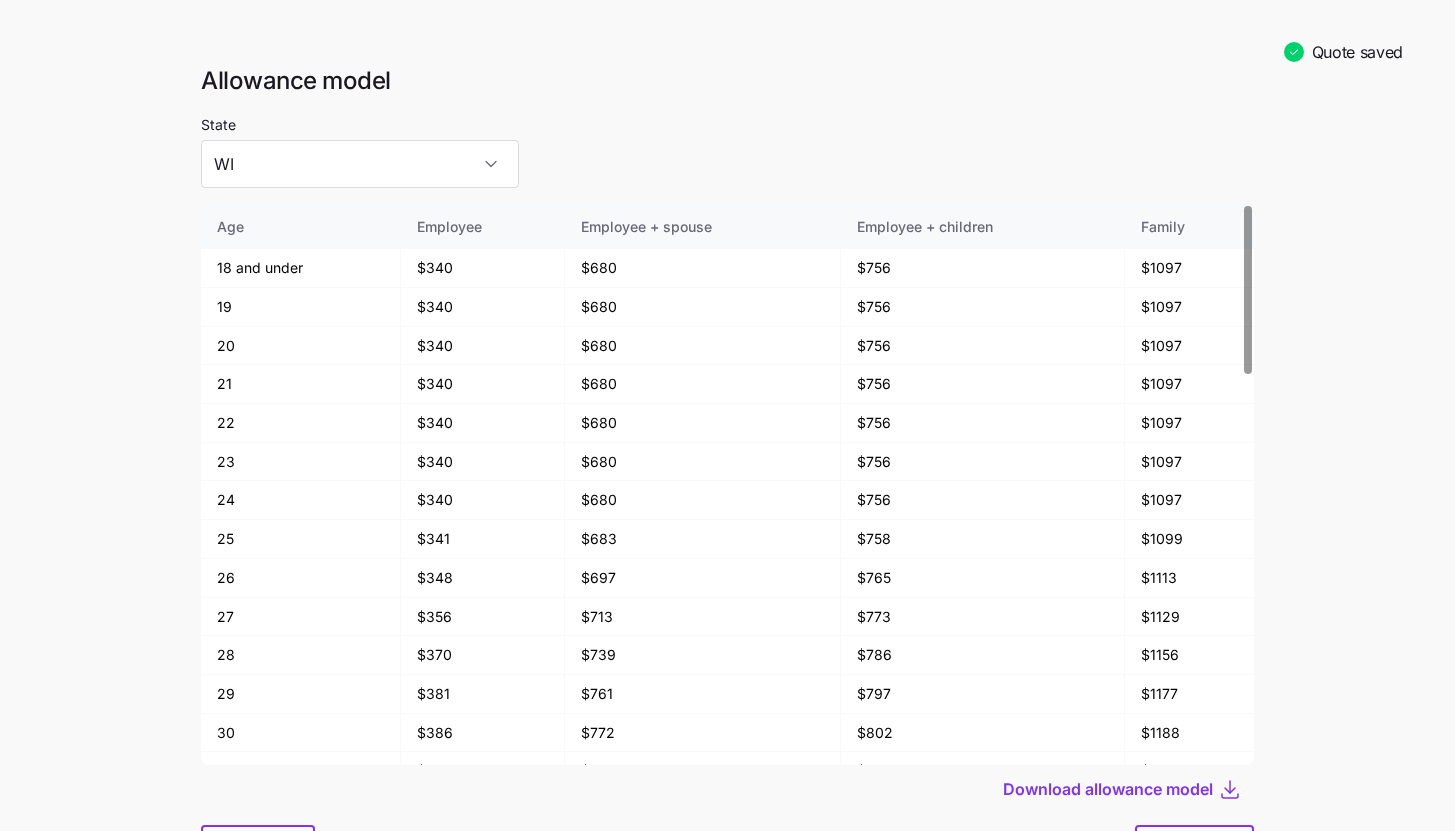 scroll, scrollTop: 104, scrollLeft: 0, axis: vertical 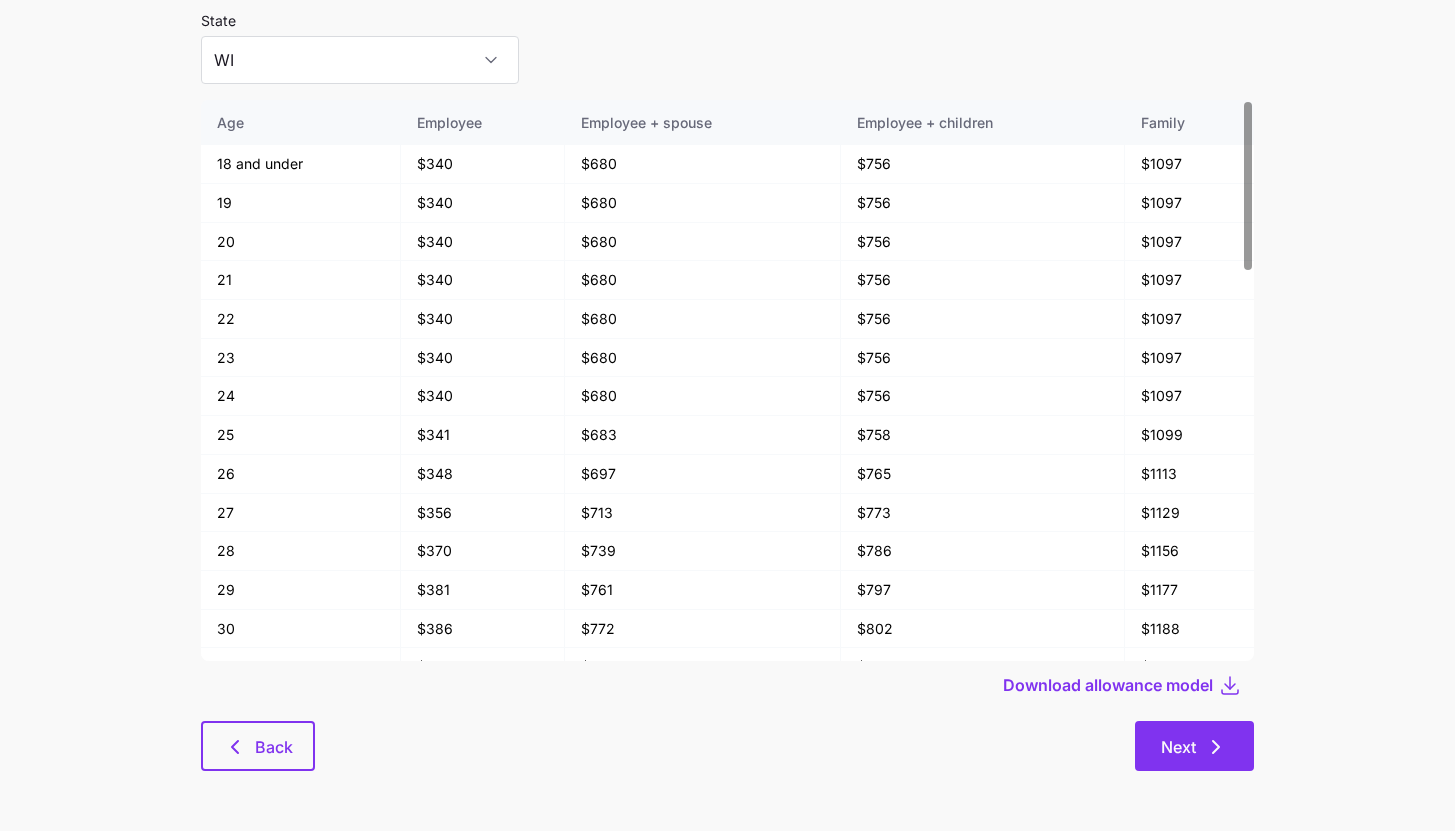 click 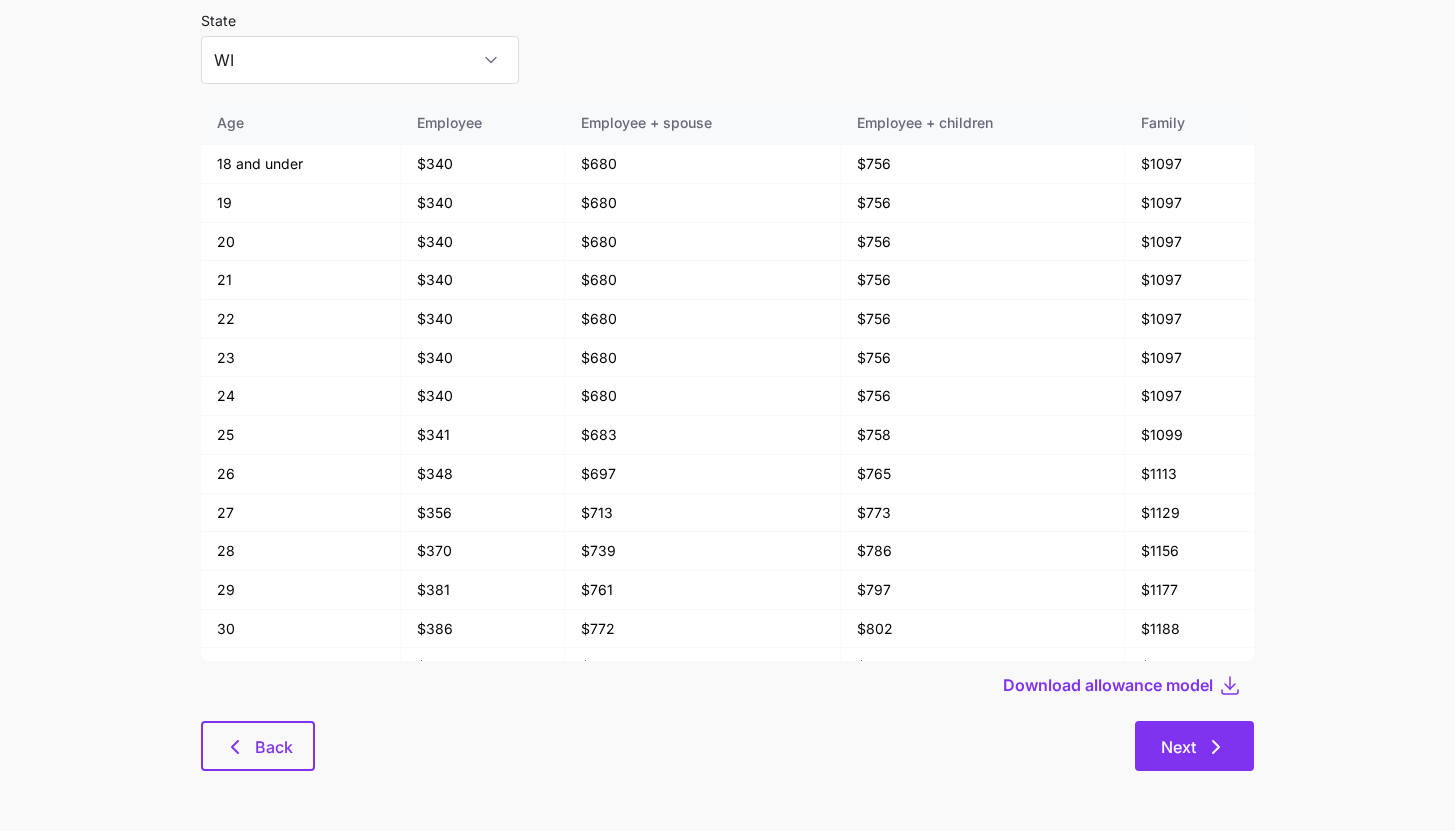 scroll, scrollTop: 0, scrollLeft: 0, axis: both 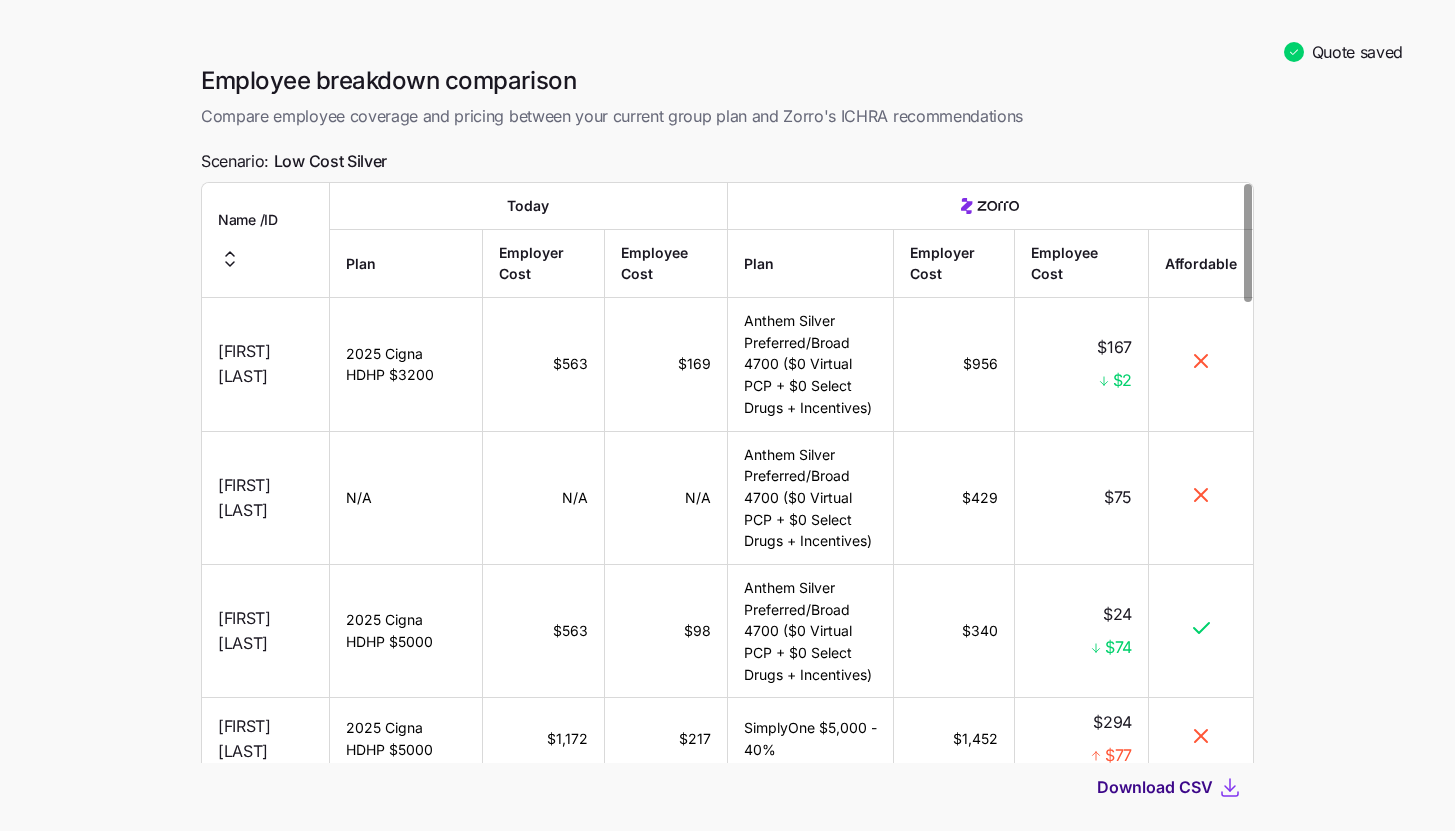 click on "Download CSV" at bounding box center (1155, 787) 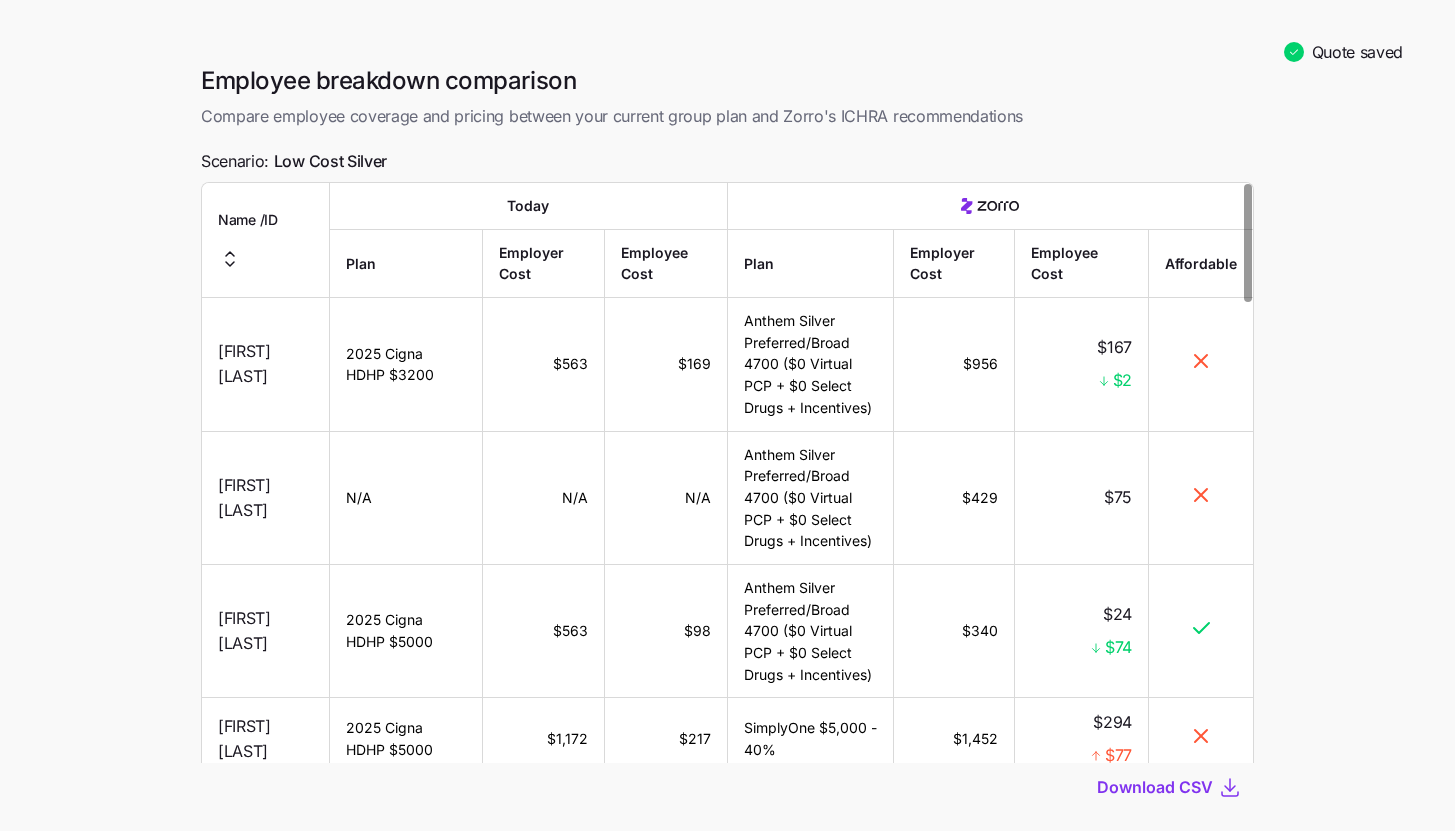 scroll, scrollTop: 114, scrollLeft: 0, axis: vertical 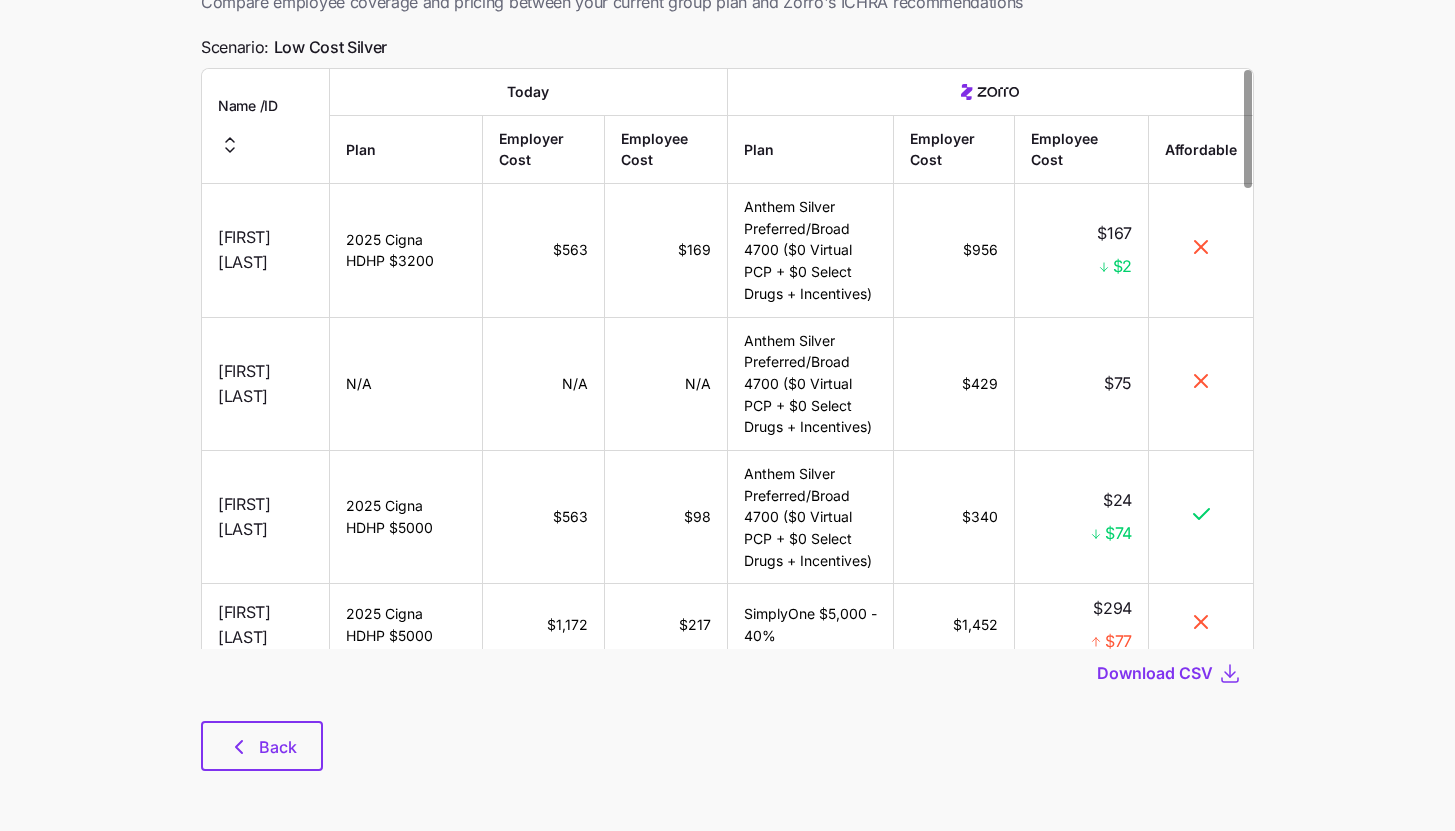 click at bounding box center [727, 709] 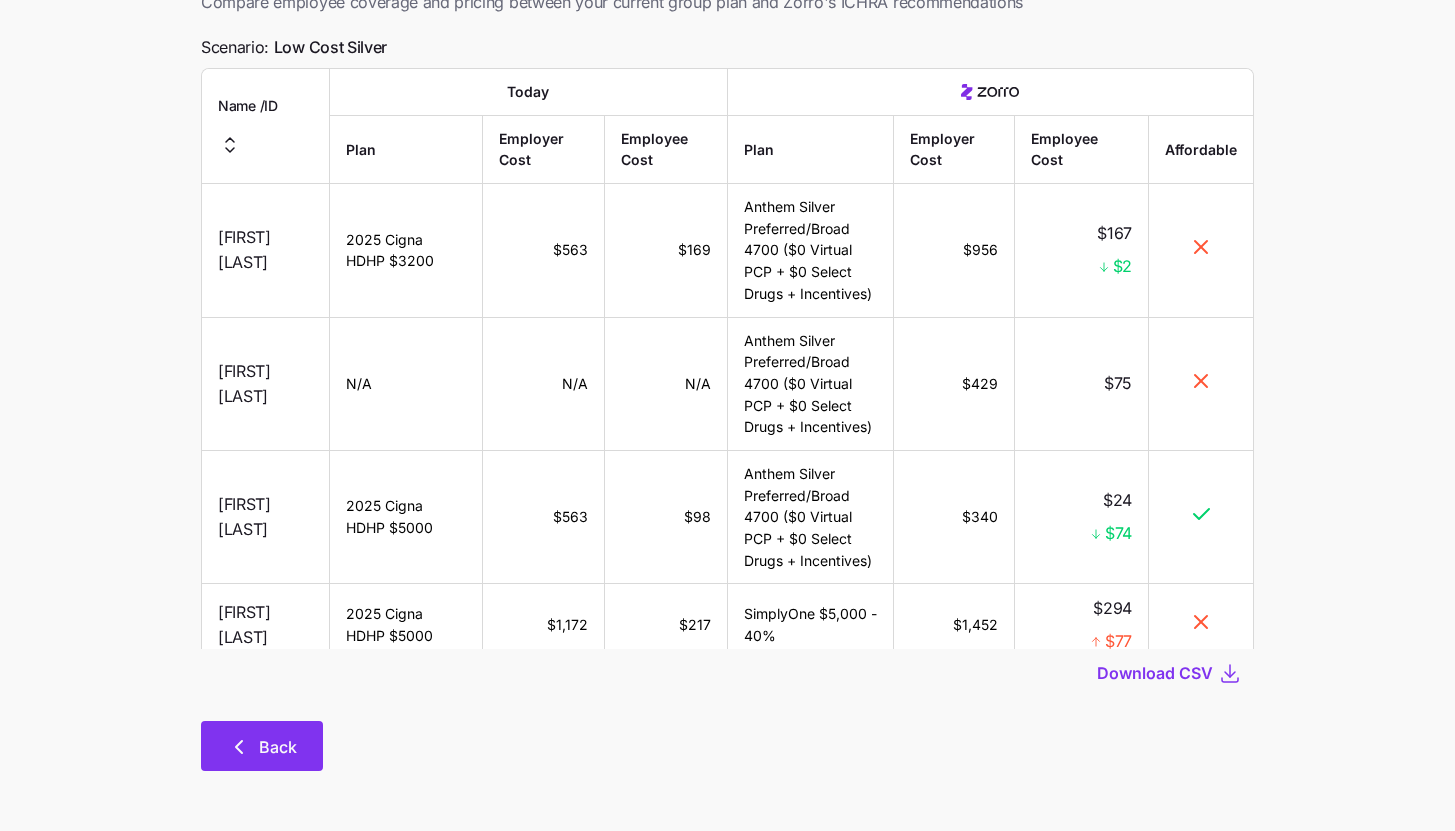click 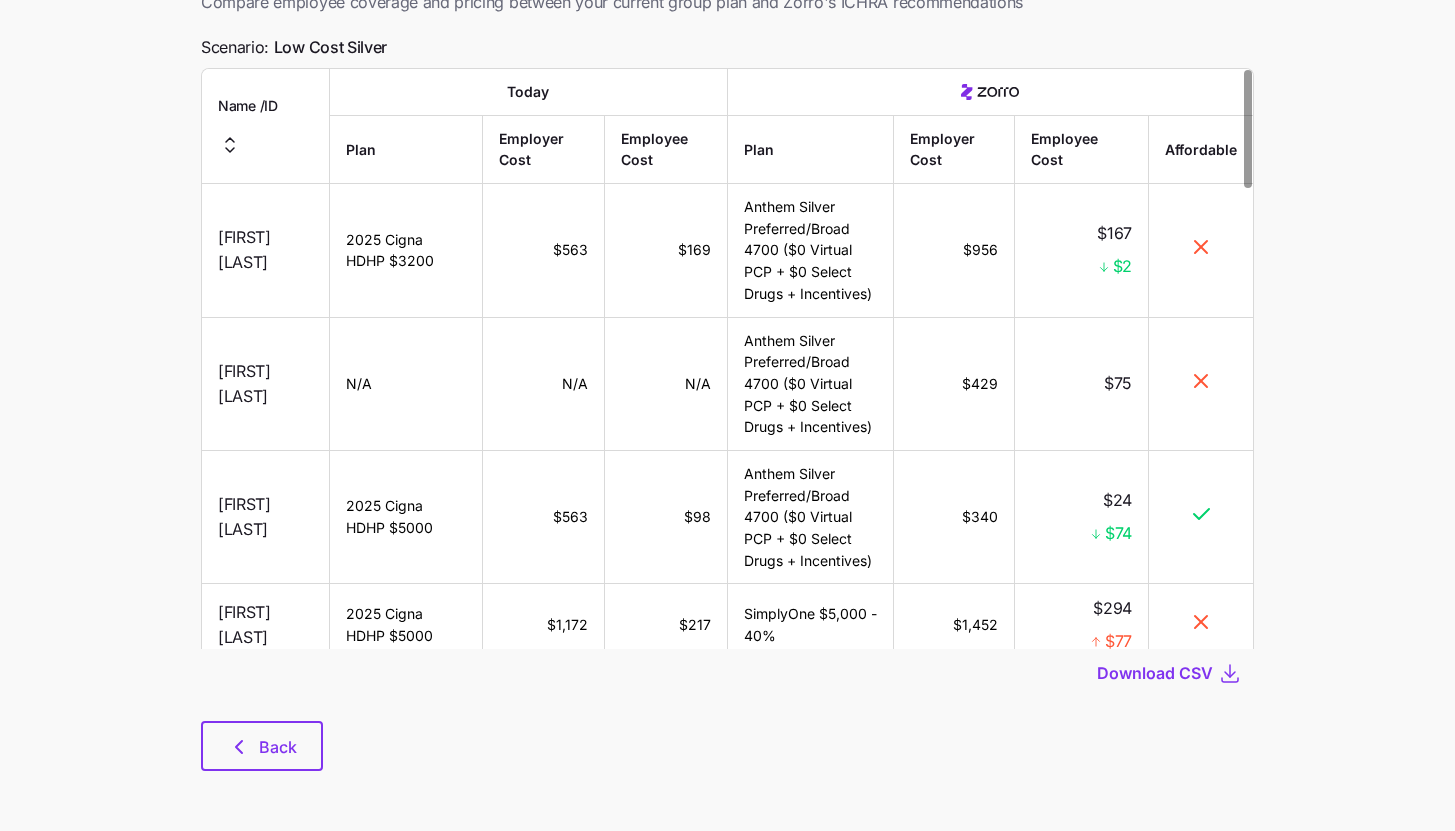 scroll, scrollTop: 0, scrollLeft: 0, axis: both 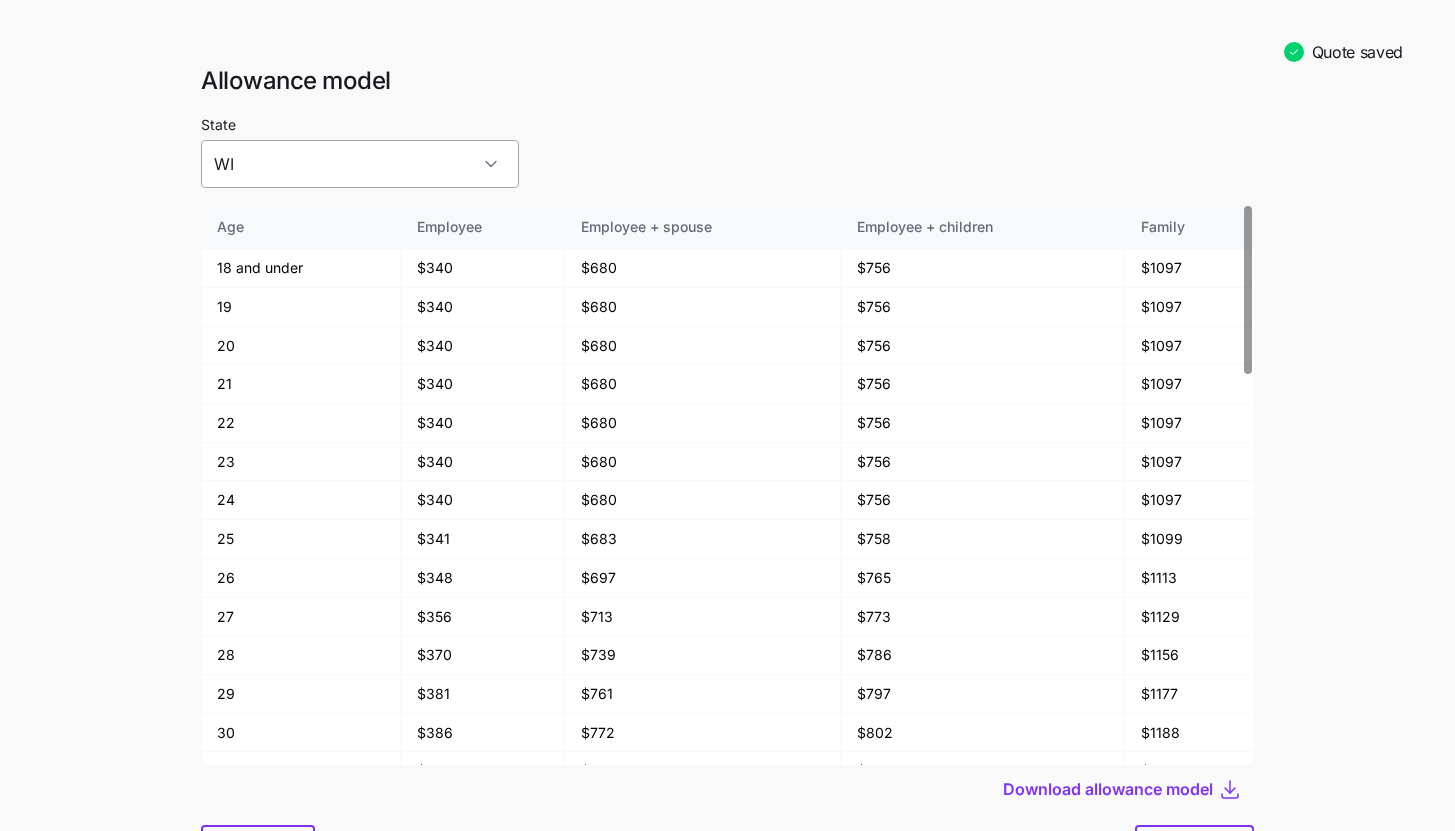 click on "WI" at bounding box center (360, 164) 